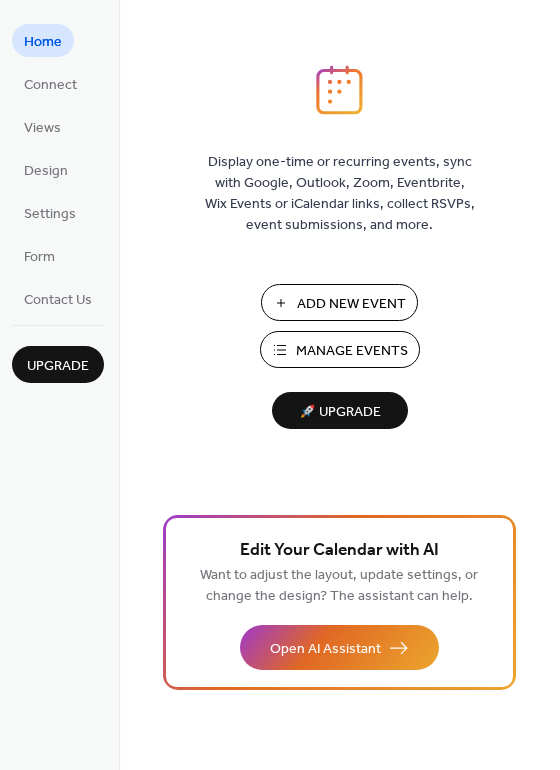 scroll, scrollTop: 0, scrollLeft: 0, axis: both 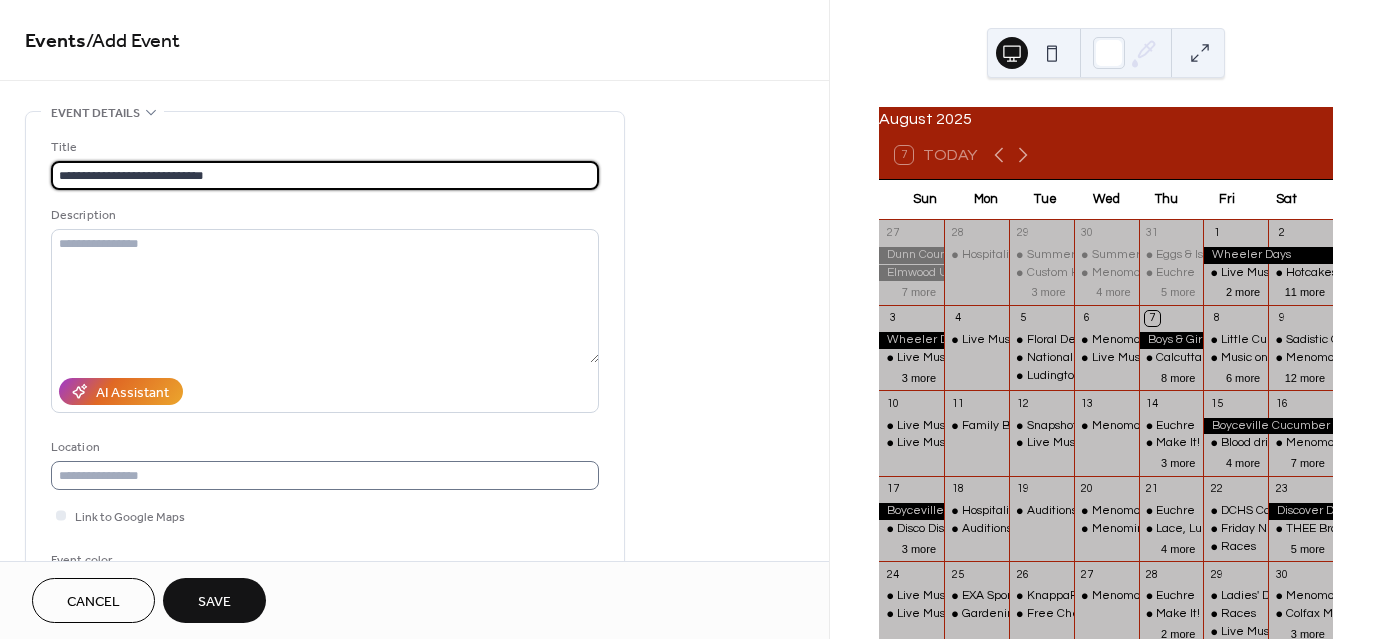 type on "**********" 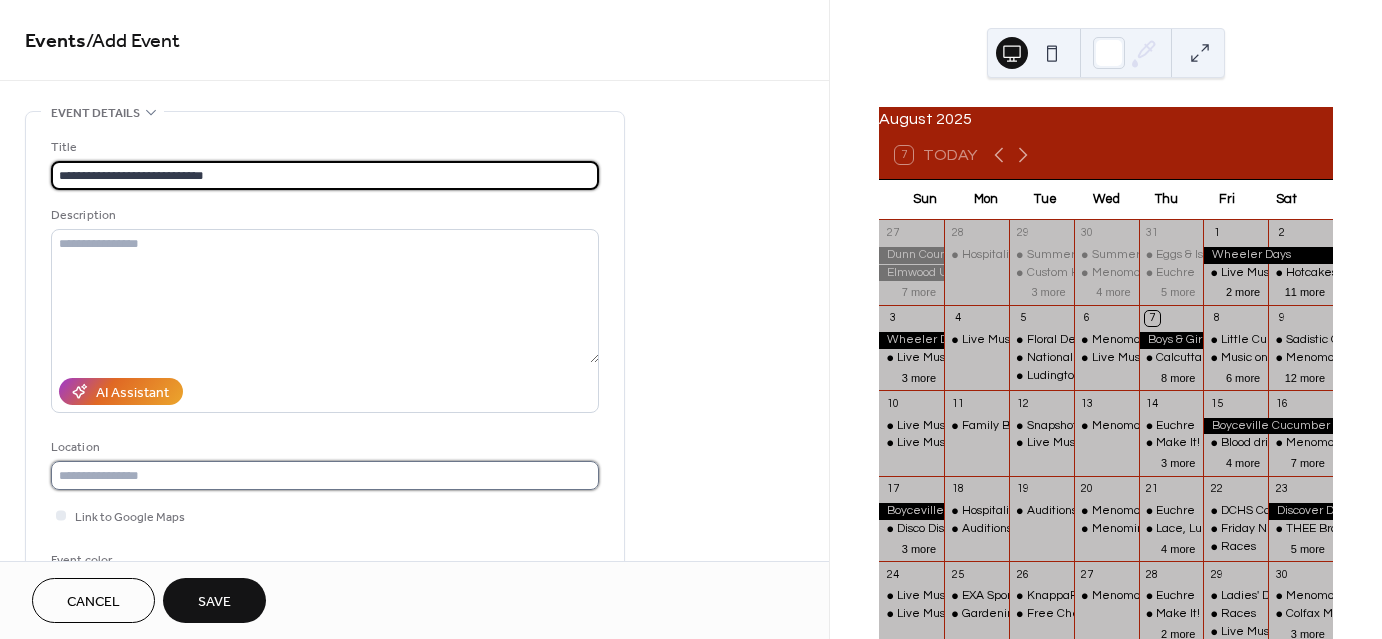 click at bounding box center [325, 475] 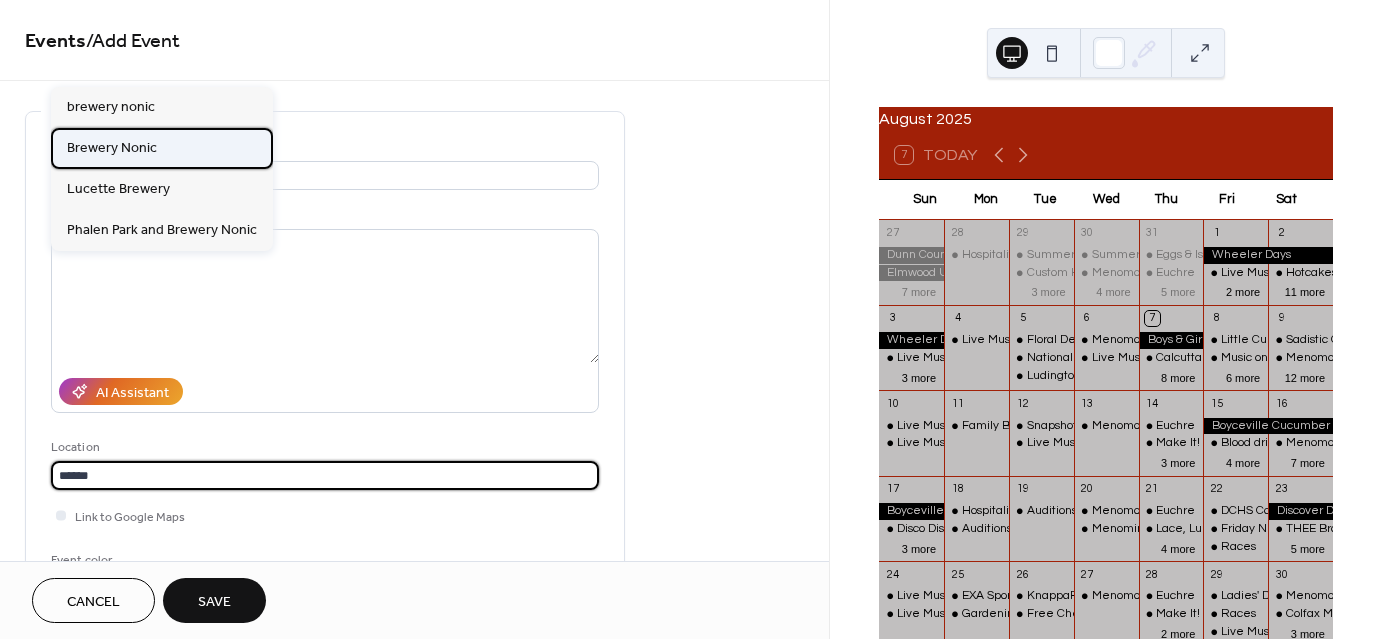 click on "Brewery Nonic" at bounding box center [112, 147] 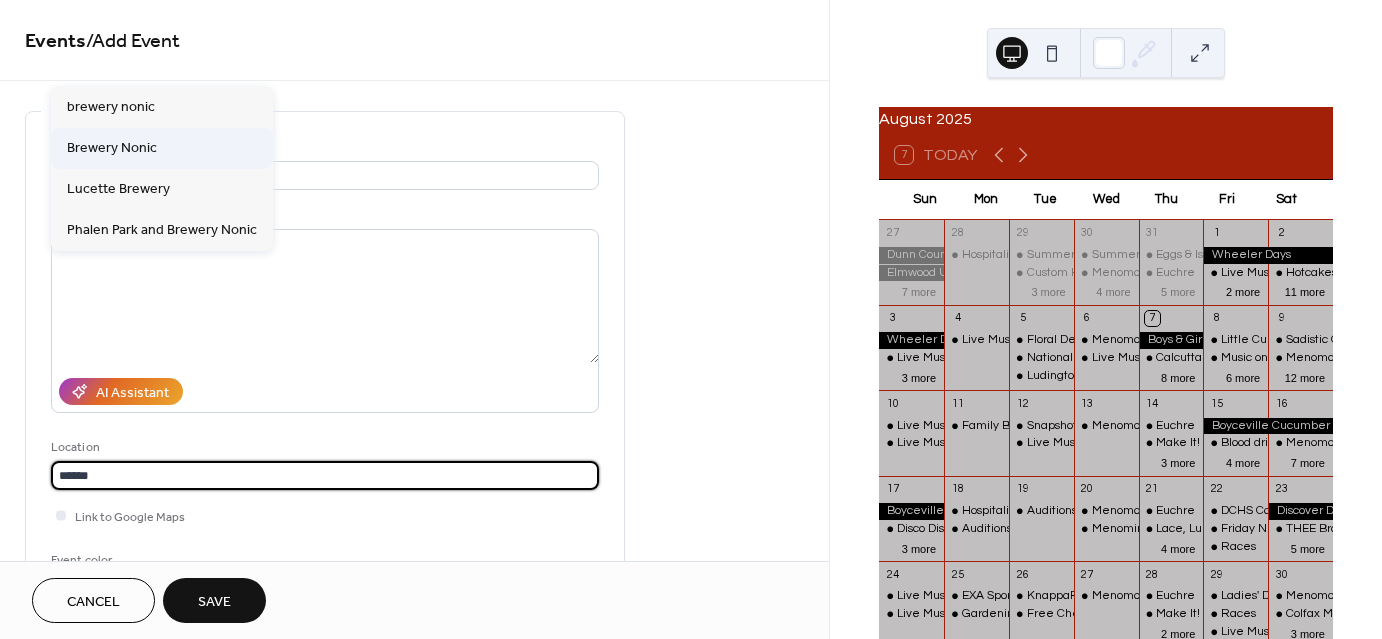 type on "**********" 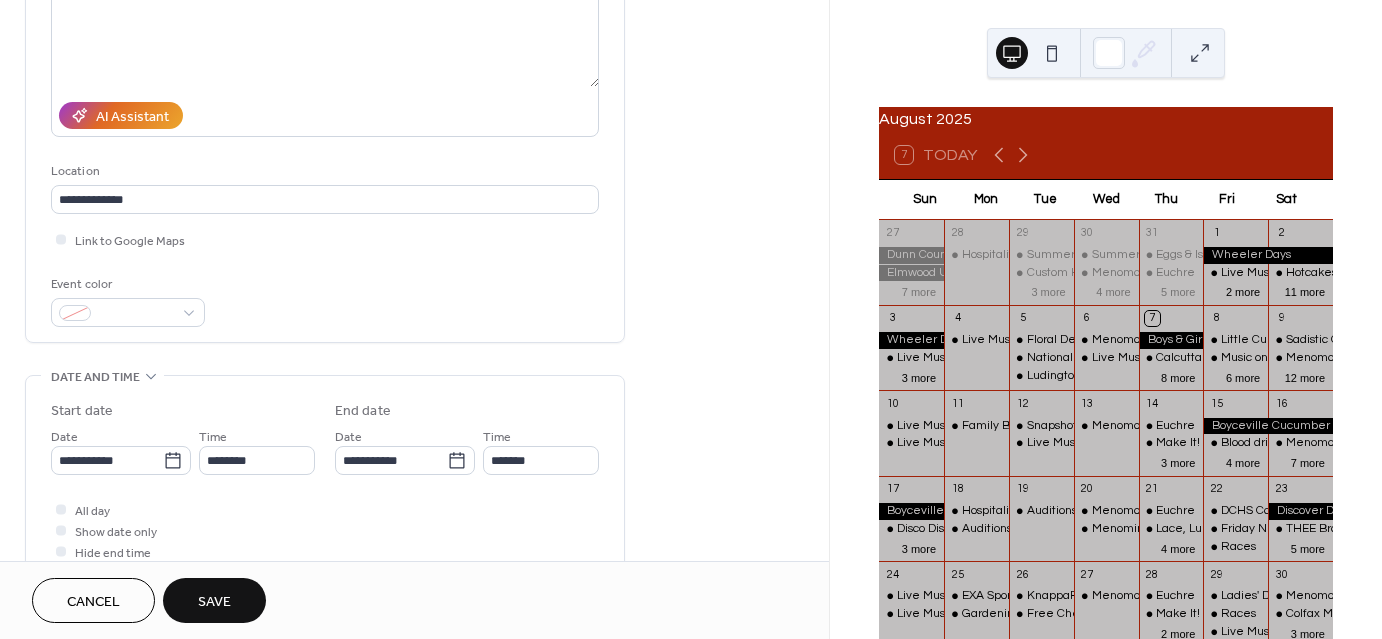 scroll, scrollTop: 300, scrollLeft: 0, axis: vertical 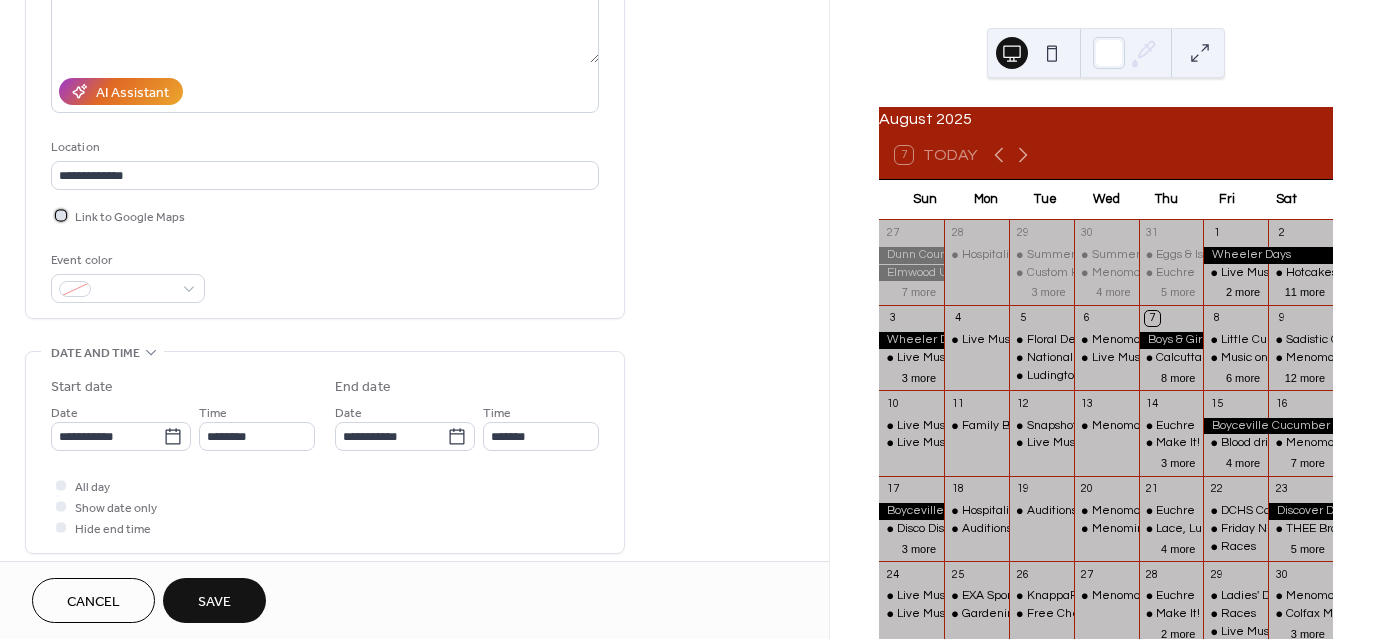 click at bounding box center [61, 215] 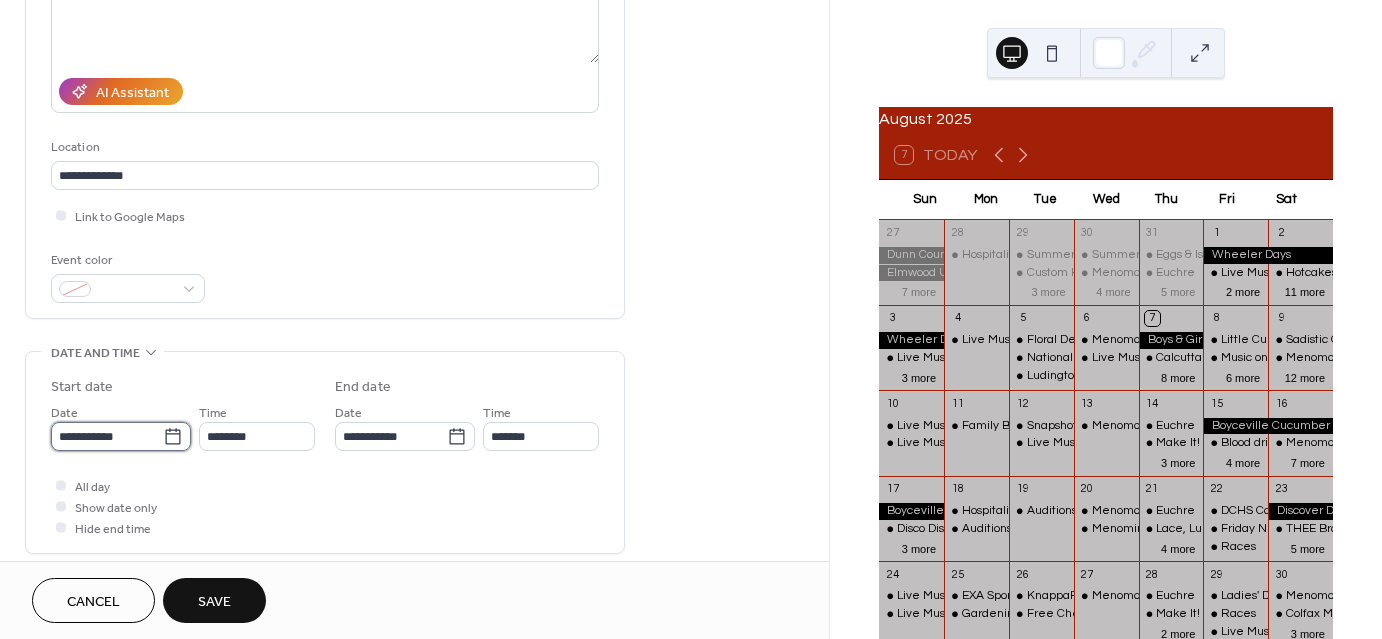 click on "**********" at bounding box center [107, 436] 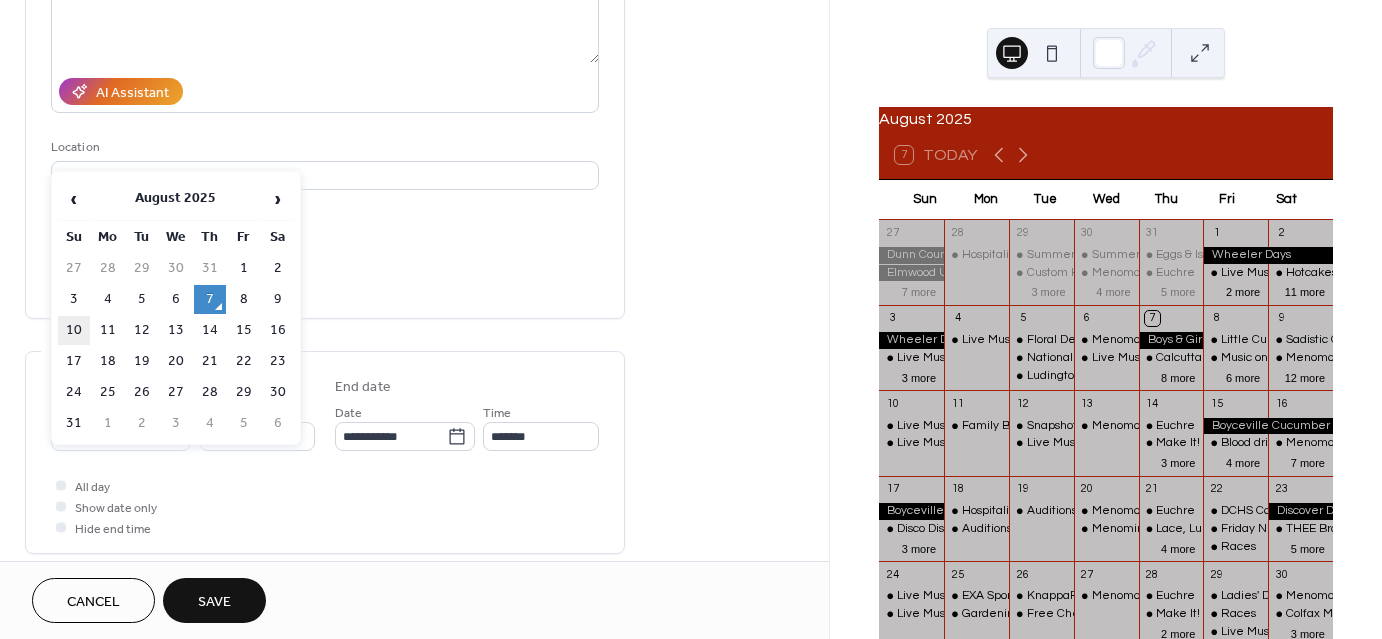 click on "10" at bounding box center [74, 330] 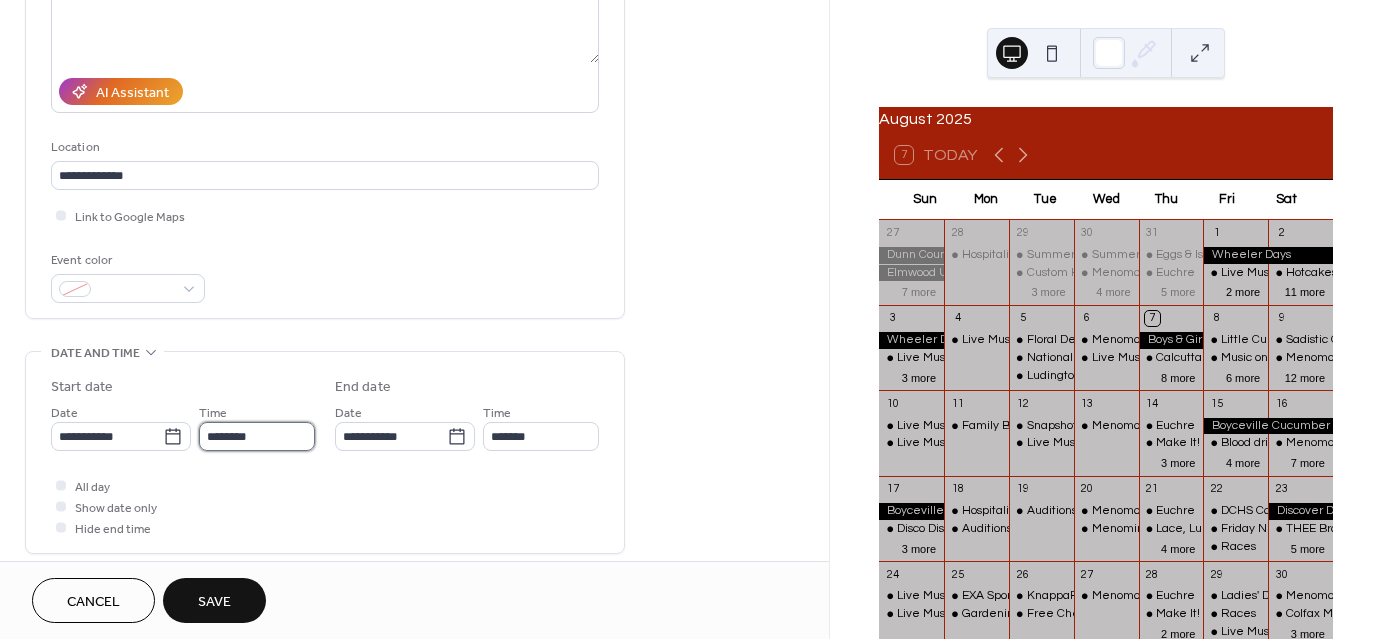 click on "********" at bounding box center [257, 436] 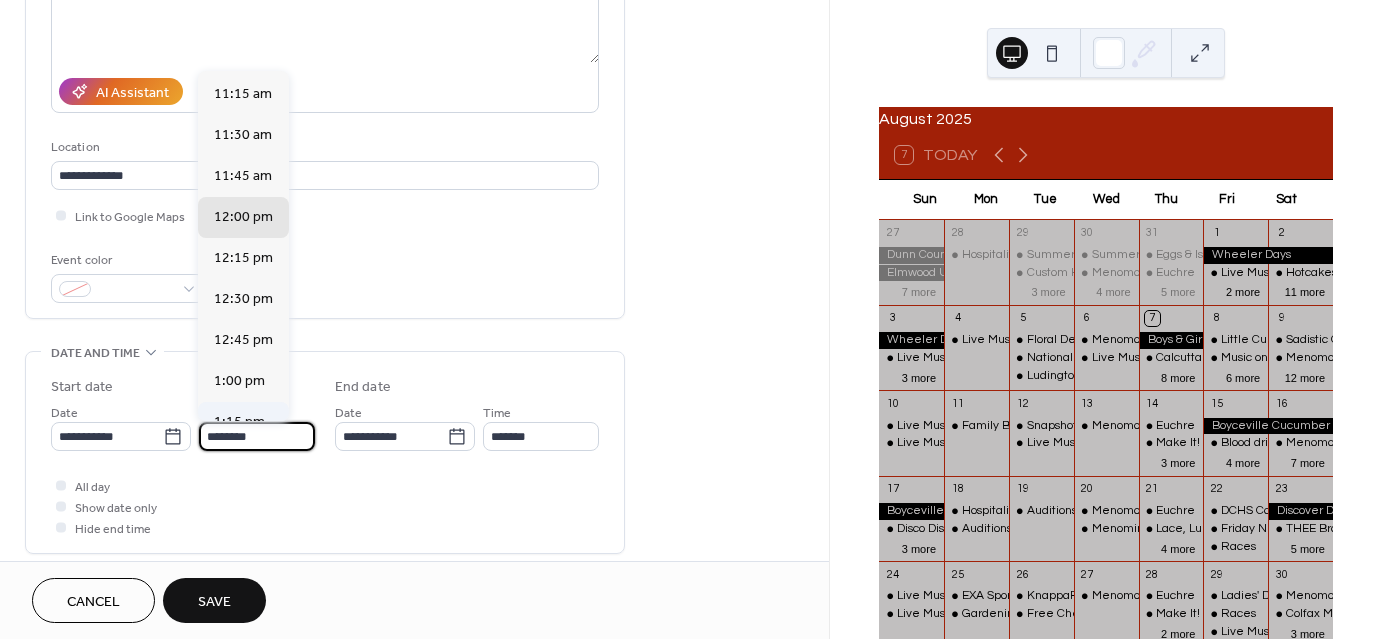 scroll, scrollTop: 1768, scrollLeft: 0, axis: vertical 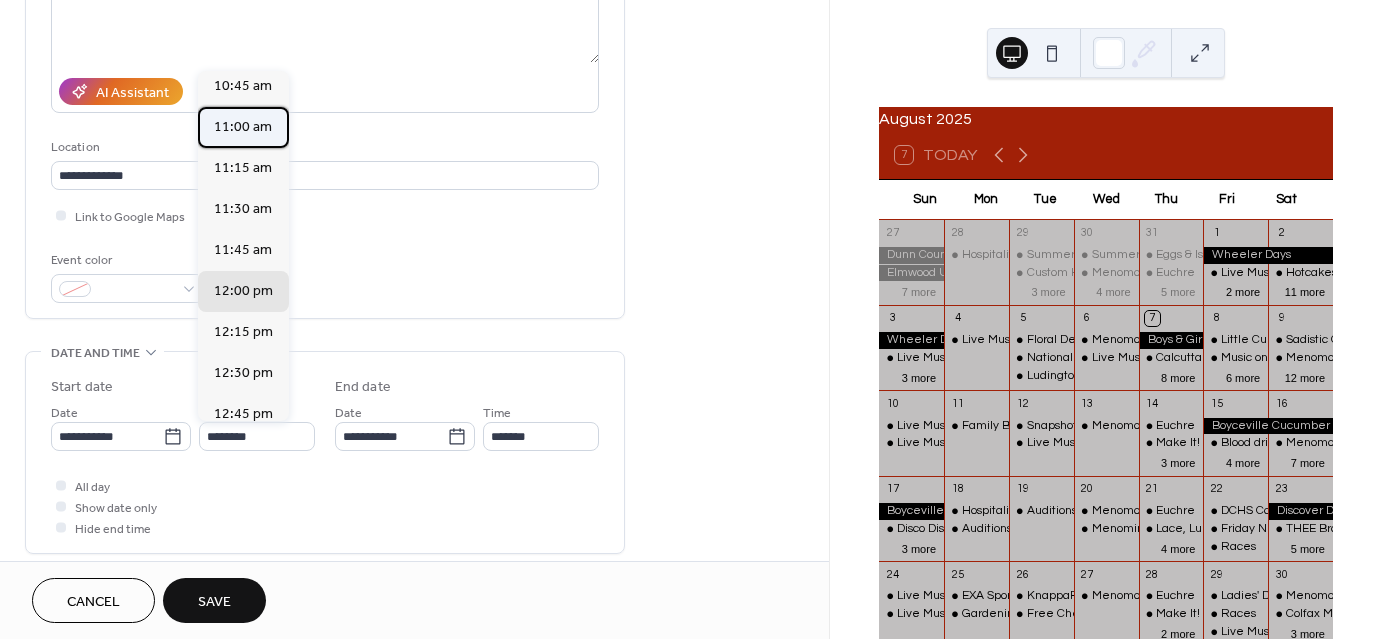 click on "11:00 am" at bounding box center [243, 127] 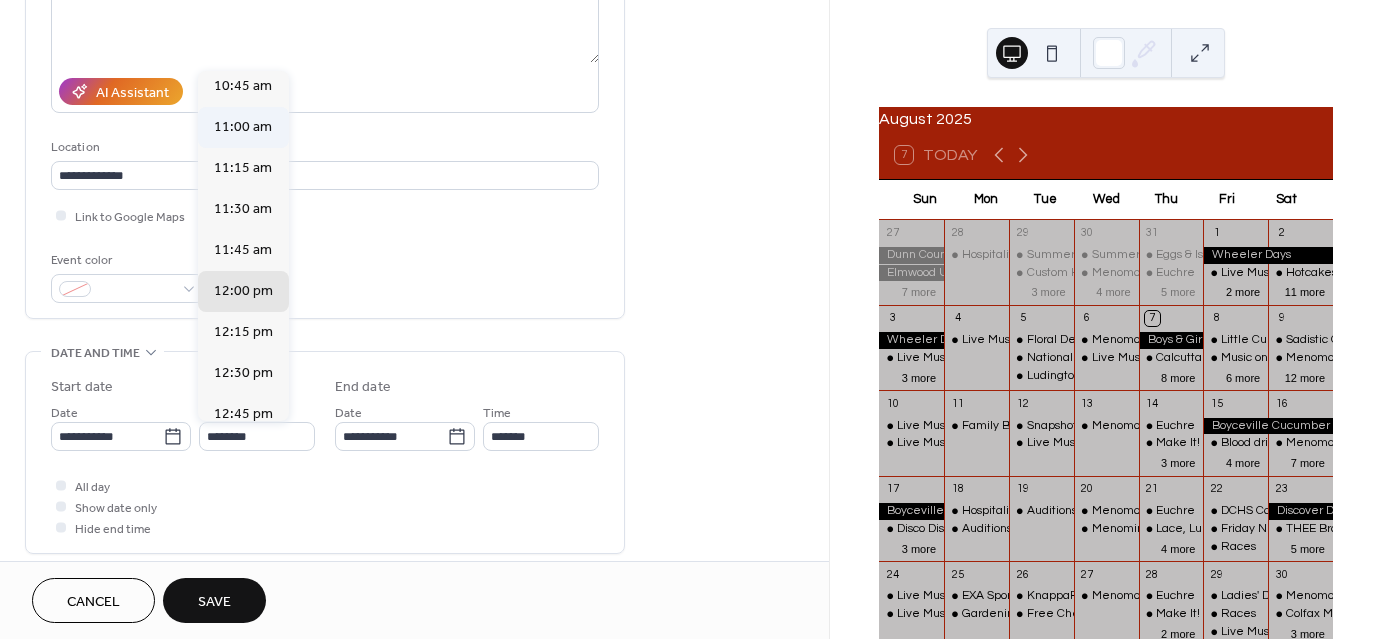 type on "********" 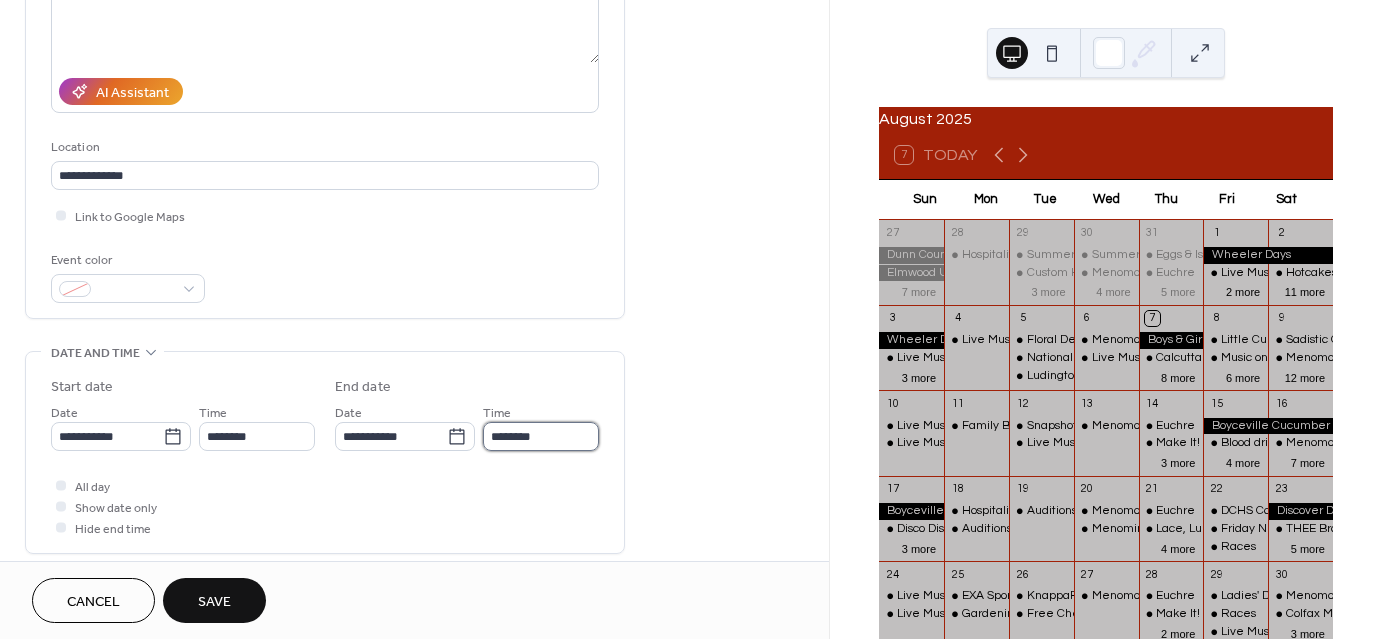 click on "********" at bounding box center [541, 436] 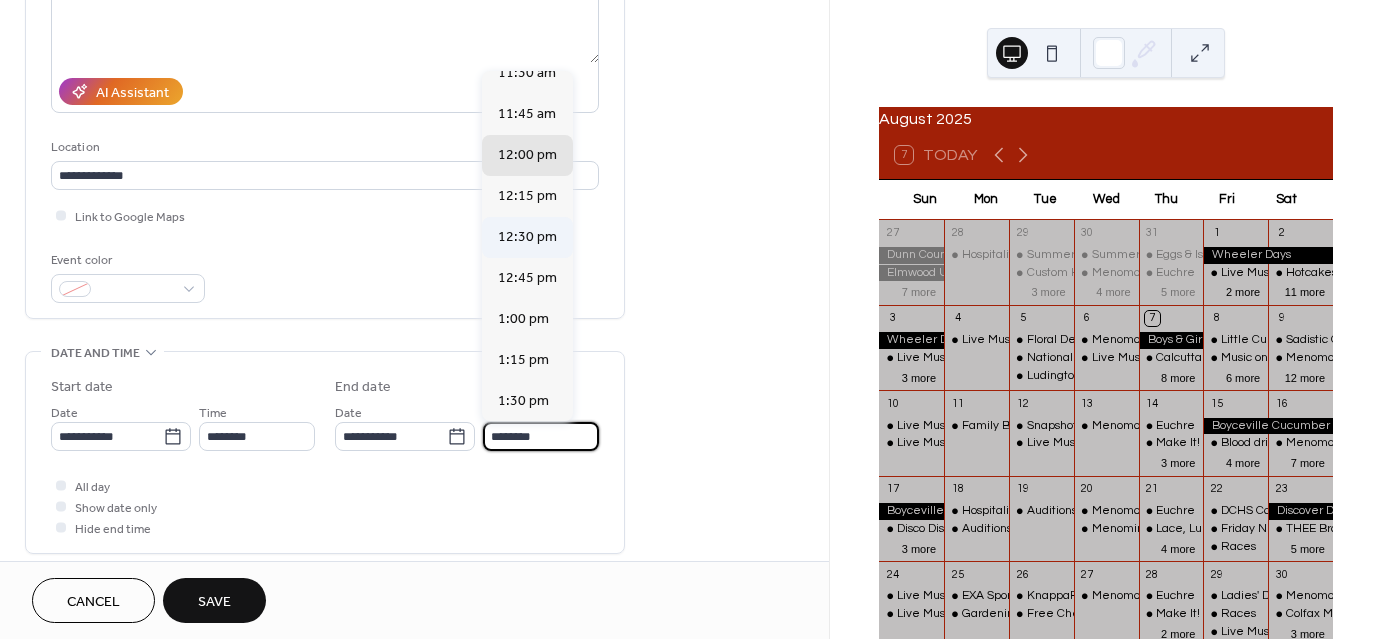 scroll, scrollTop: 200, scrollLeft: 0, axis: vertical 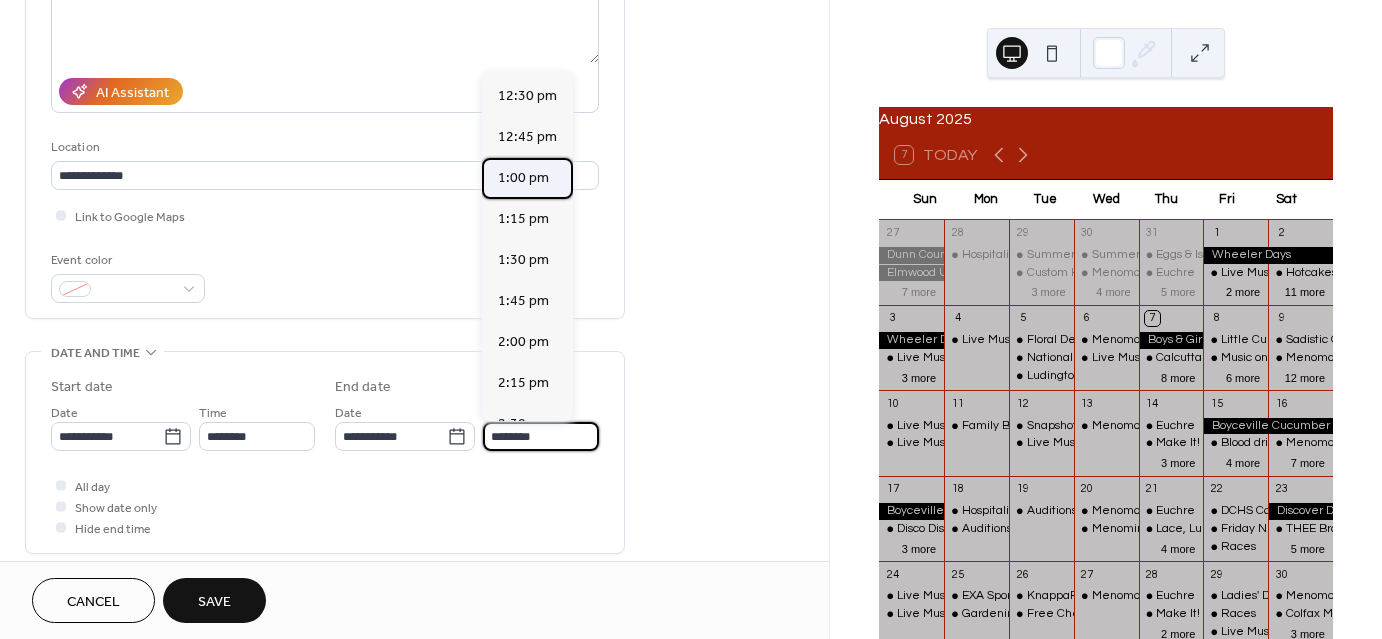 click on "1:00 pm" at bounding box center [523, 178] 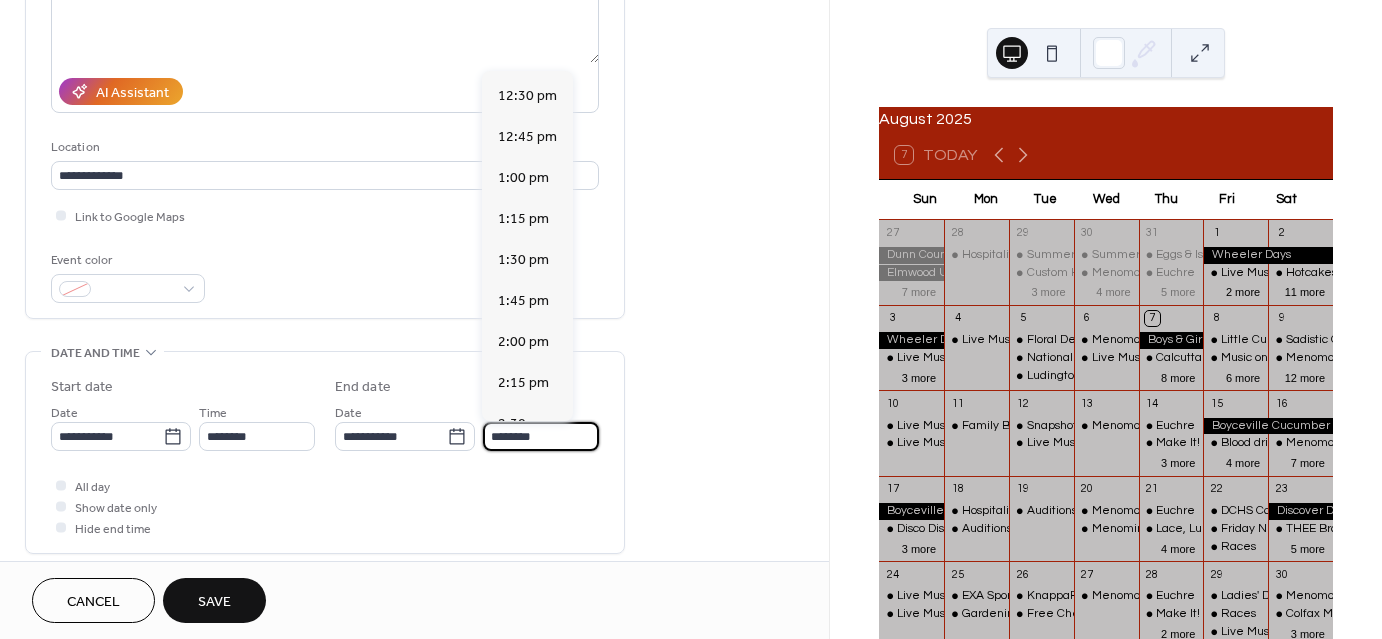 type on "*******" 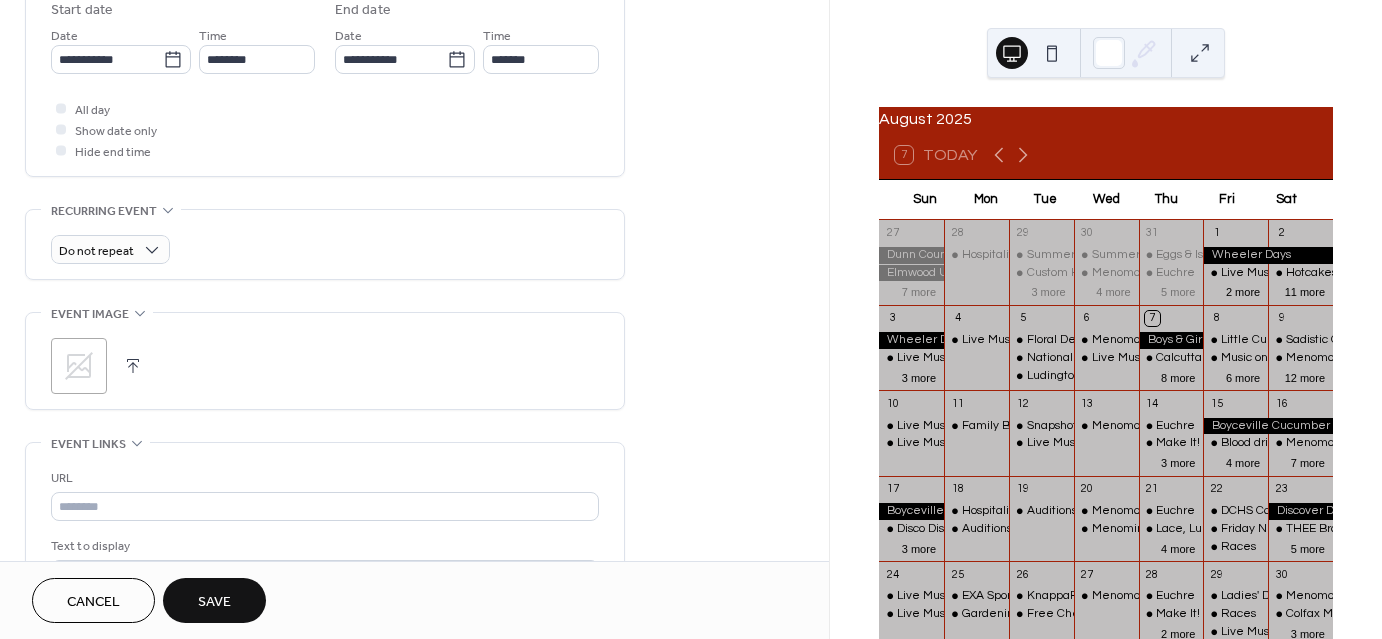 scroll, scrollTop: 900, scrollLeft: 0, axis: vertical 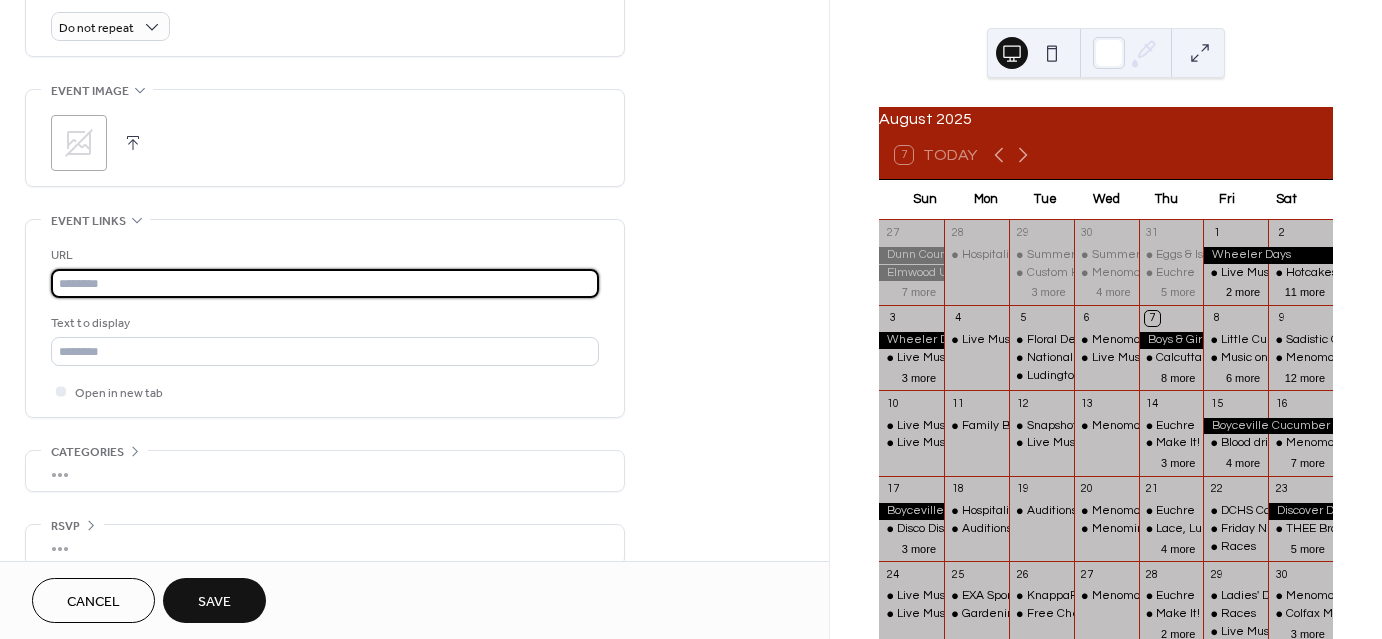 paste on "**********" 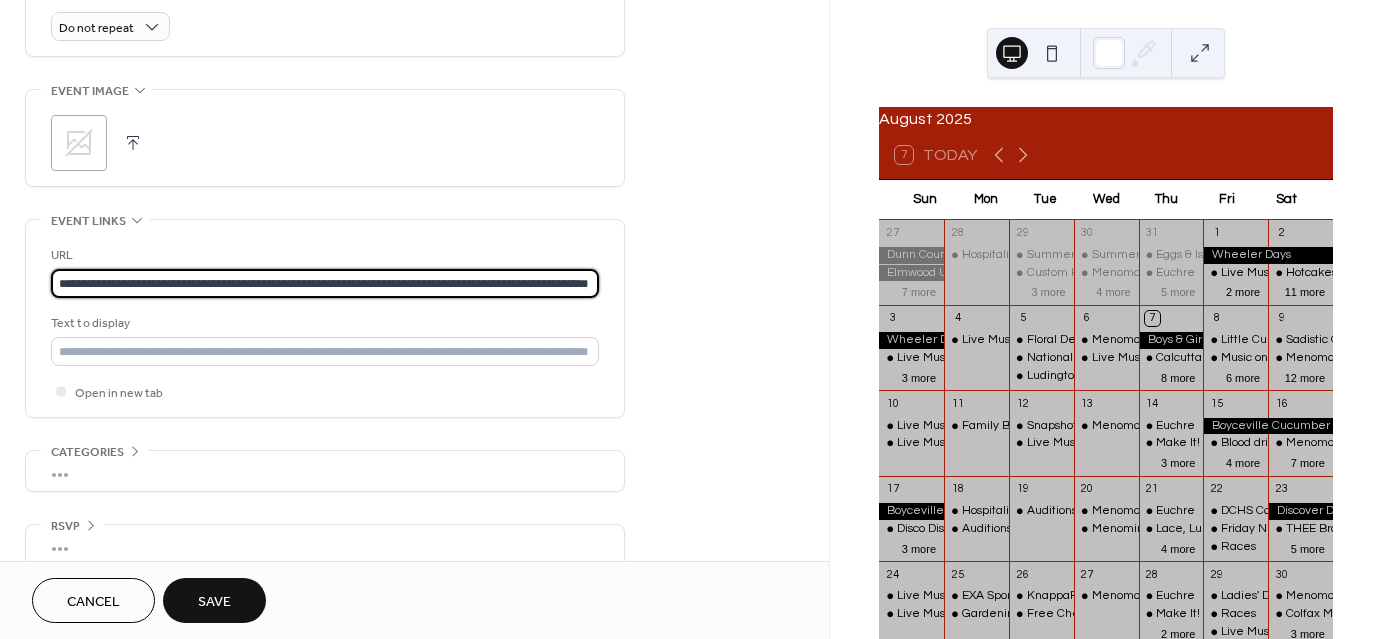 scroll, scrollTop: 0, scrollLeft: 95, axis: horizontal 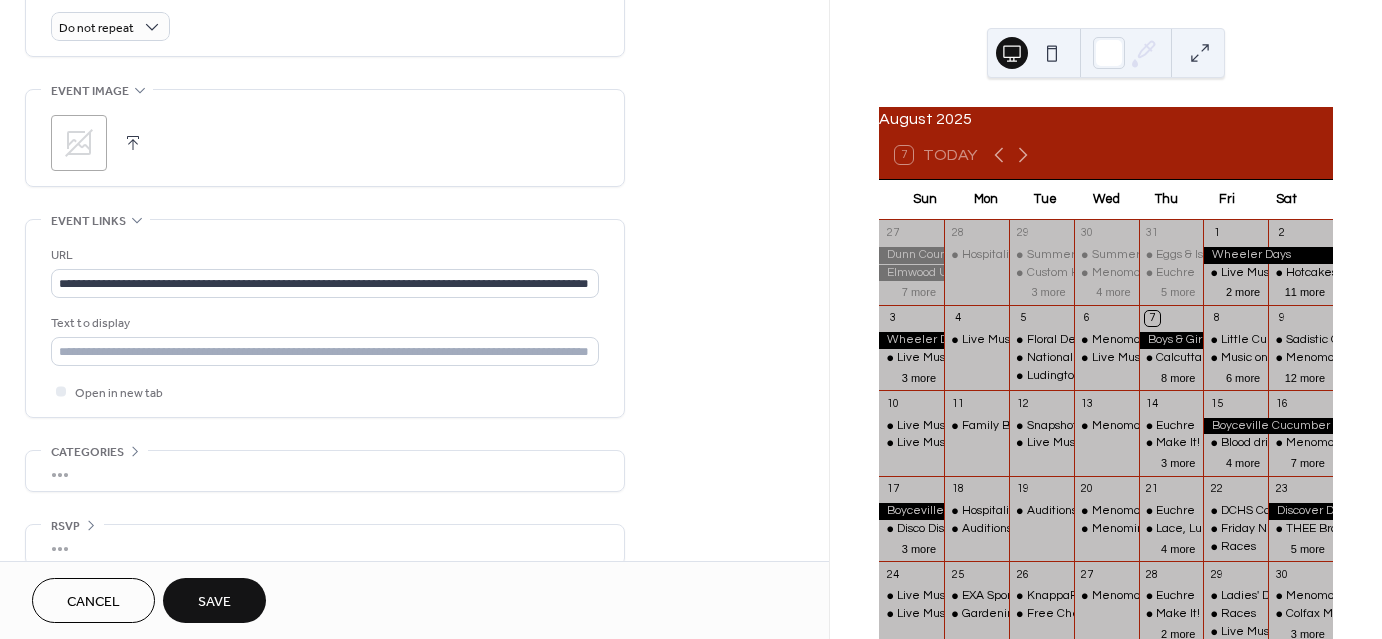 click on "Save" at bounding box center [214, 602] 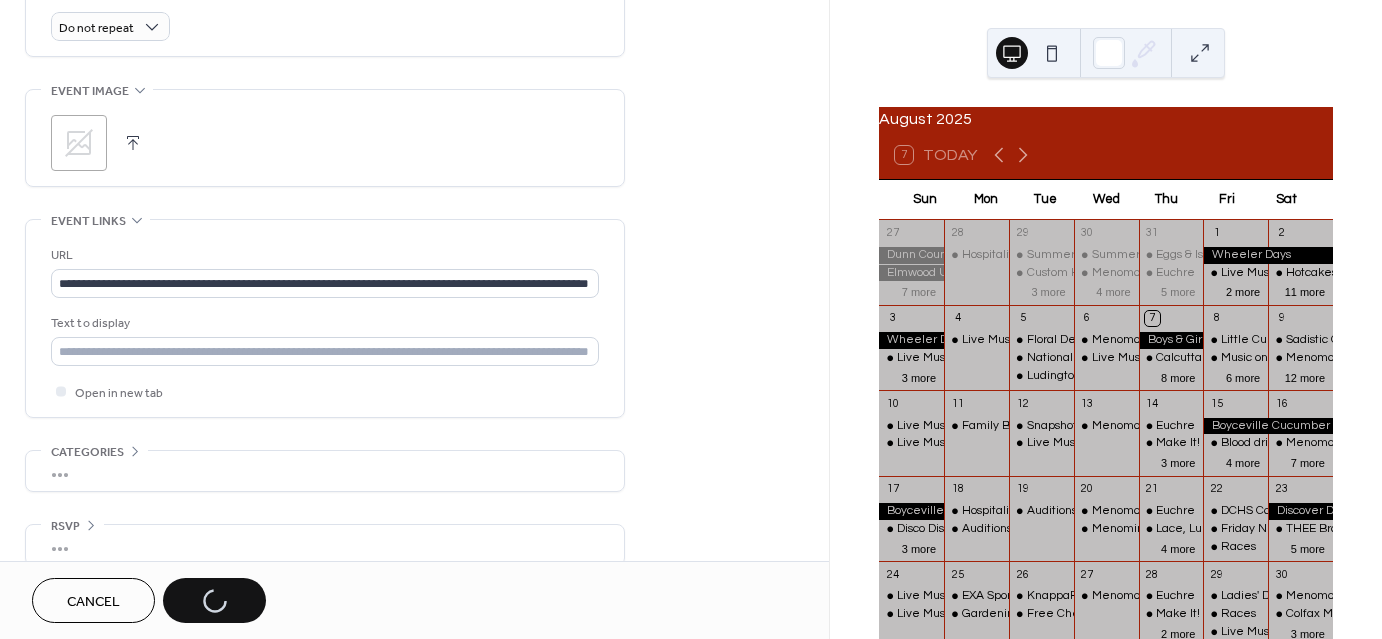 scroll, scrollTop: 0, scrollLeft: 0, axis: both 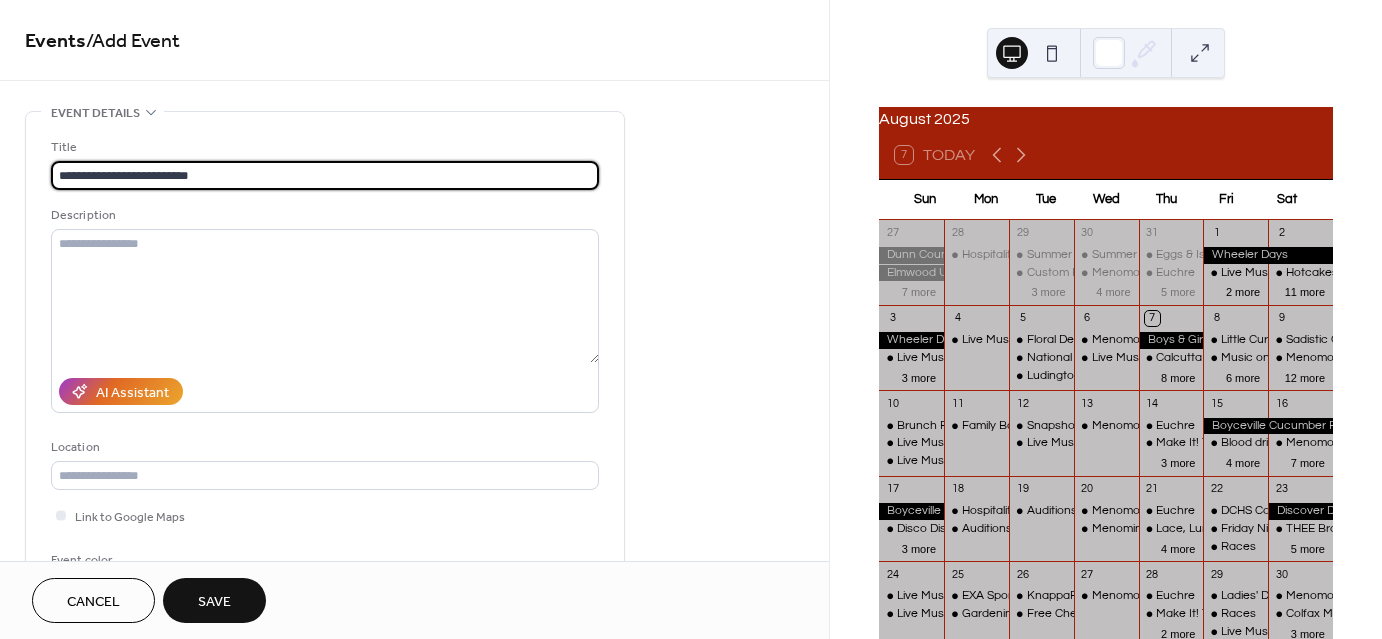 click on "**********" at bounding box center (325, 175) 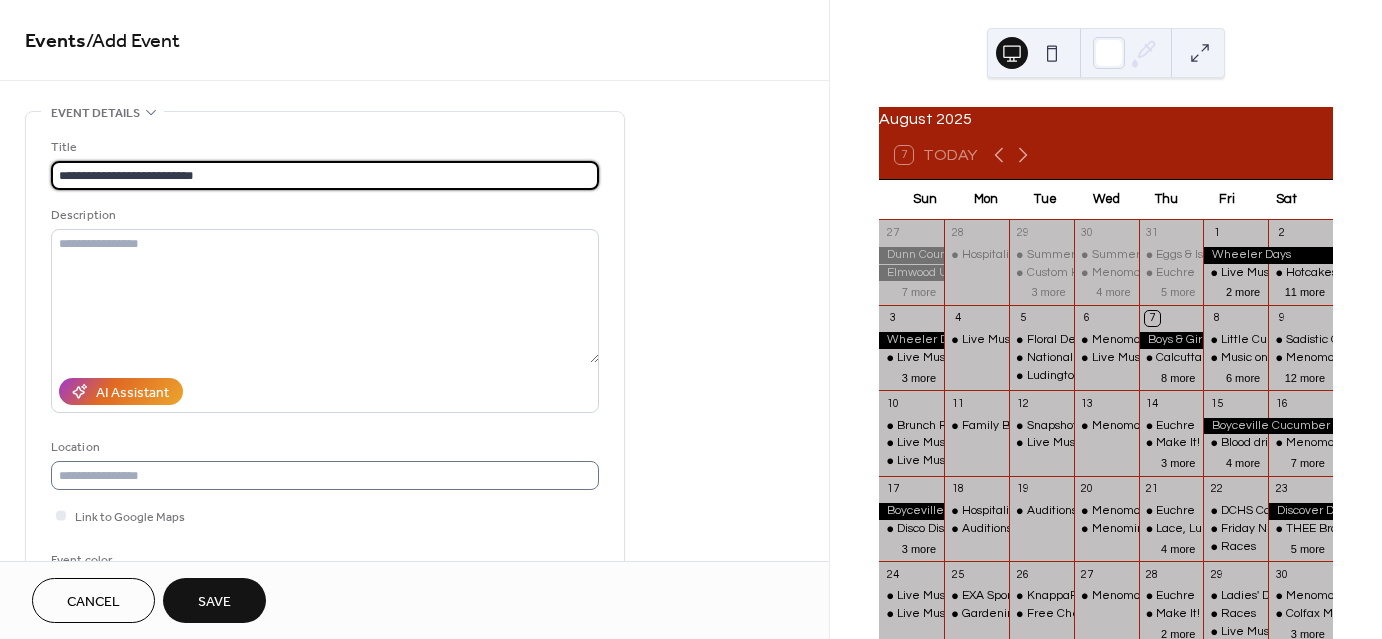 type on "**********" 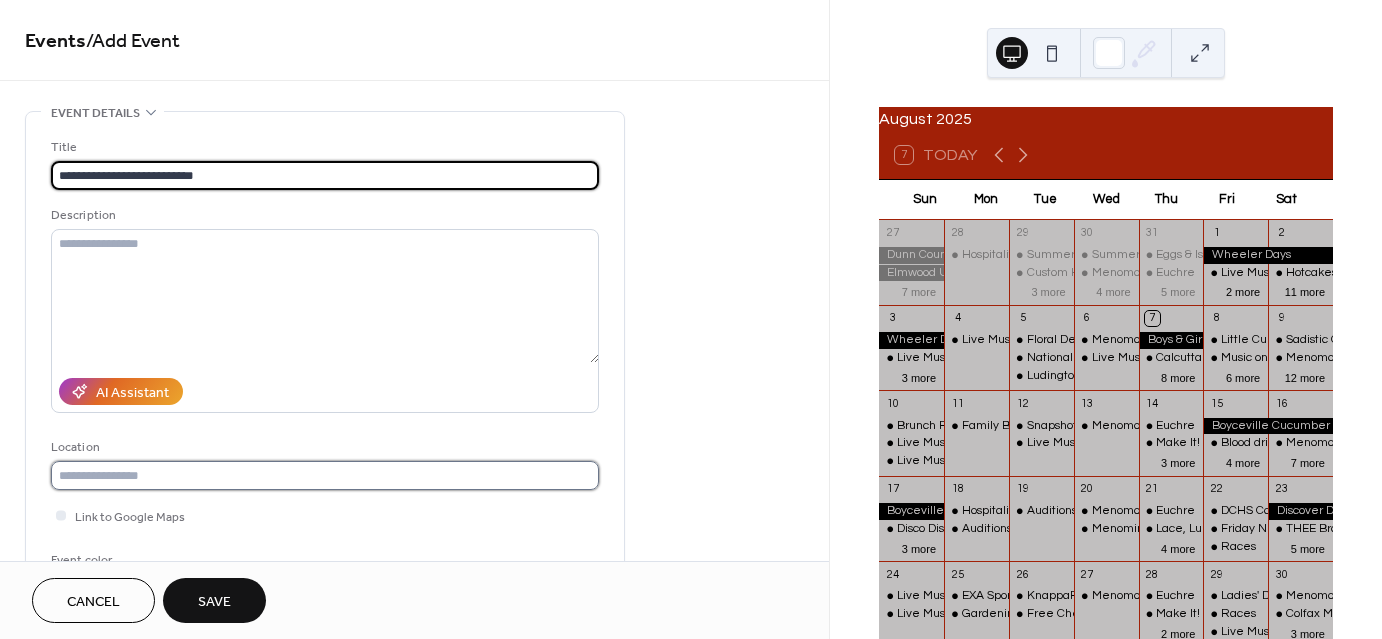 click at bounding box center (325, 475) 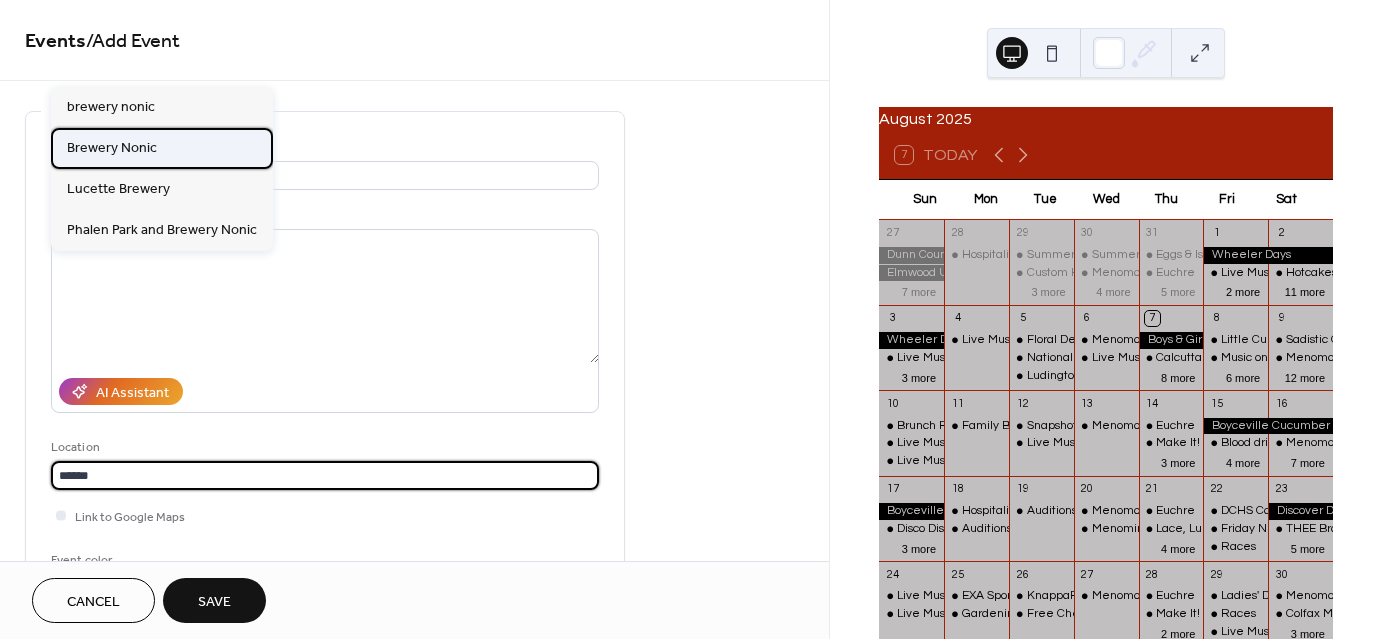 click on "Brewery Nonic" at bounding box center (112, 147) 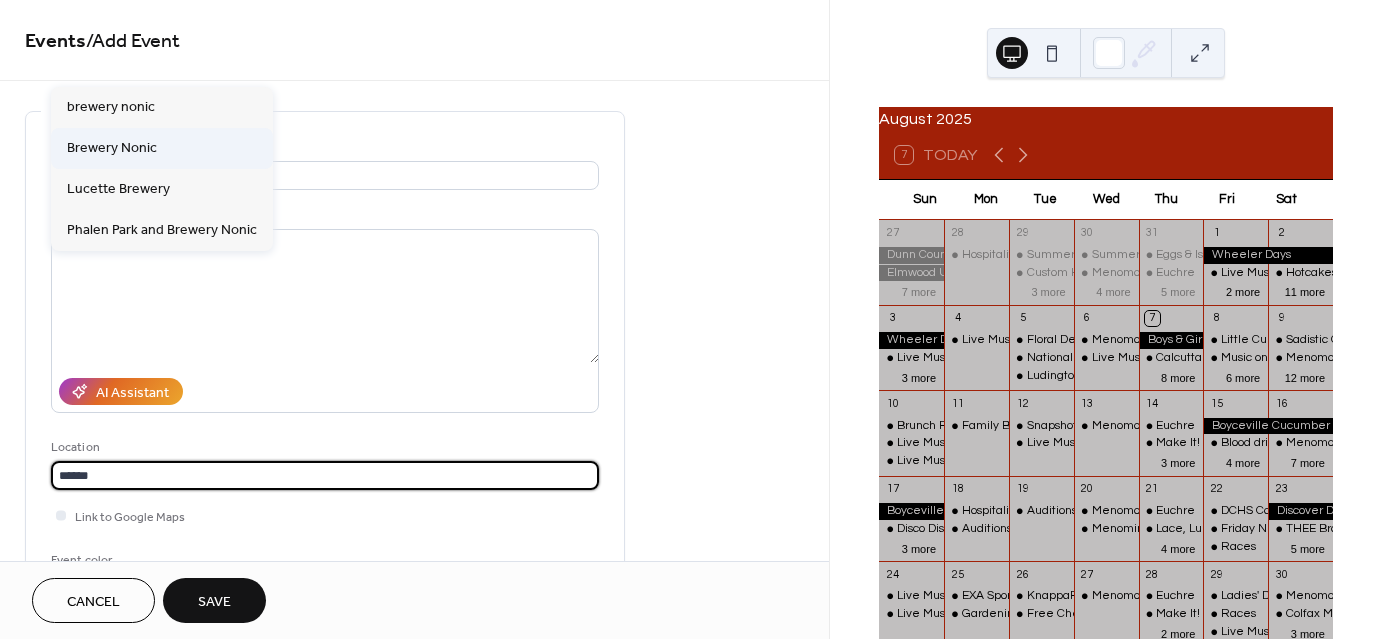 type on "**********" 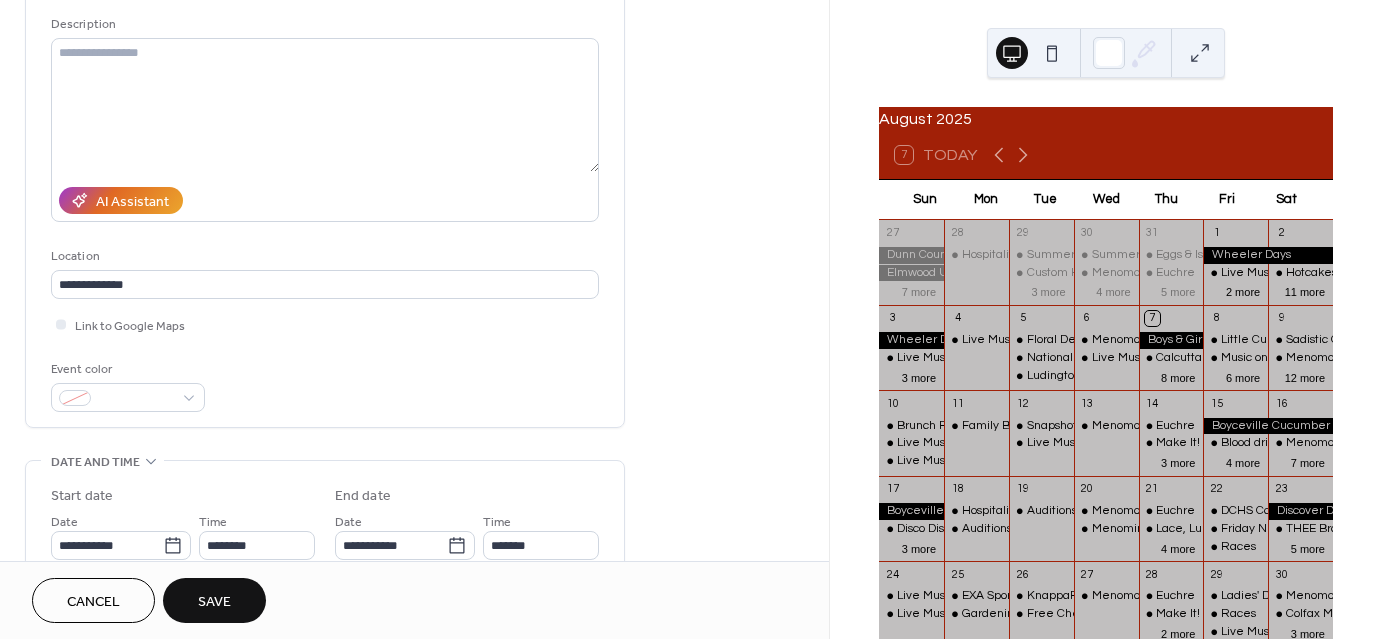 scroll, scrollTop: 200, scrollLeft: 0, axis: vertical 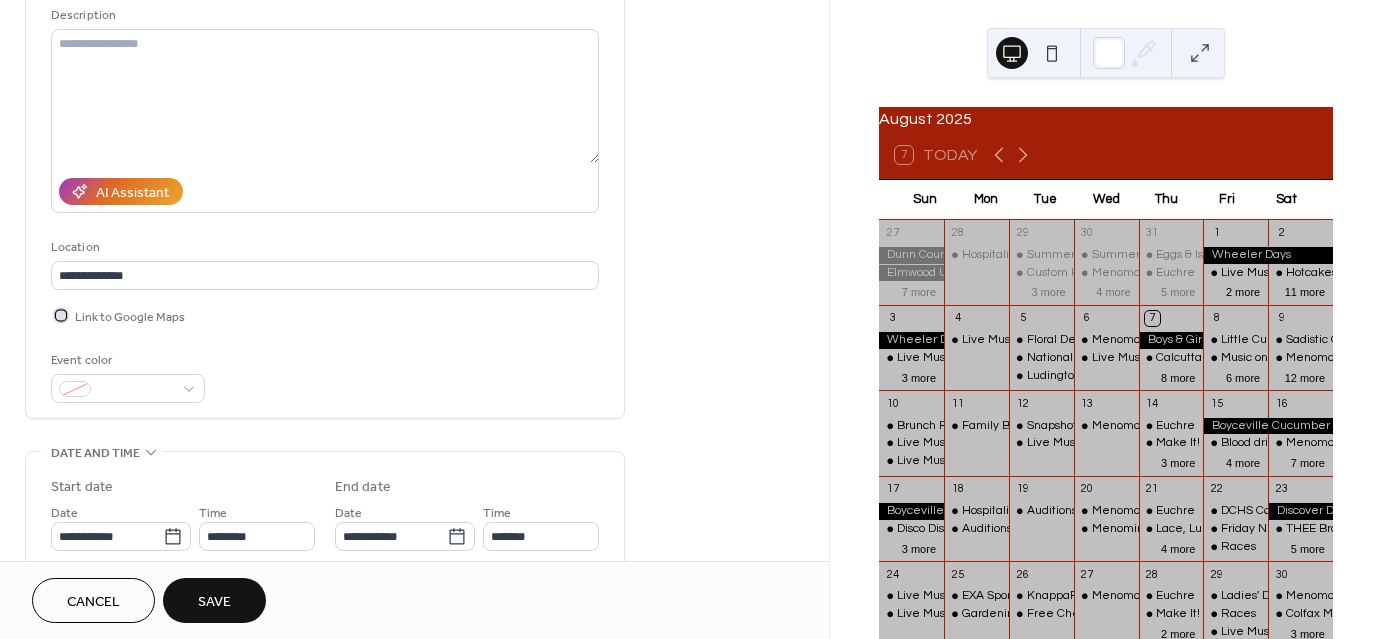 click at bounding box center [61, 315] 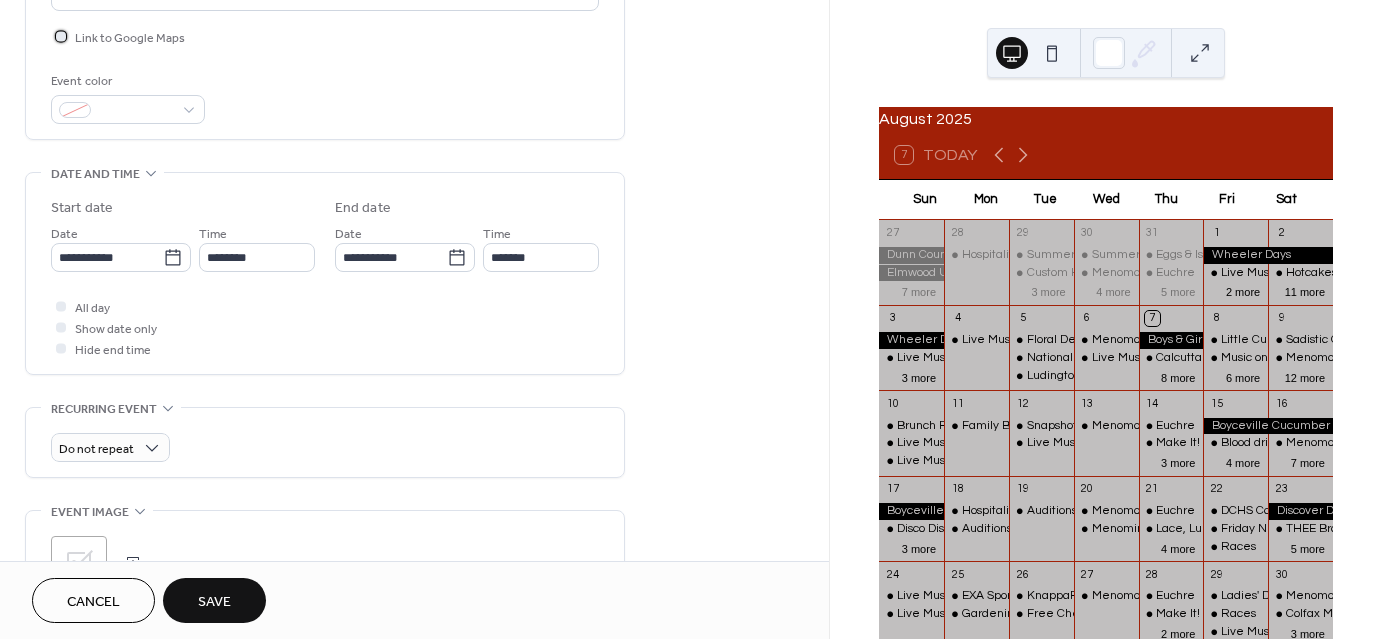 scroll, scrollTop: 500, scrollLeft: 0, axis: vertical 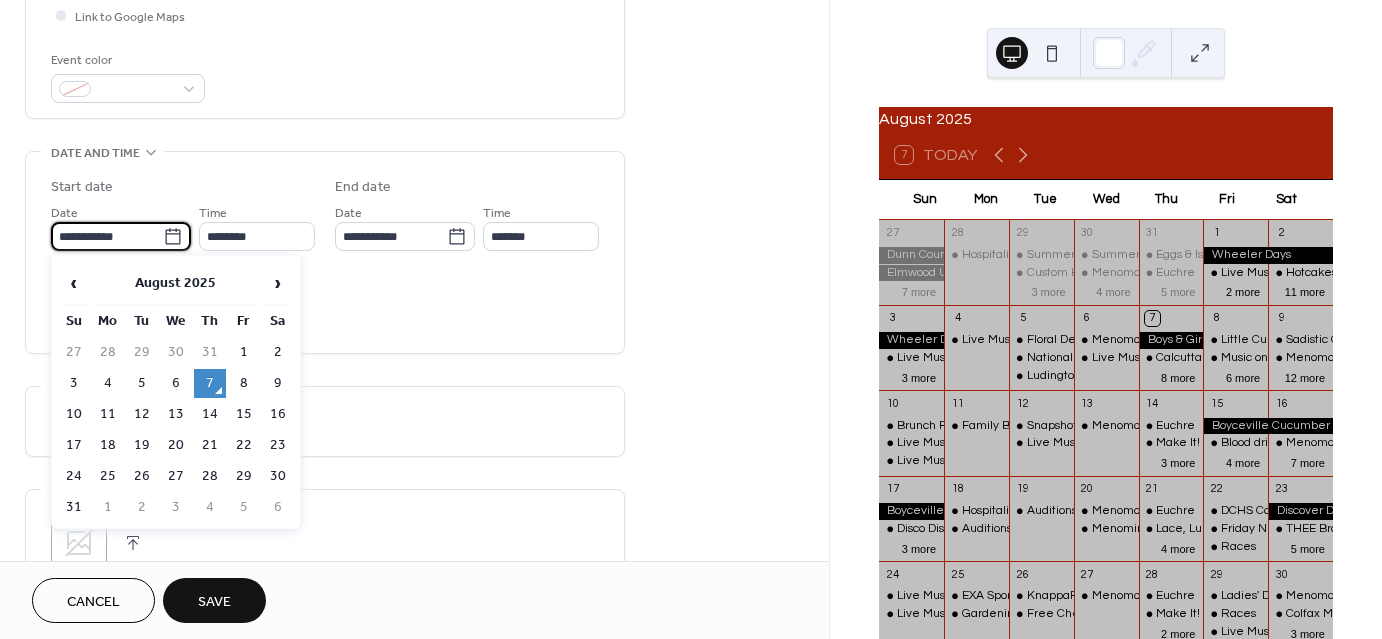 click on "**********" at bounding box center [107, 236] 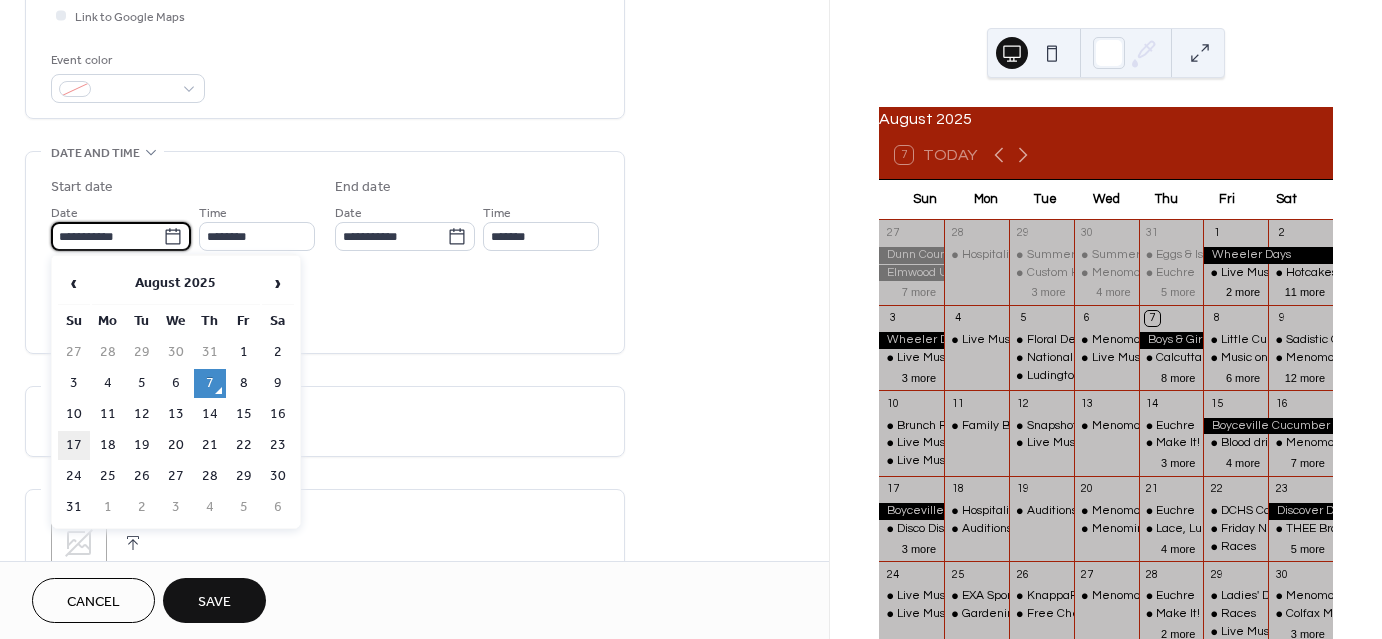 click on "17" at bounding box center (74, 445) 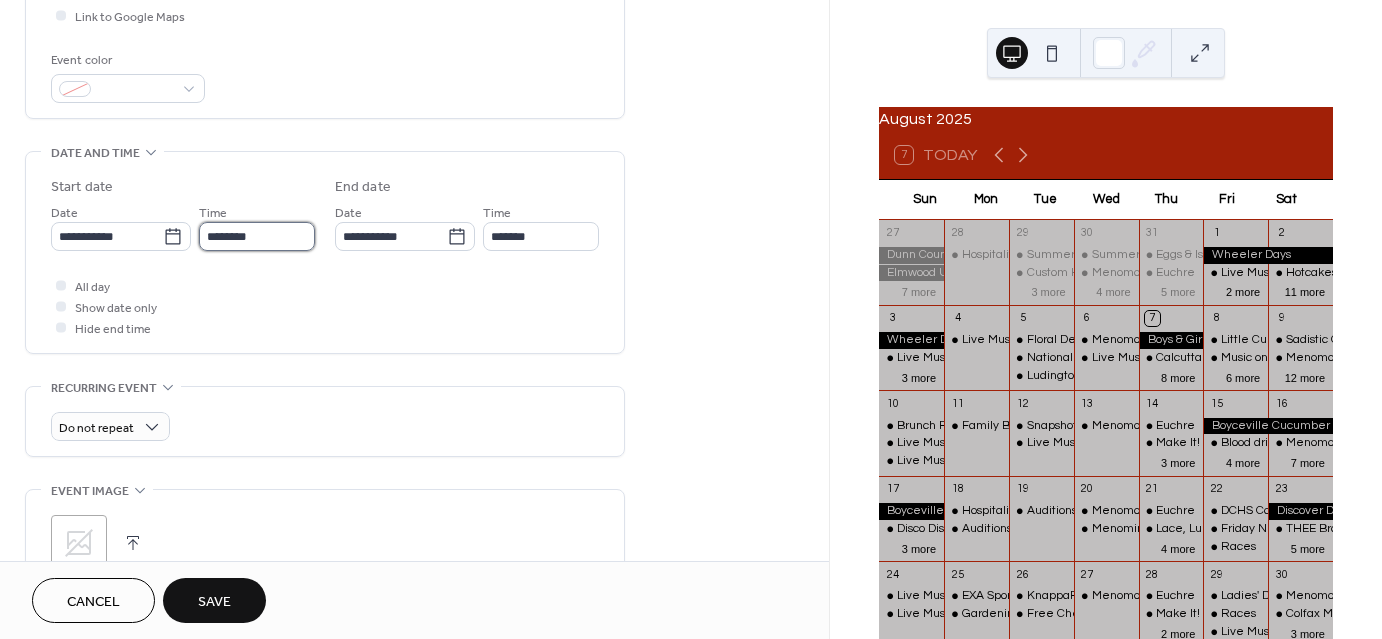 click on "********" at bounding box center (257, 236) 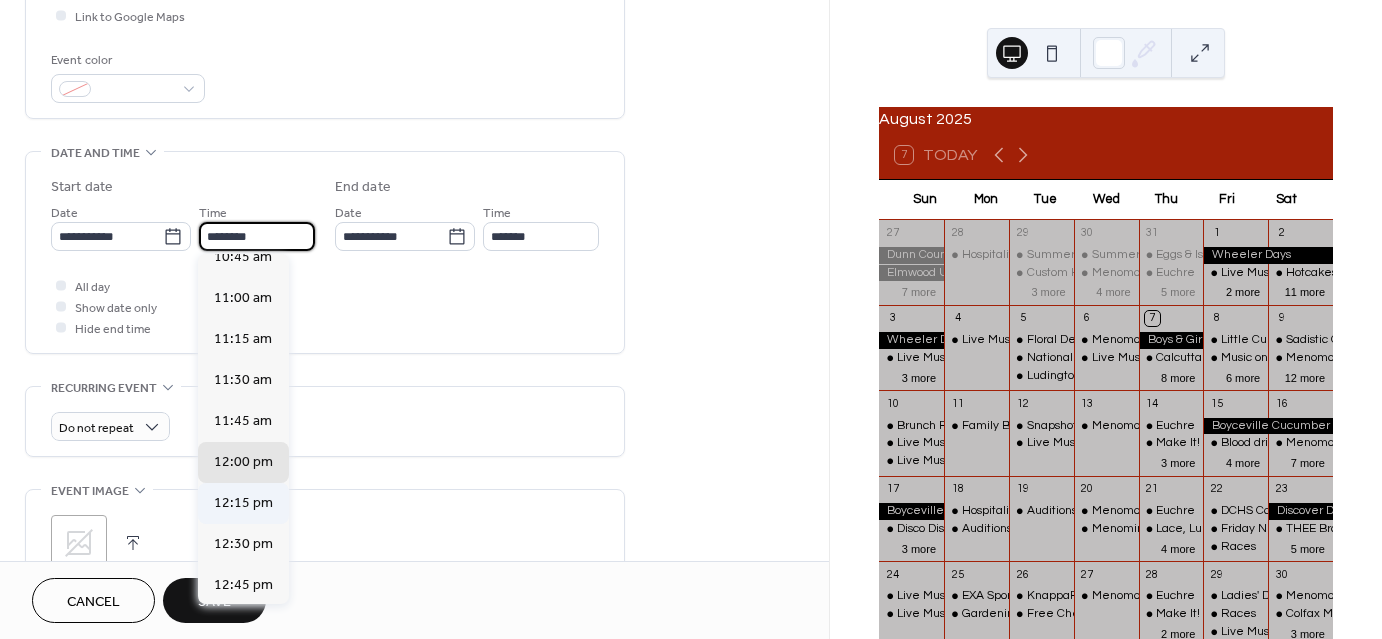 scroll, scrollTop: 1768, scrollLeft: 0, axis: vertical 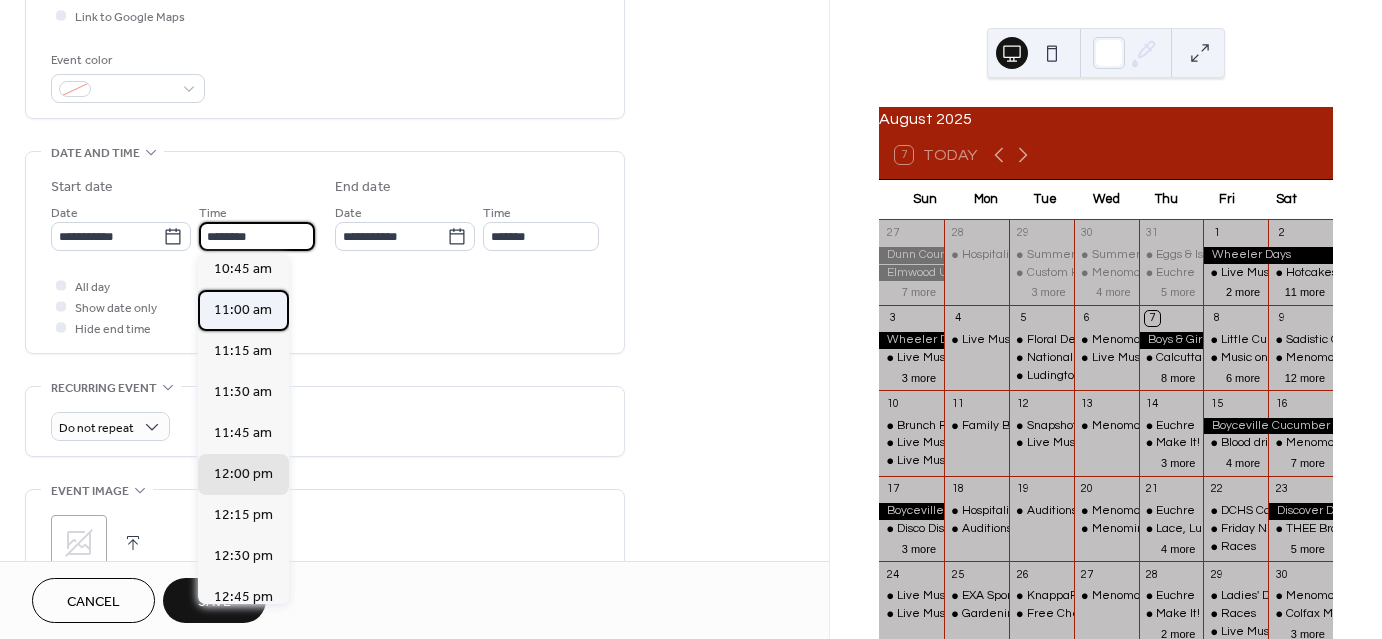 click on "11:00 am" at bounding box center [243, 310] 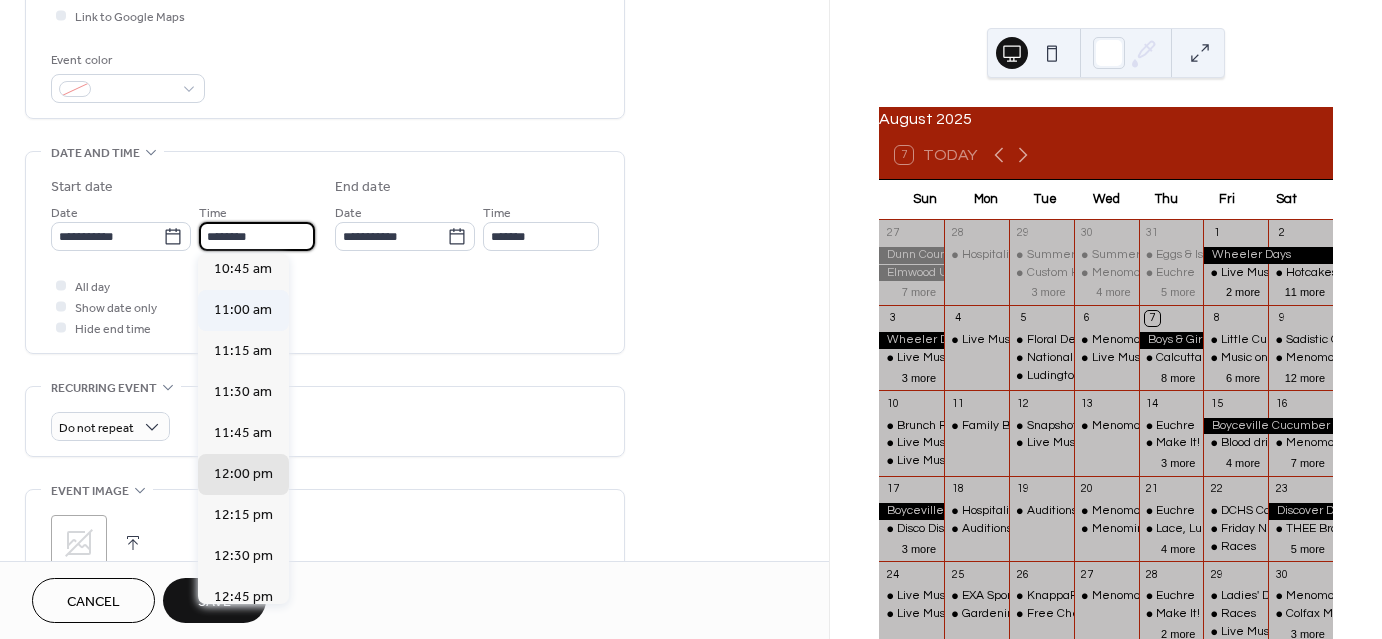 type on "********" 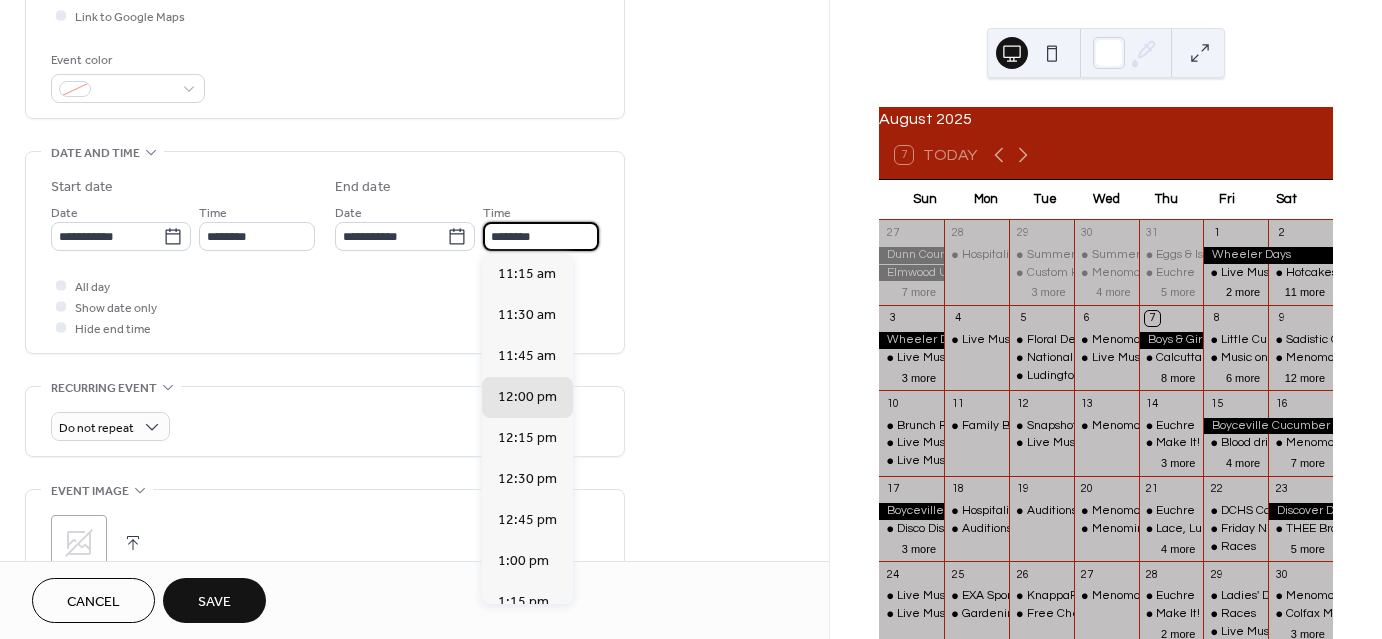 click on "********" at bounding box center (541, 236) 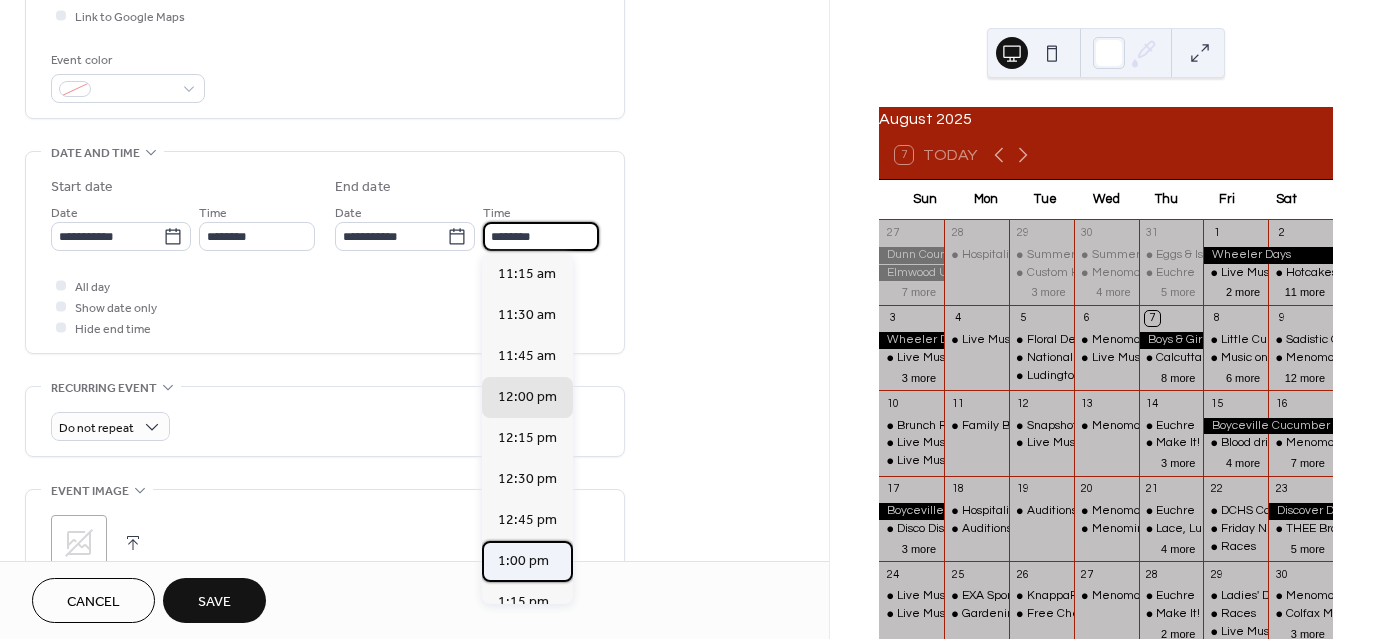click on "1:00 pm" at bounding box center (523, 561) 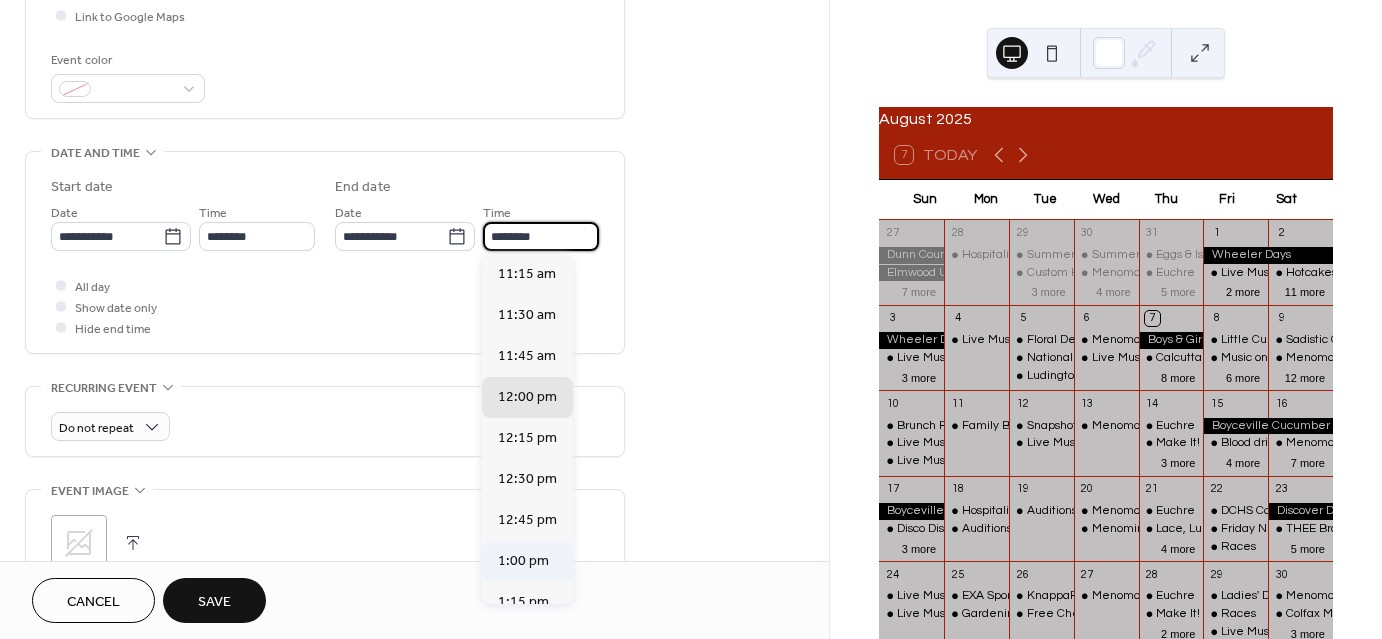 type on "*******" 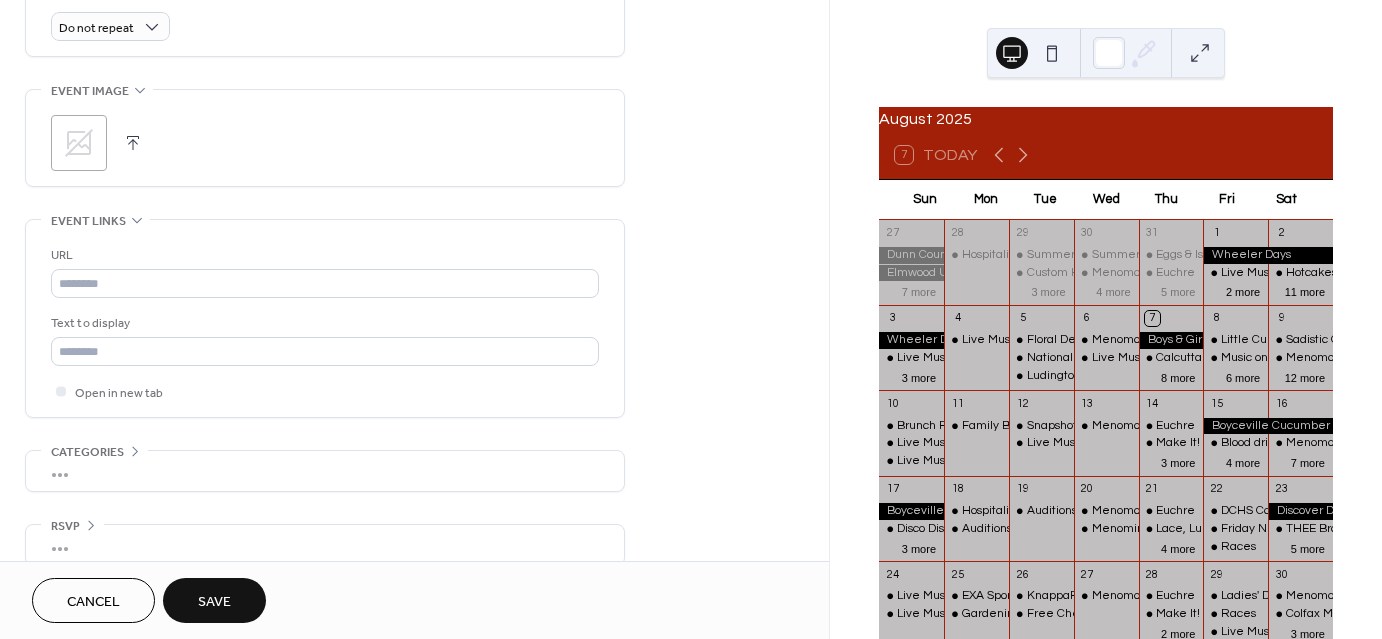 scroll, scrollTop: 922, scrollLeft: 0, axis: vertical 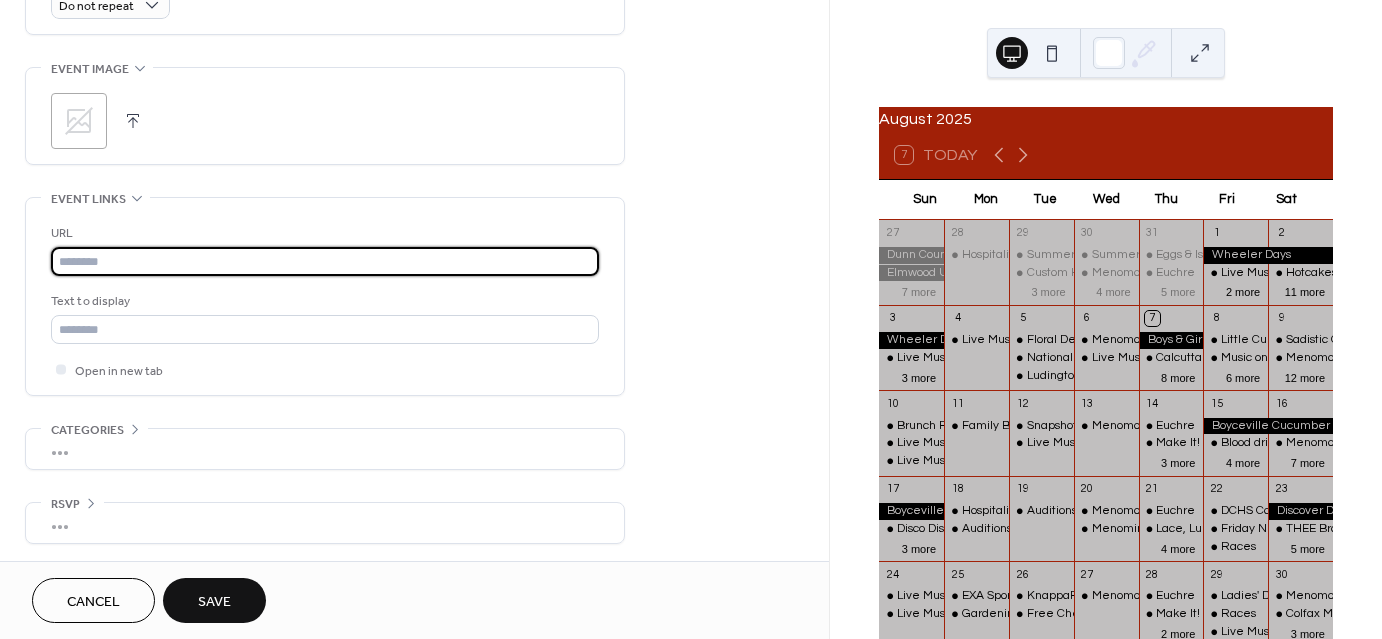 paste on "**********" 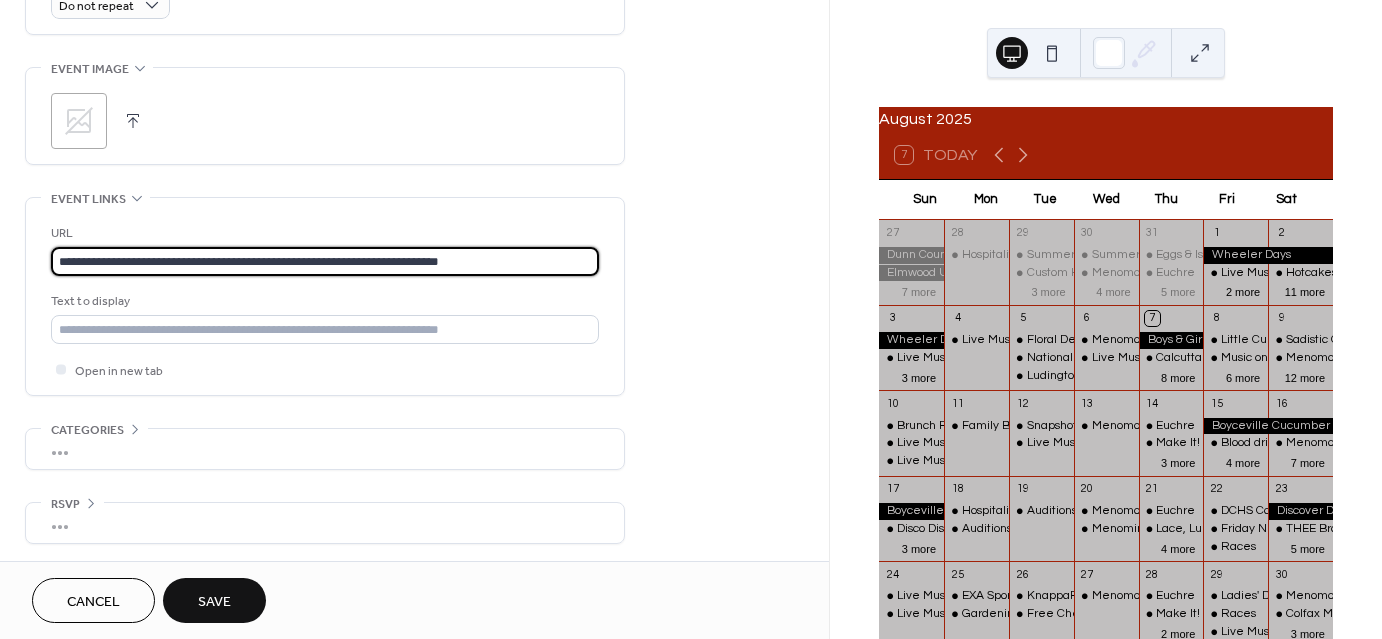 type on "**********" 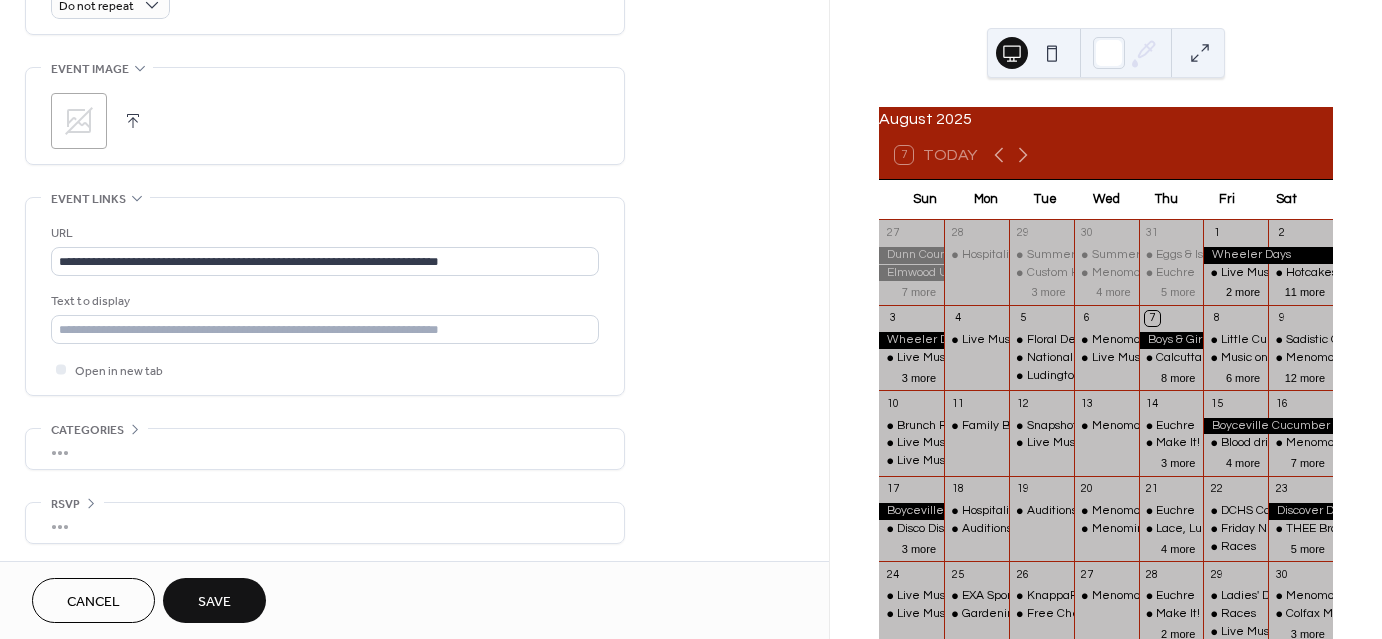 click on "Save" at bounding box center [214, 600] 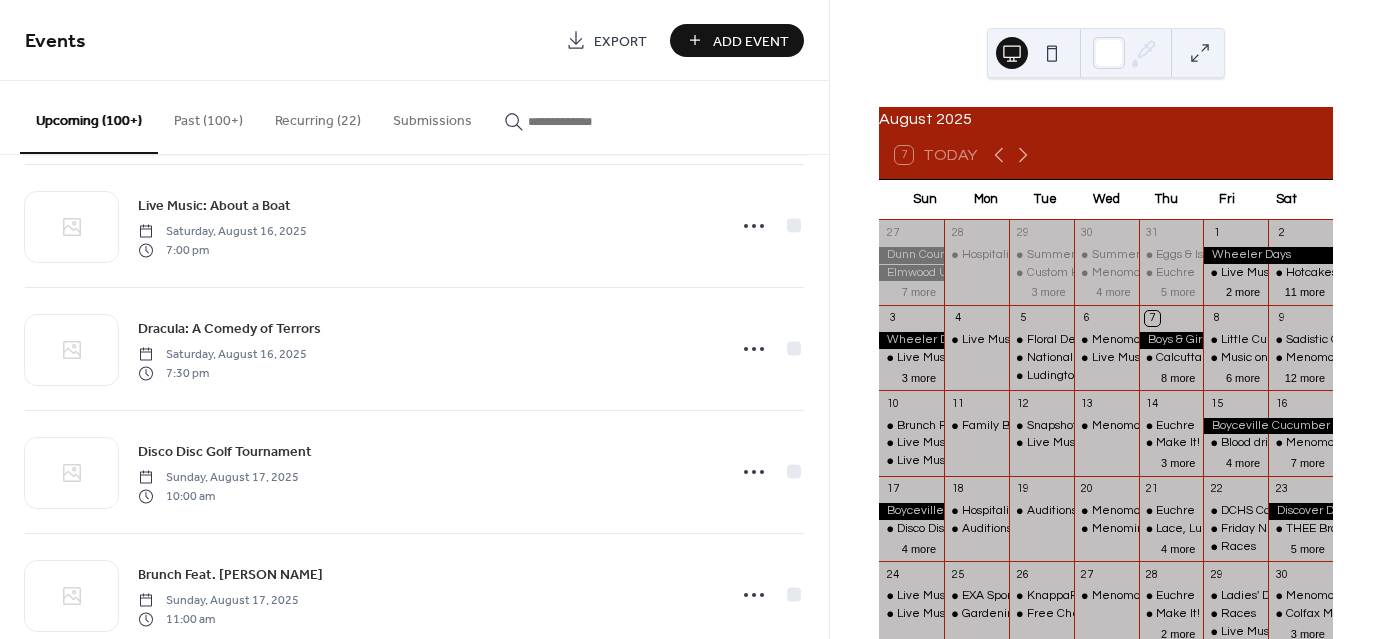 scroll, scrollTop: 5586, scrollLeft: 0, axis: vertical 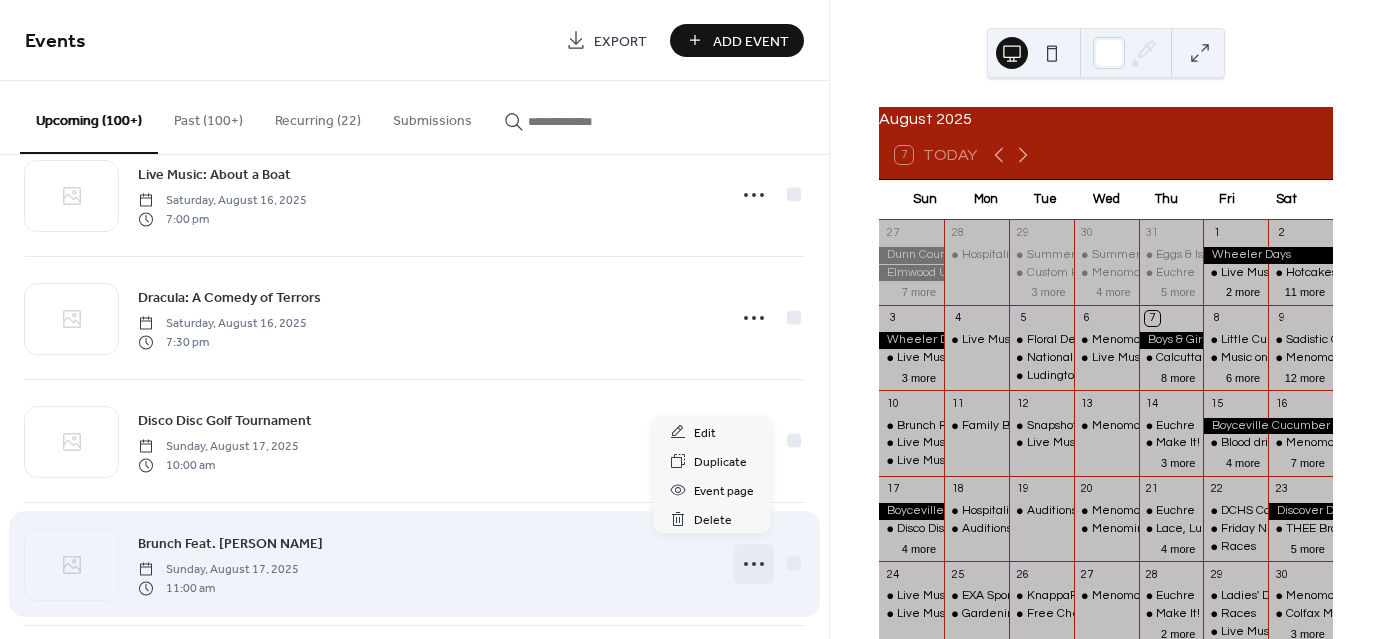 click 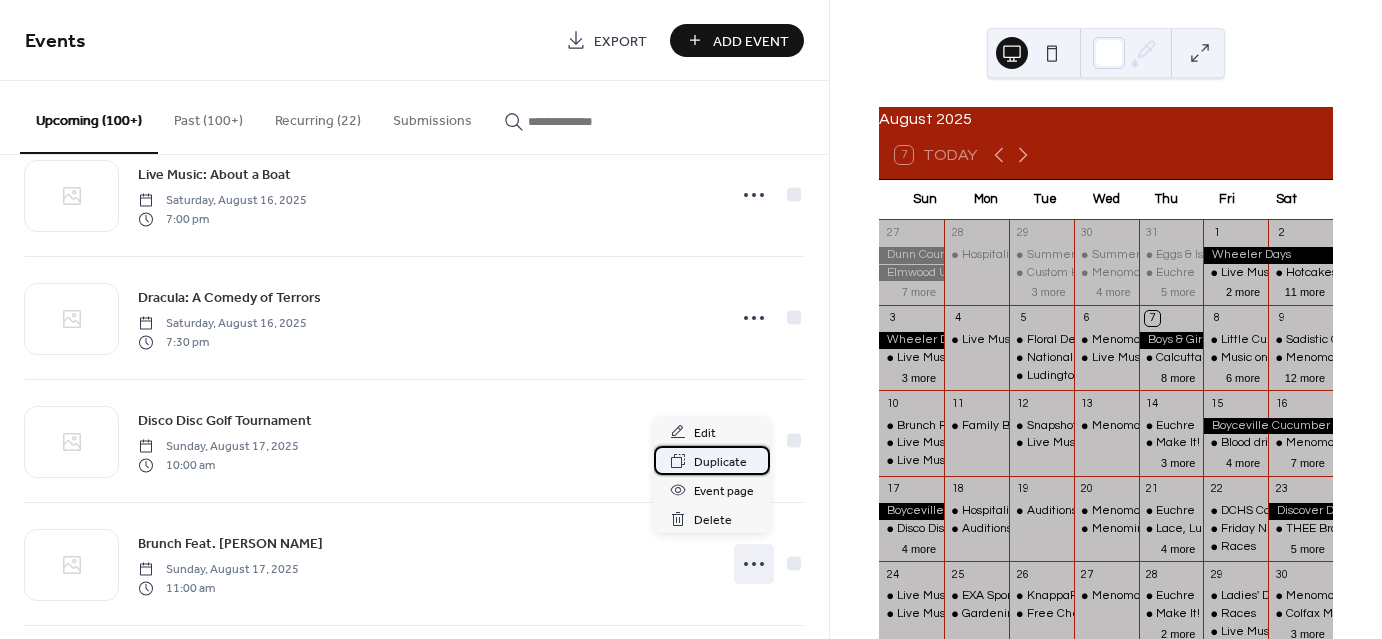 click on "Duplicate" at bounding box center [720, 462] 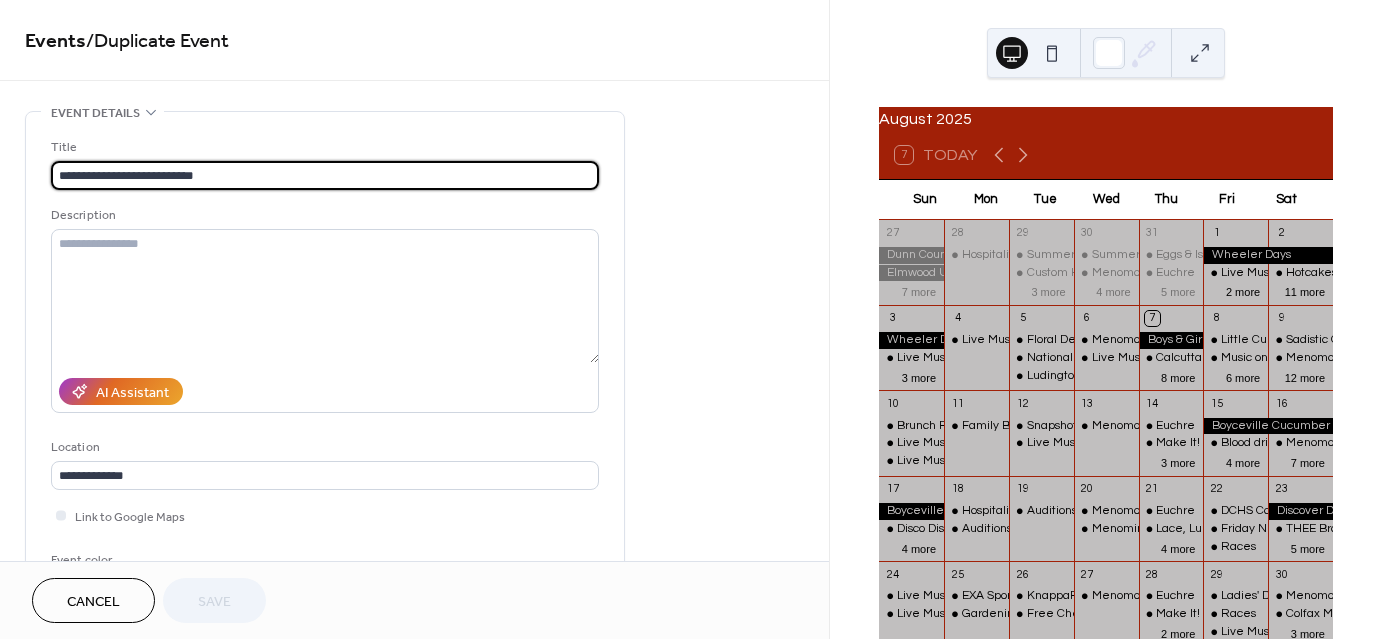 drag, startPoint x: 216, startPoint y: 172, endPoint x: 129, endPoint y: 178, distance: 87.20665 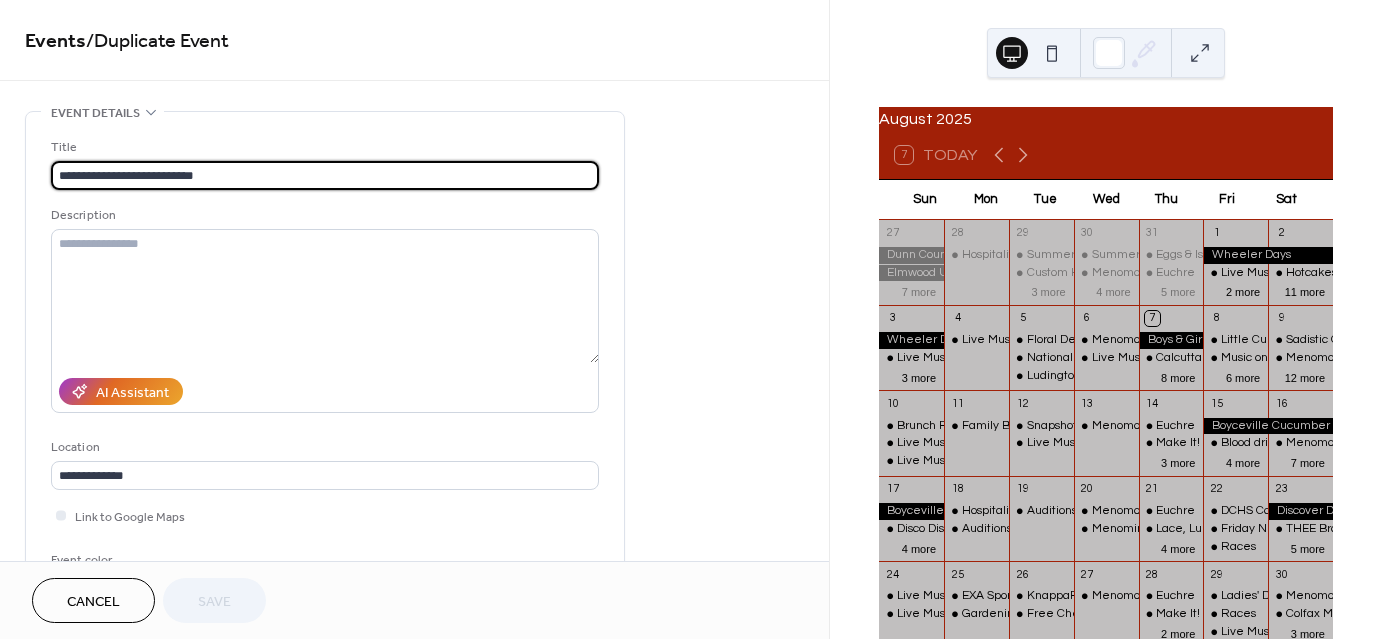 click on "**********" at bounding box center (325, 175) 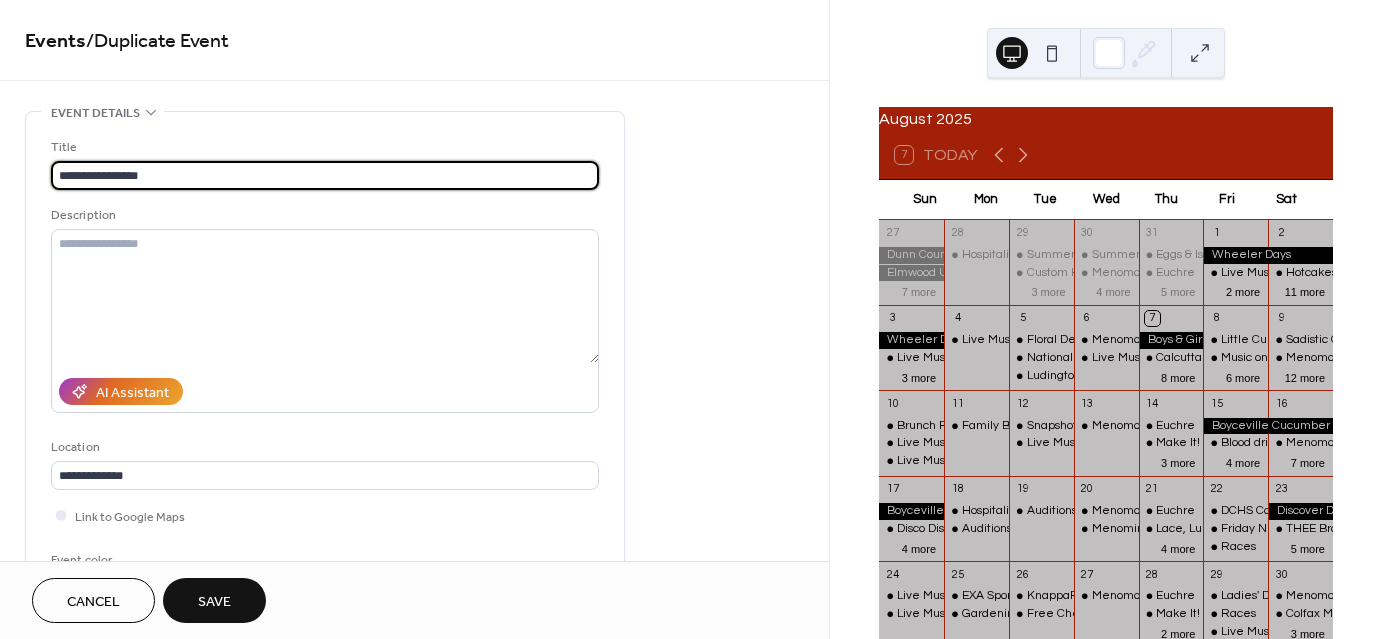 scroll, scrollTop: 400, scrollLeft: 0, axis: vertical 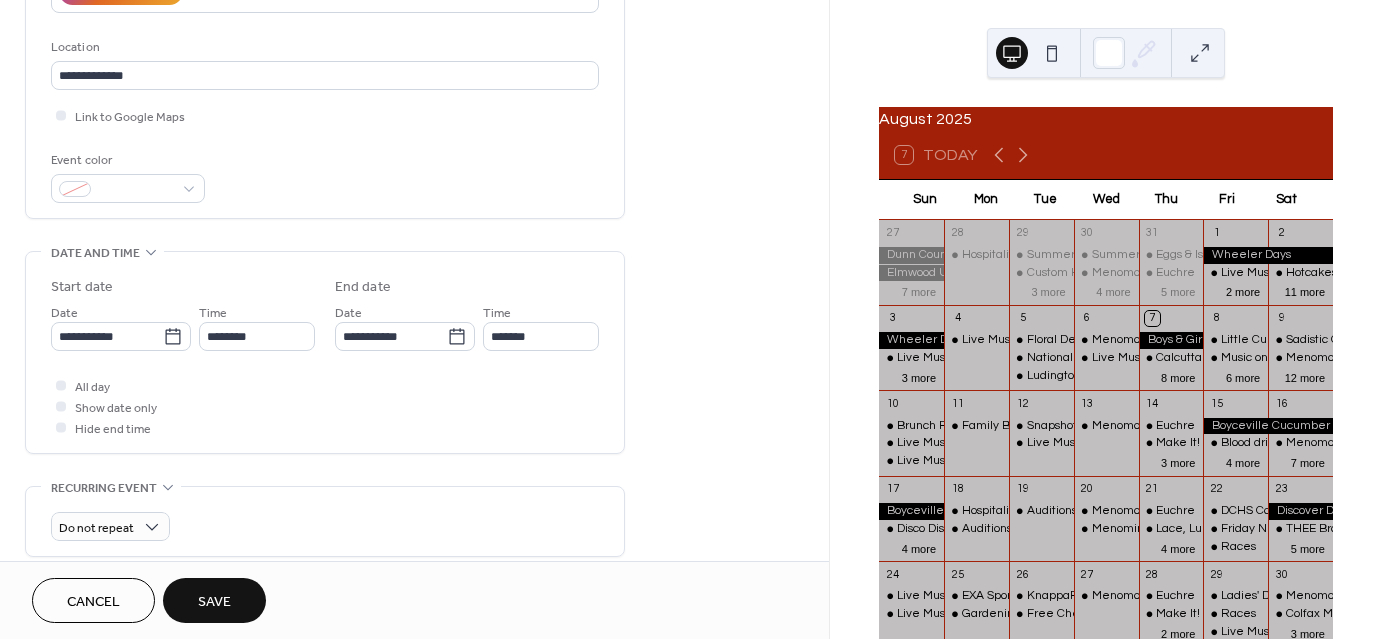 type on "**********" 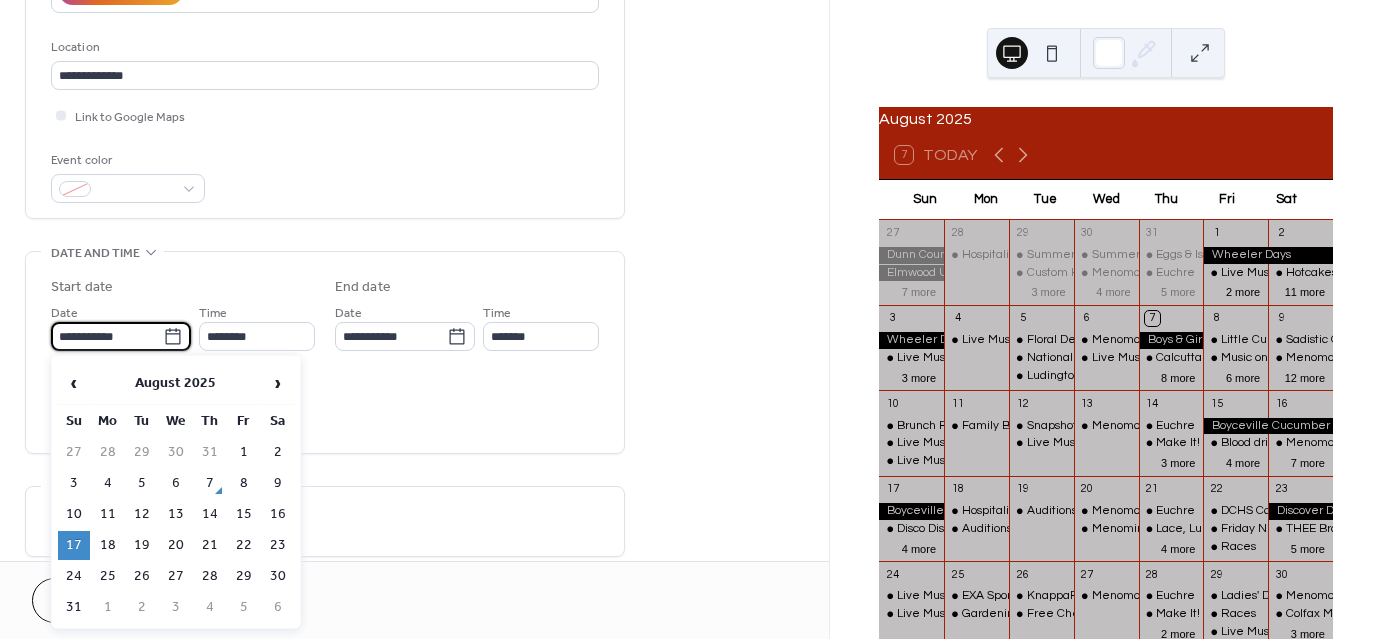 click on "**********" at bounding box center (107, 336) 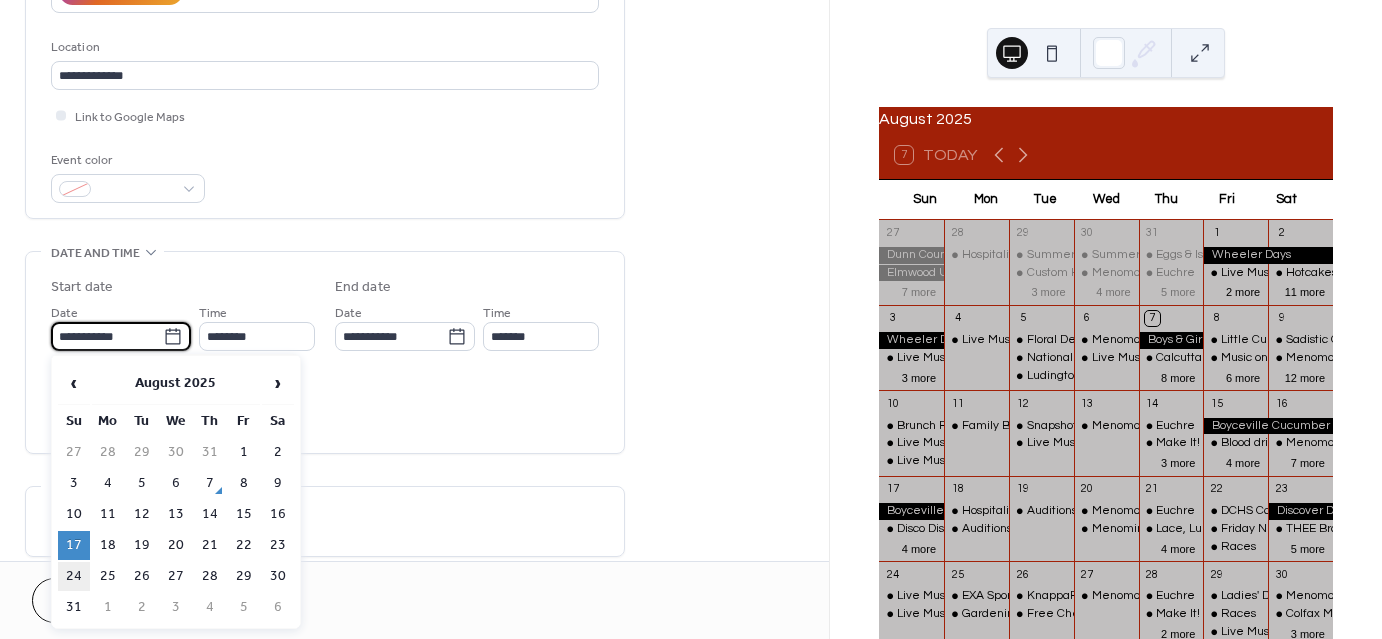 click on "24" at bounding box center (74, 576) 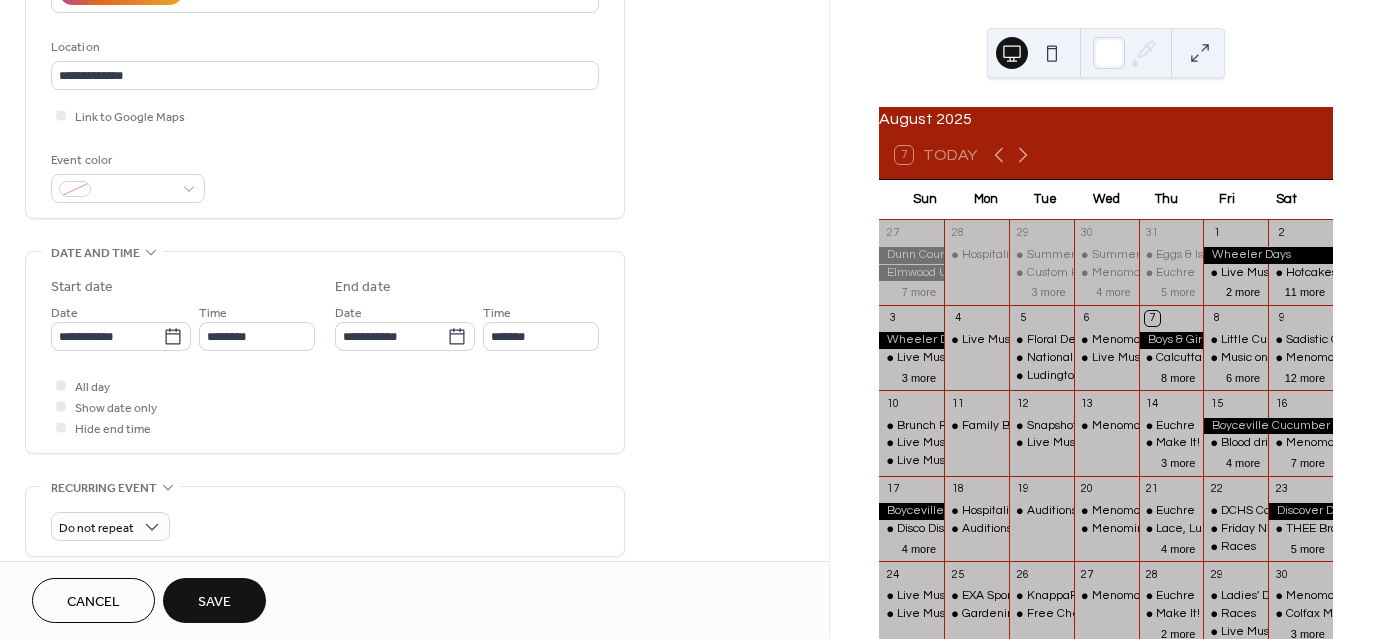 click on "Save" at bounding box center (214, 602) 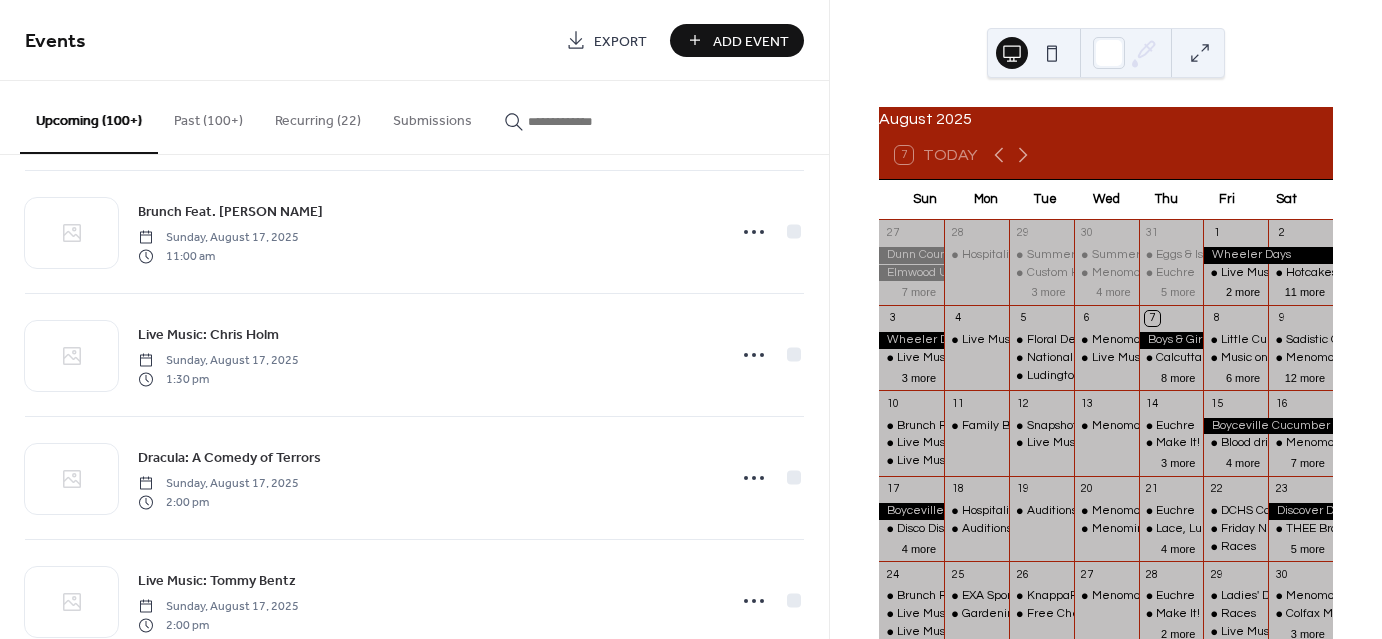 scroll, scrollTop: 5914, scrollLeft: 0, axis: vertical 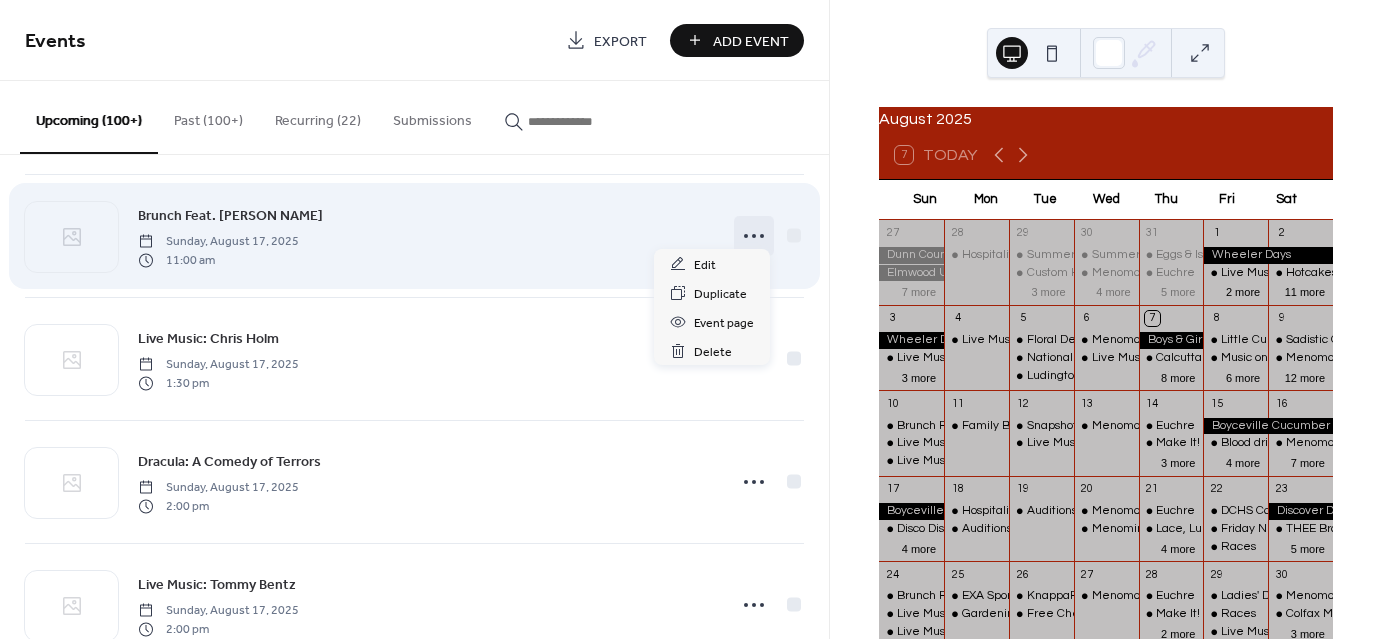click 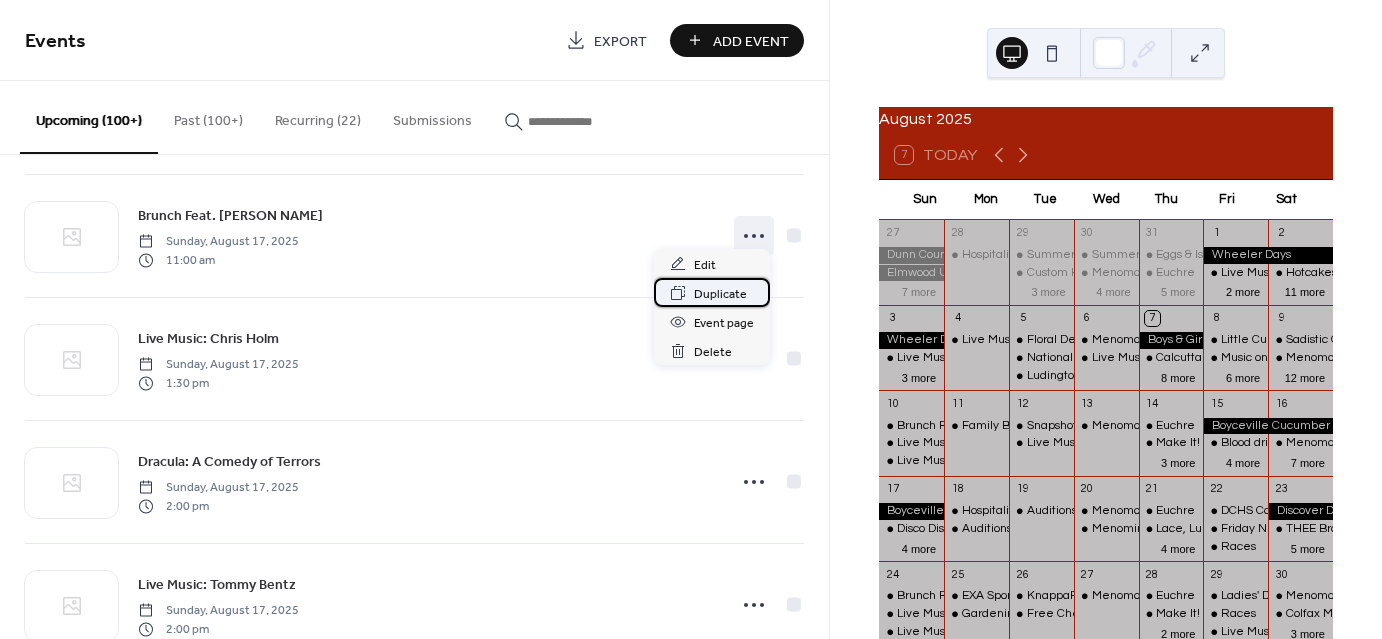 click on "Duplicate" at bounding box center [720, 294] 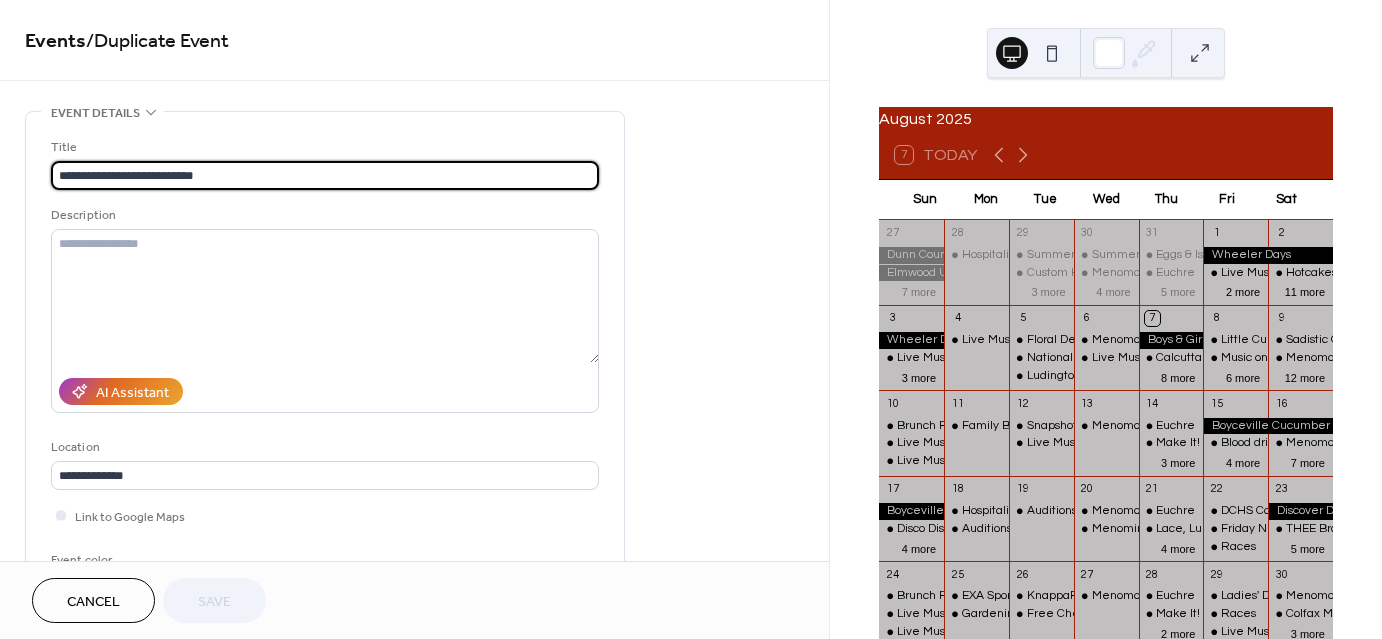 scroll, scrollTop: 1, scrollLeft: 0, axis: vertical 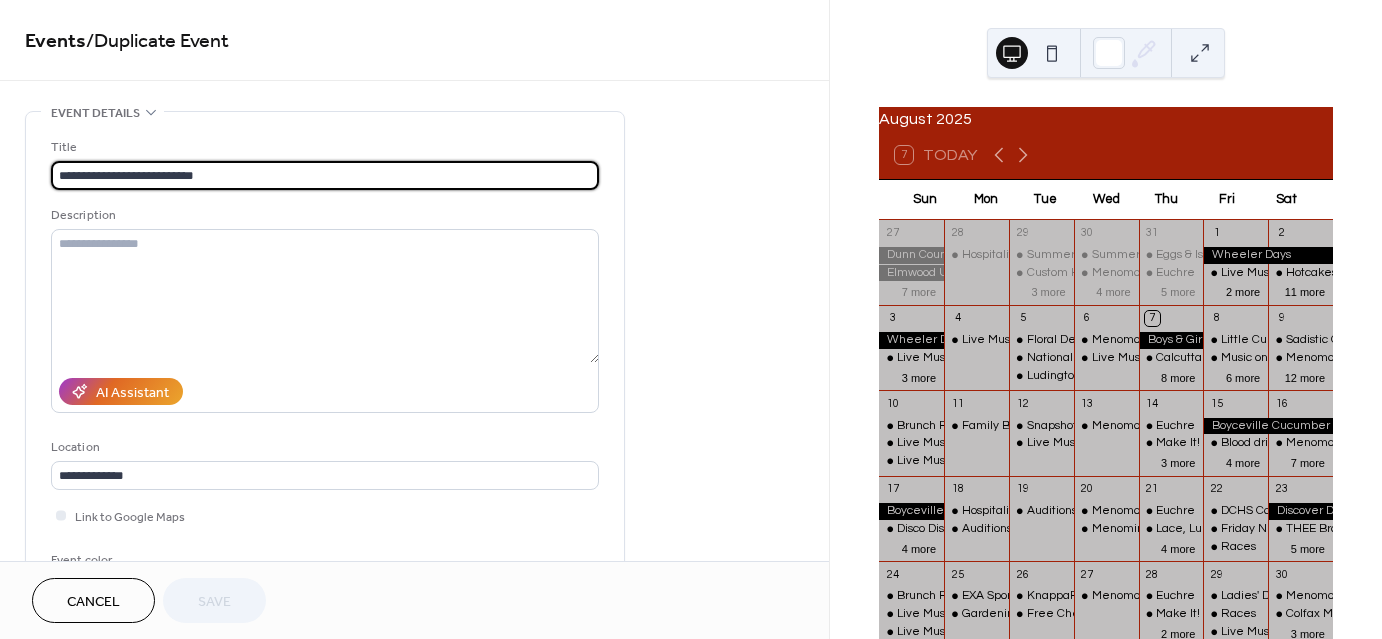 drag, startPoint x: 224, startPoint y: 172, endPoint x: 129, endPoint y: 182, distance: 95.524864 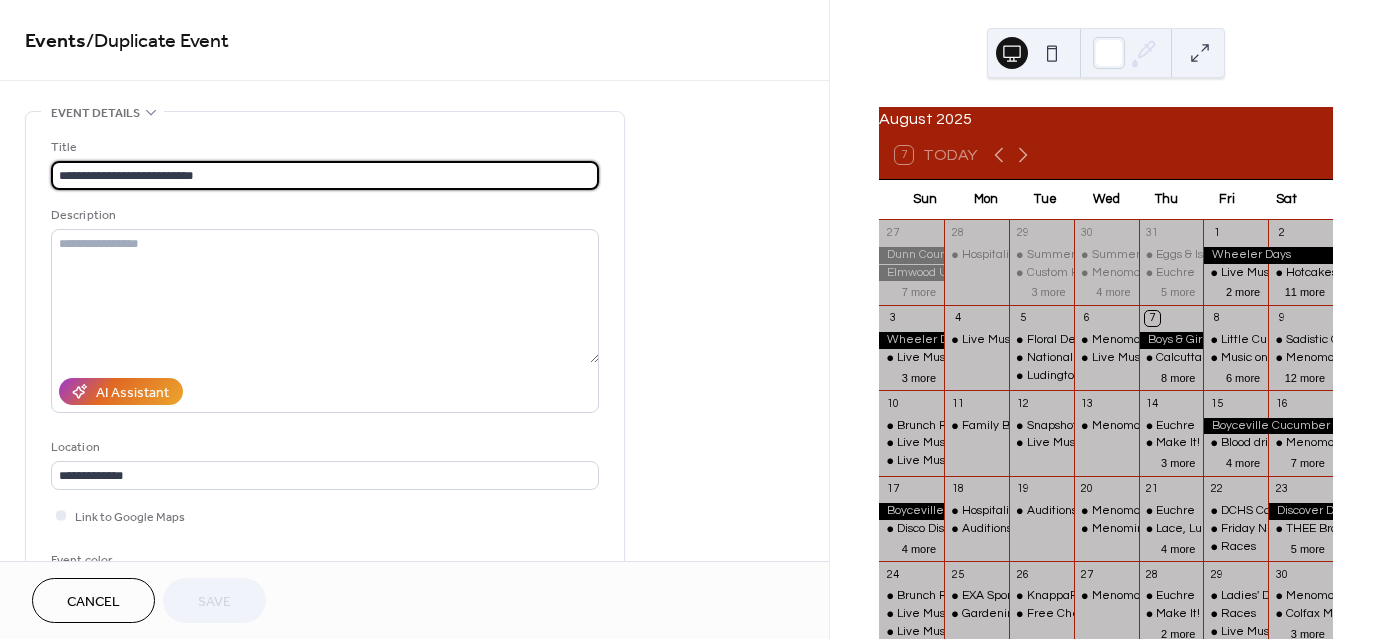 click on "**********" at bounding box center [325, 175] 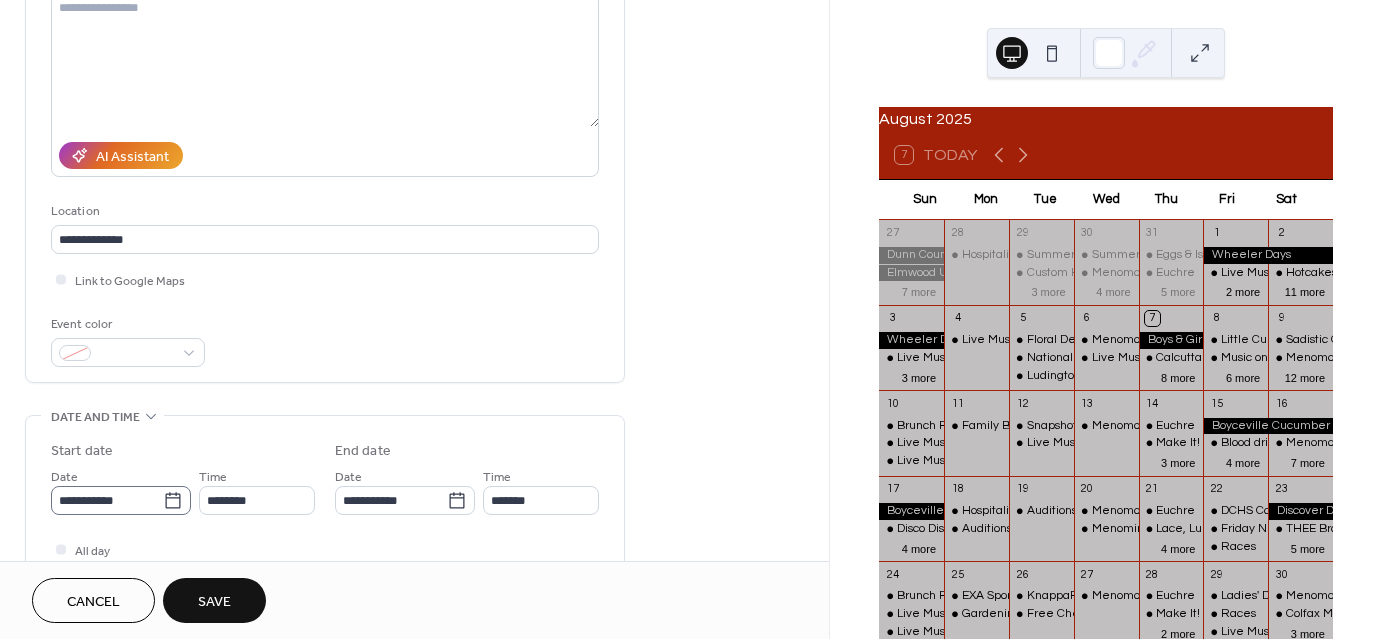 scroll, scrollTop: 400, scrollLeft: 0, axis: vertical 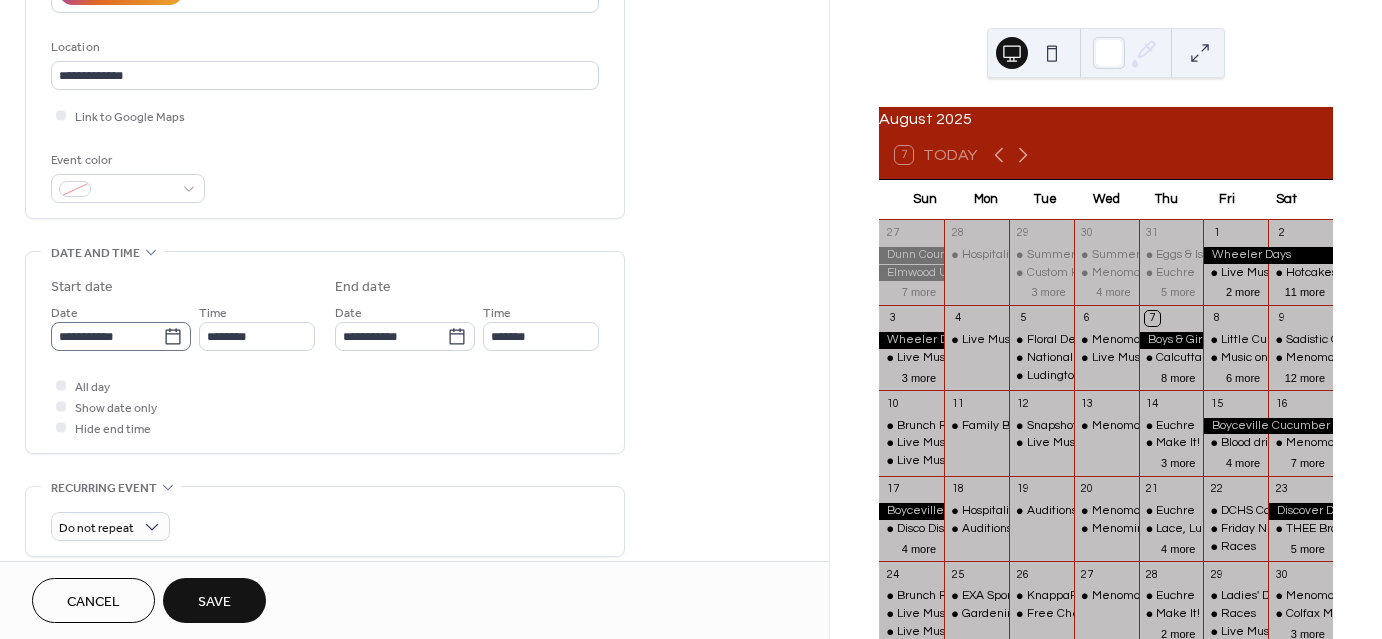 type on "**********" 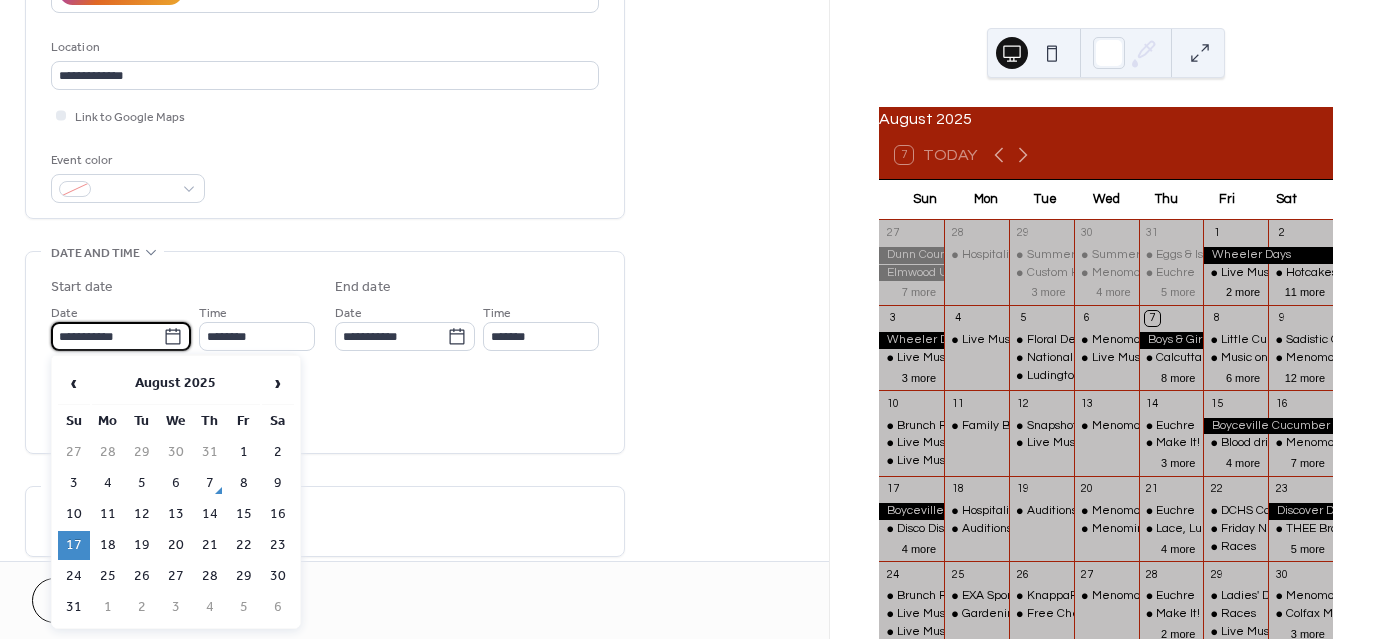 scroll, scrollTop: 0, scrollLeft: 0, axis: both 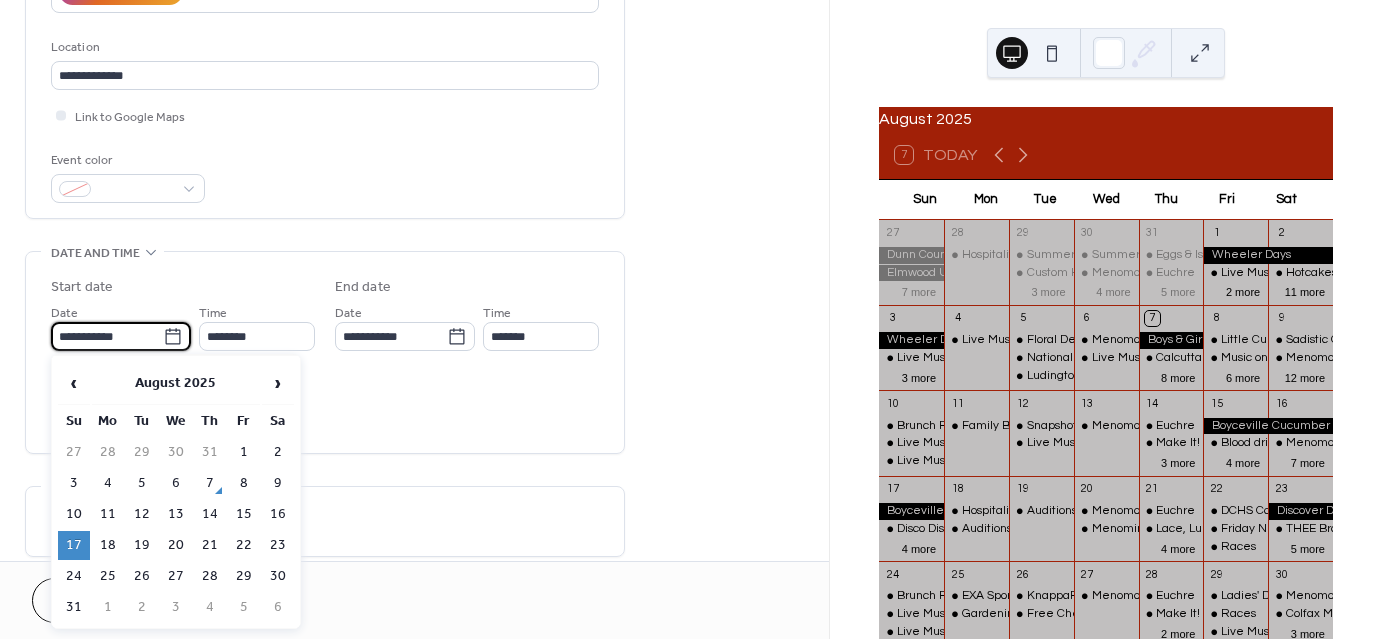 click on "**********" at bounding box center (107, 336) 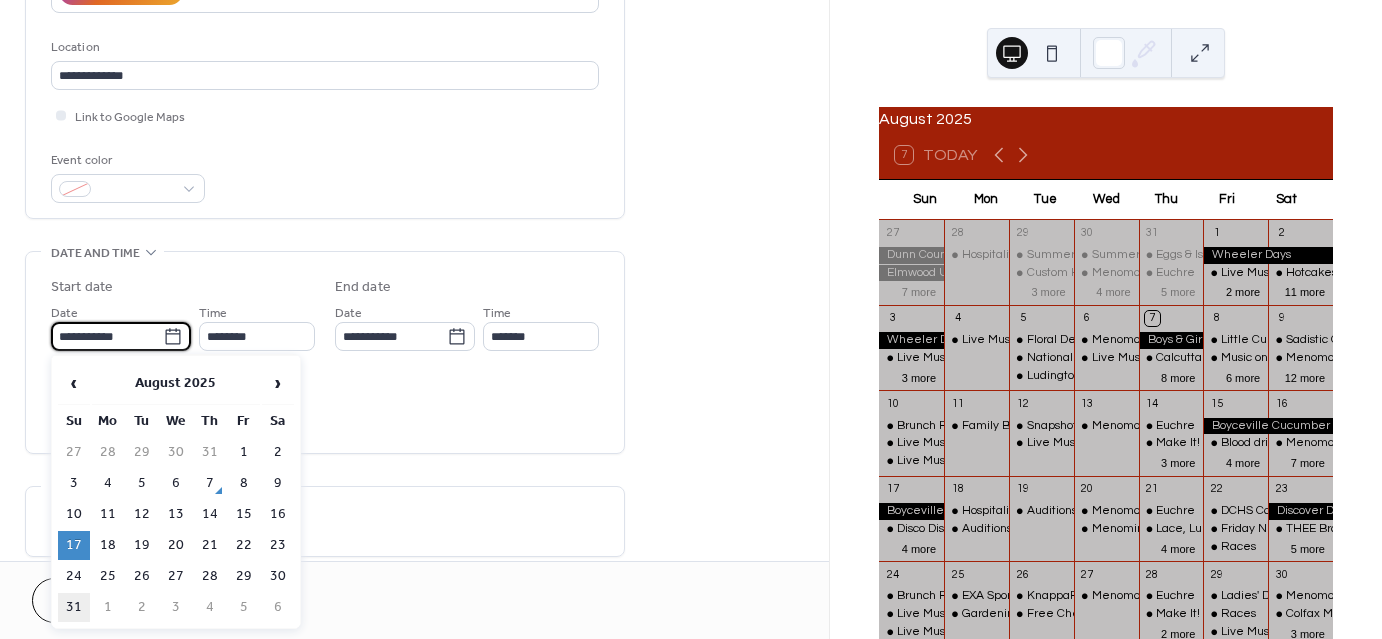 click on "31" at bounding box center (74, 607) 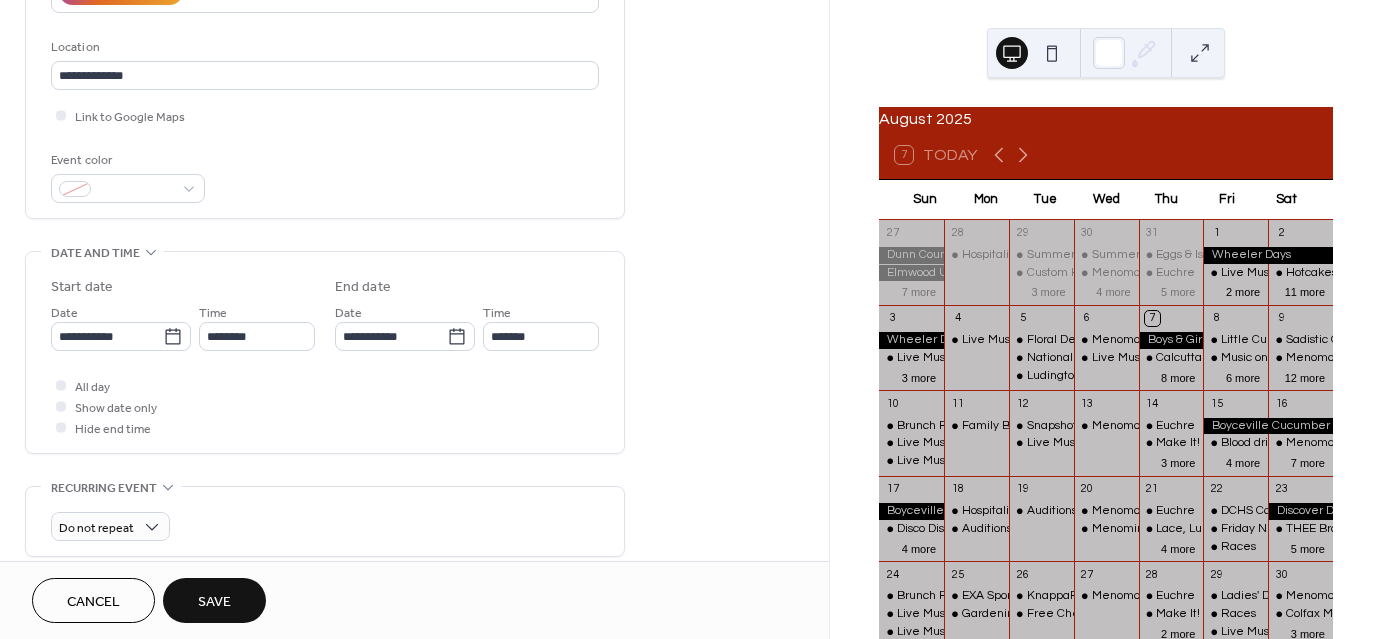 click on "Save" at bounding box center [214, 602] 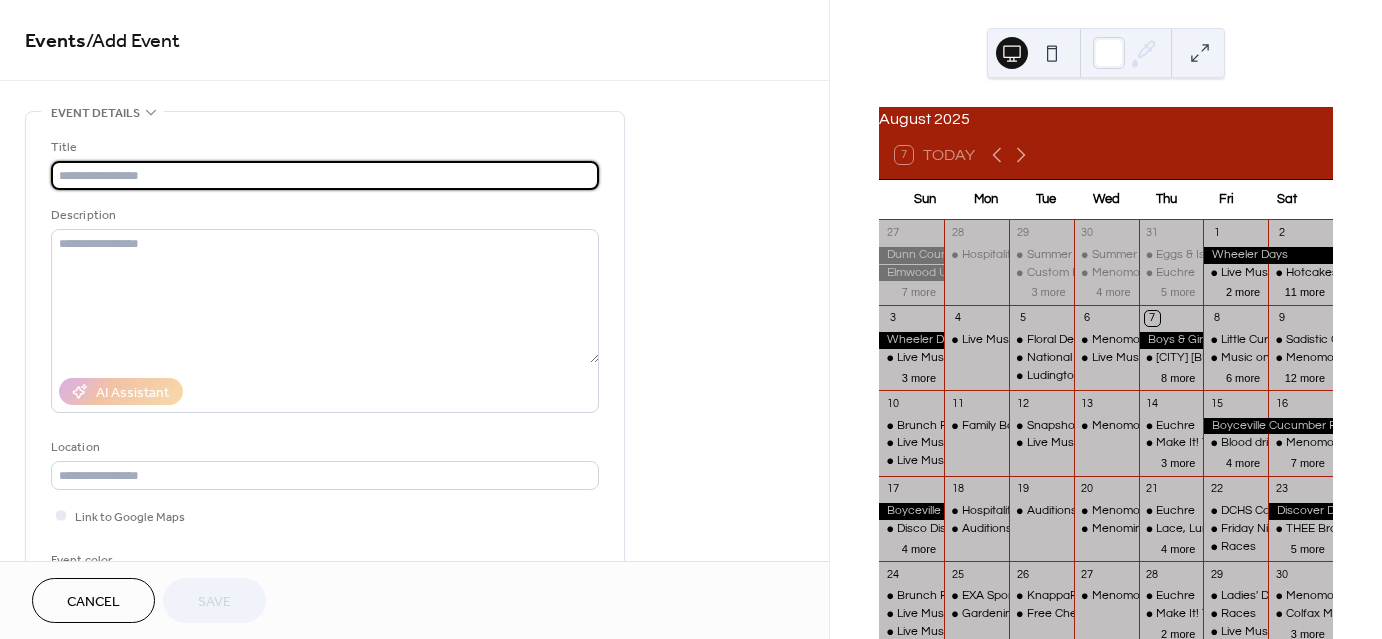 scroll, scrollTop: 0, scrollLeft: 0, axis: both 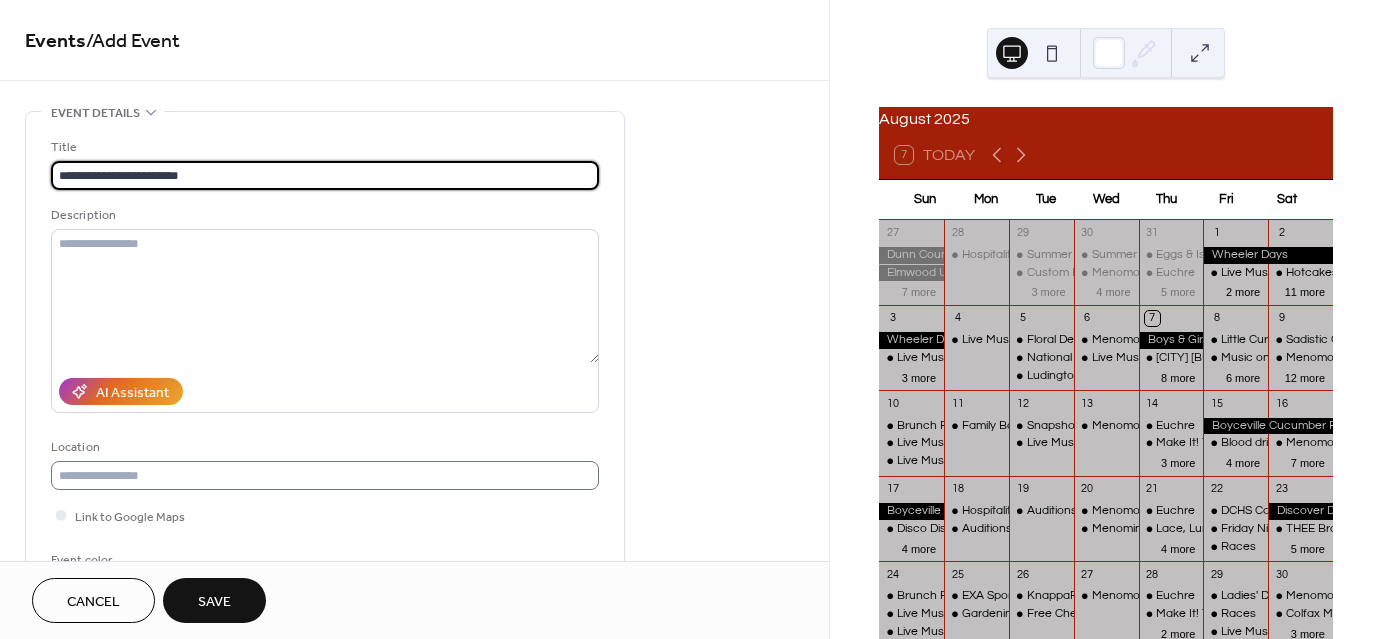 type on "**********" 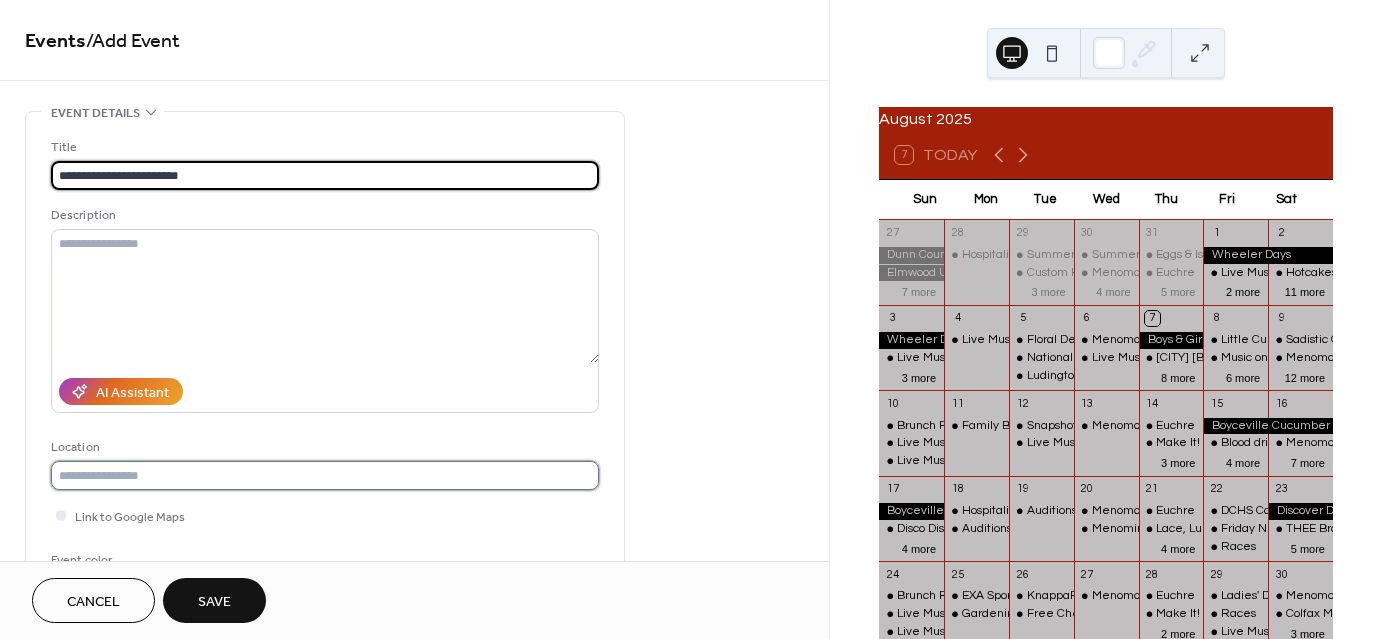 click at bounding box center (325, 475) 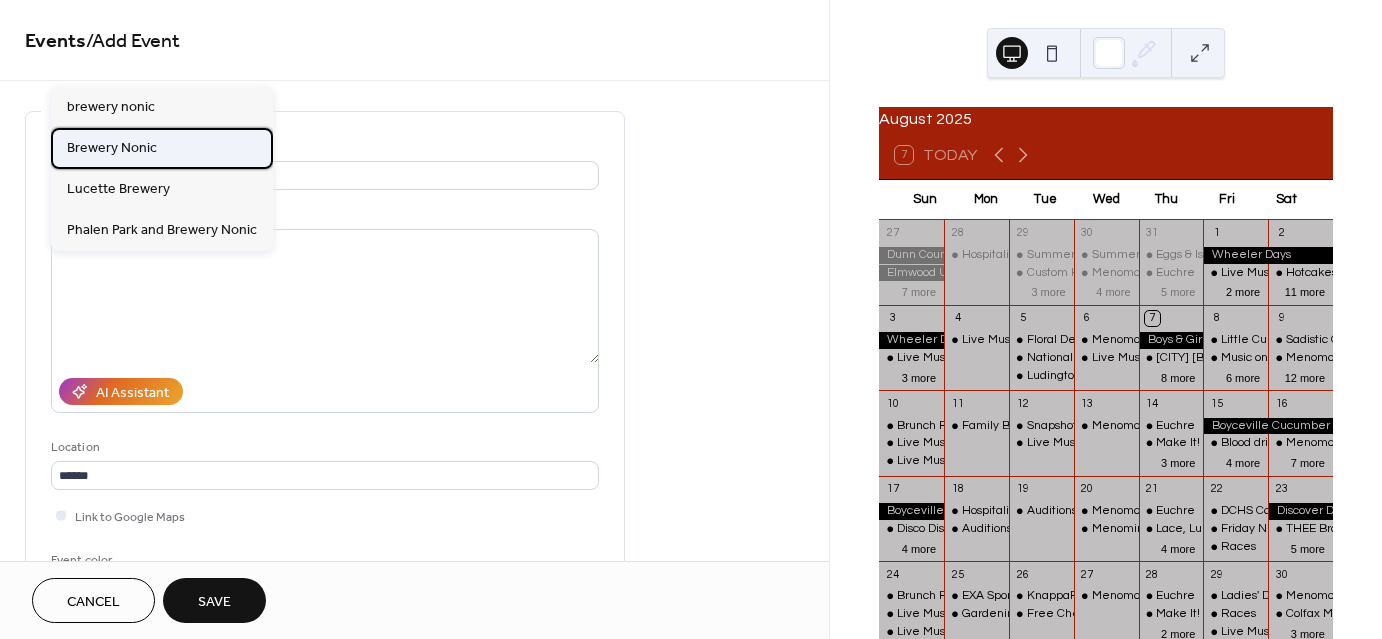 click on "Brewery Nonic" at bounding box center (112, 147) 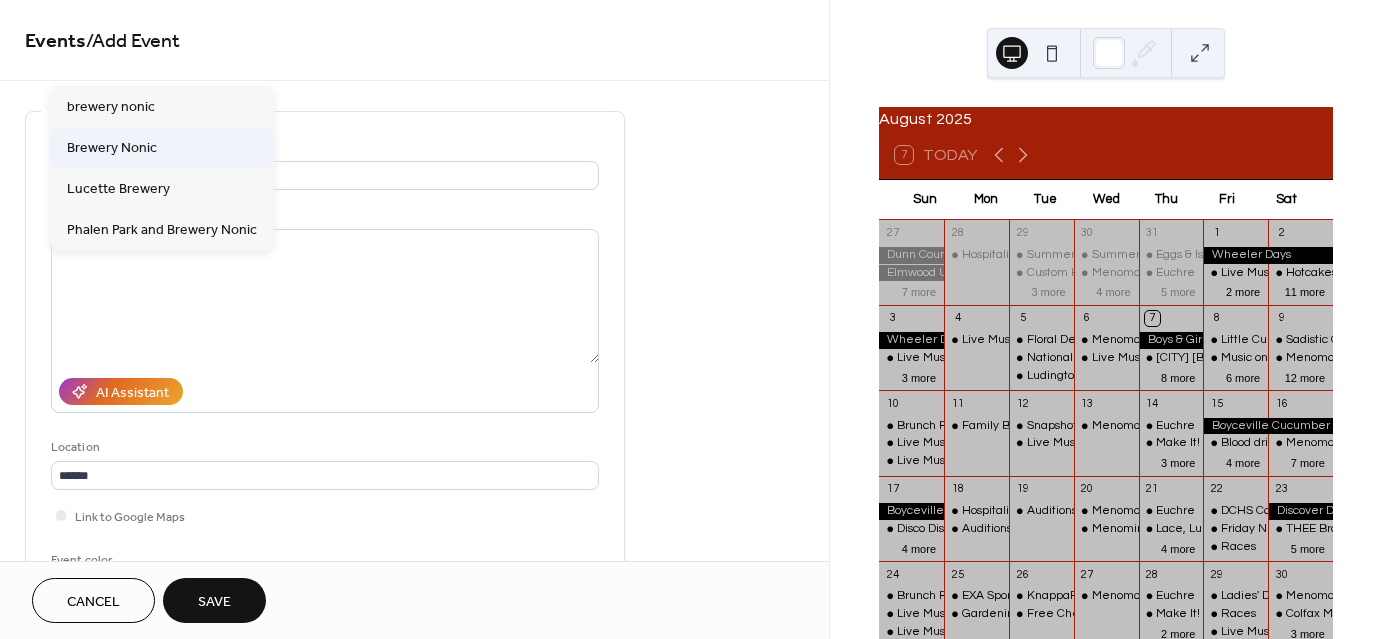 type on "**********" 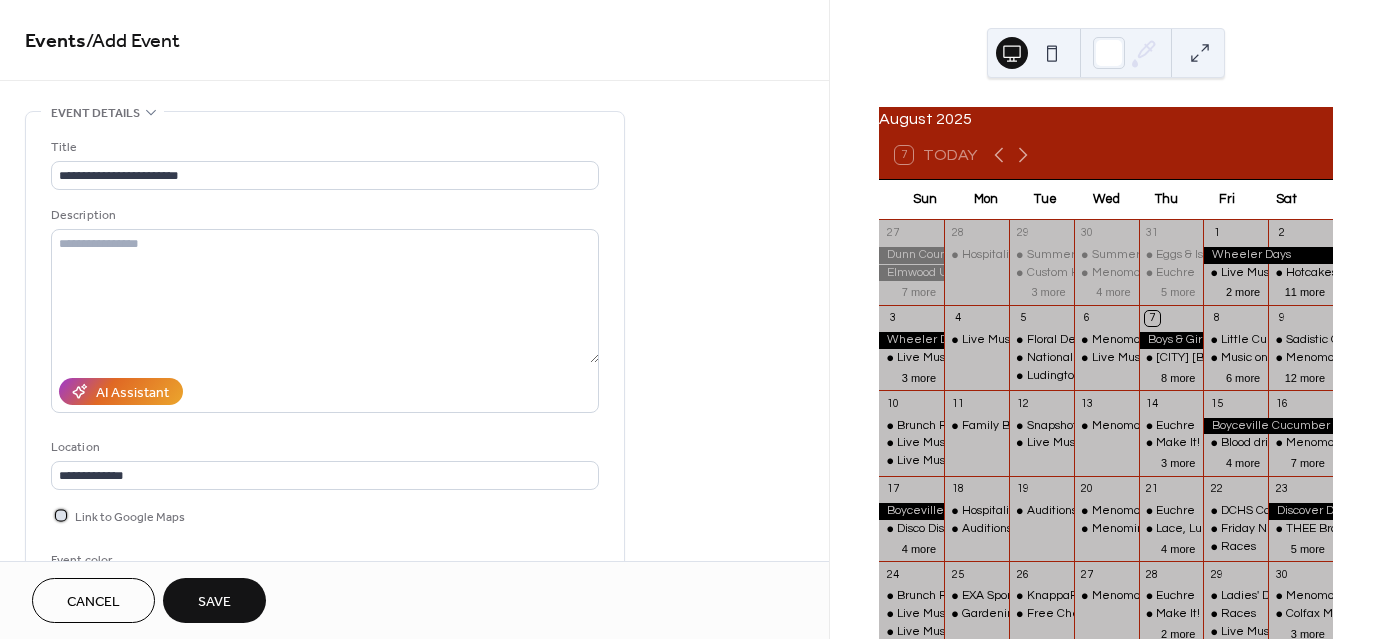 click at bounding box center (61, 515) 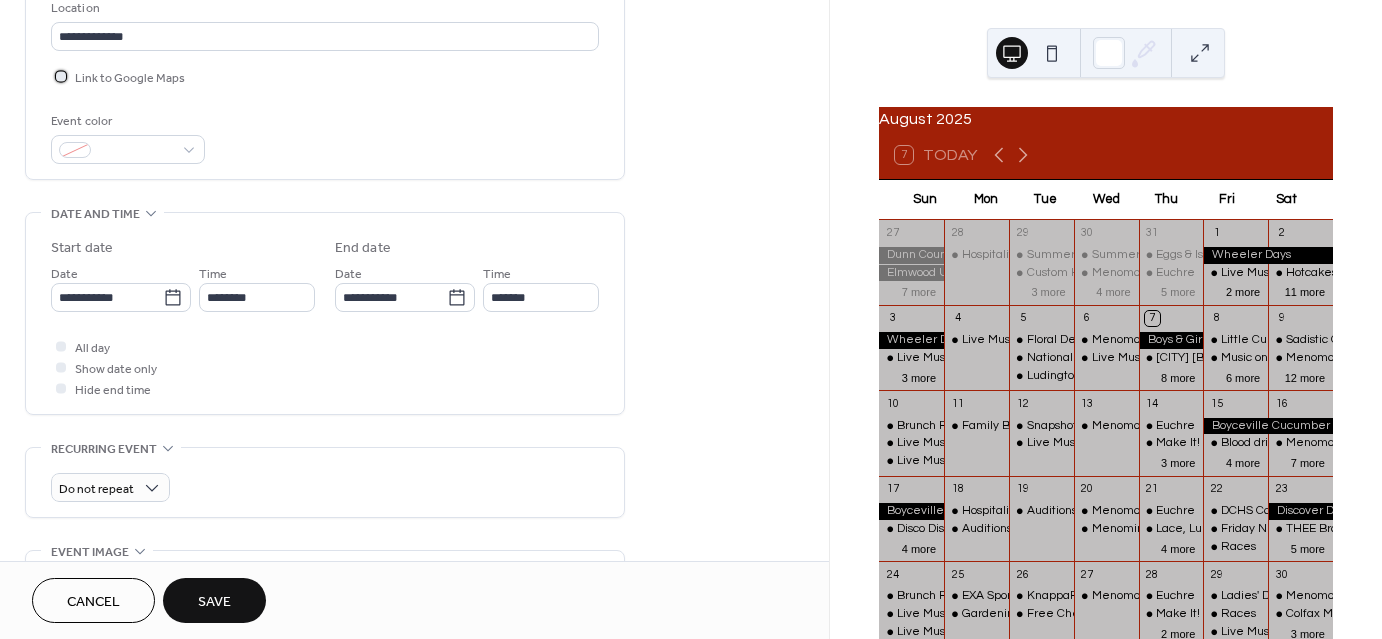 scroll, scrollTop: 500, scrollLeft: 0, axis: vertical 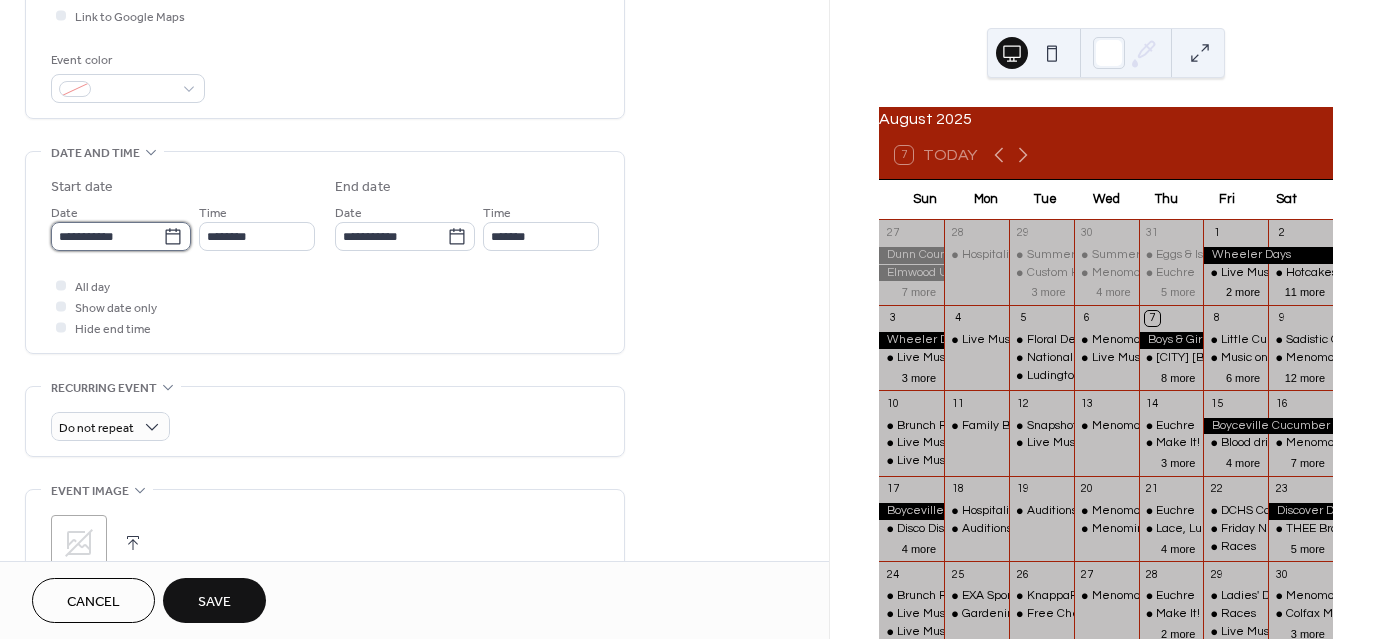 click on "**********" at bounding box center [107, 236] 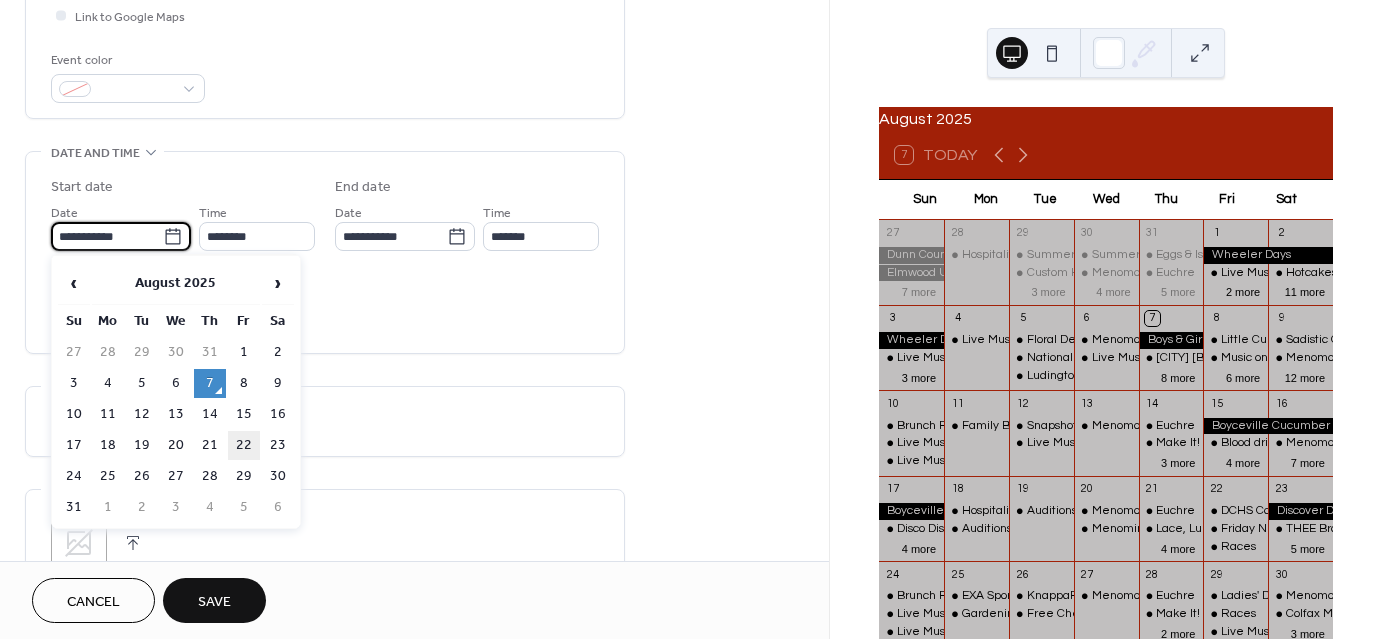 click on "22" at bounding box center [244, 445] 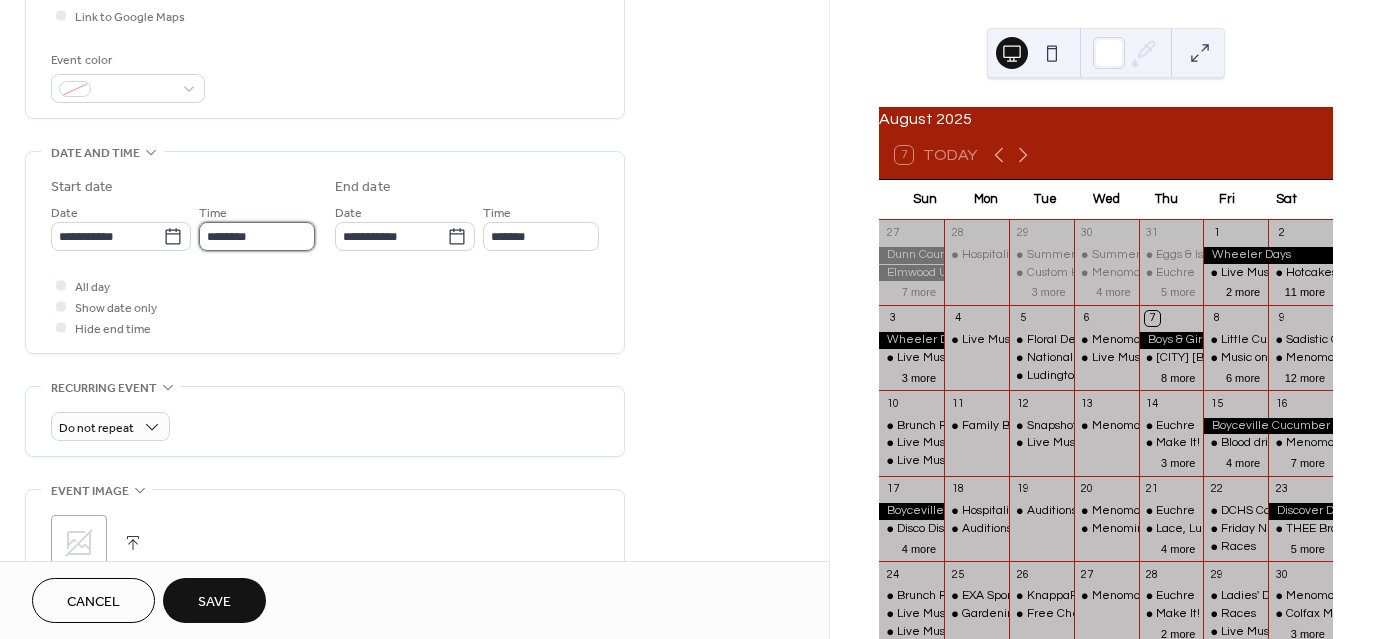 click on "********" at bounding box center [257, 236] 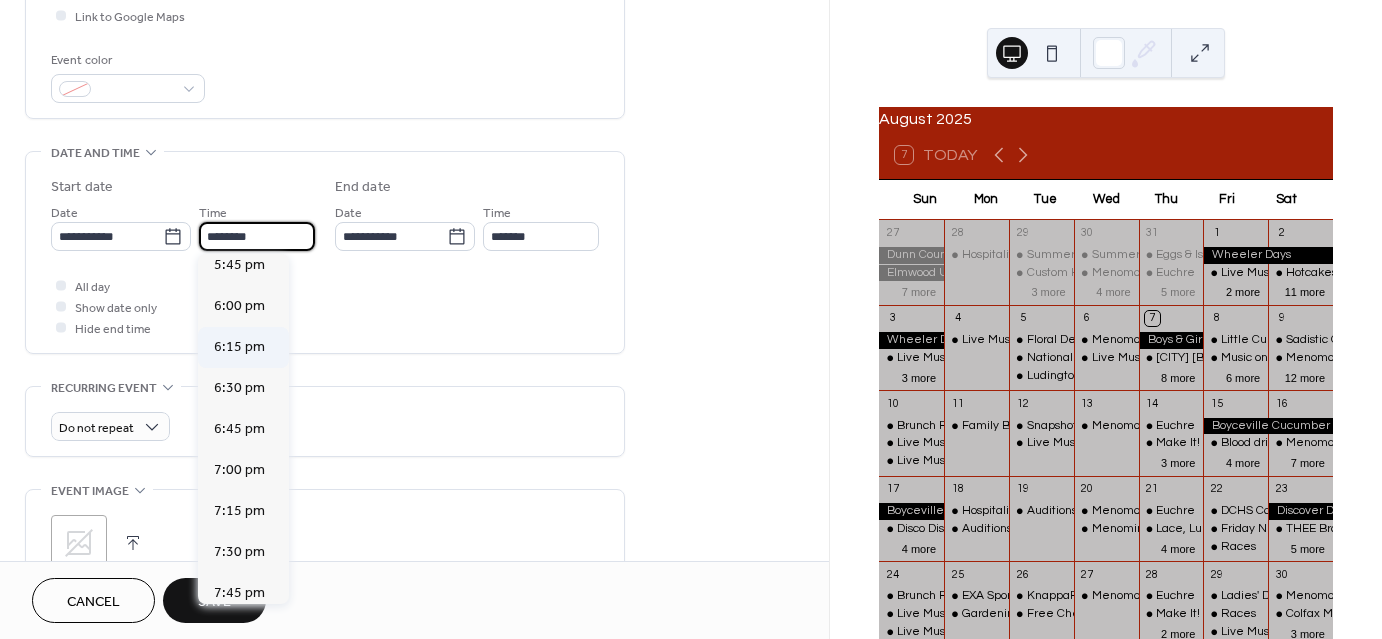 scroll, scrollTop: 2968, scrollLeft: 0, axis: vertical 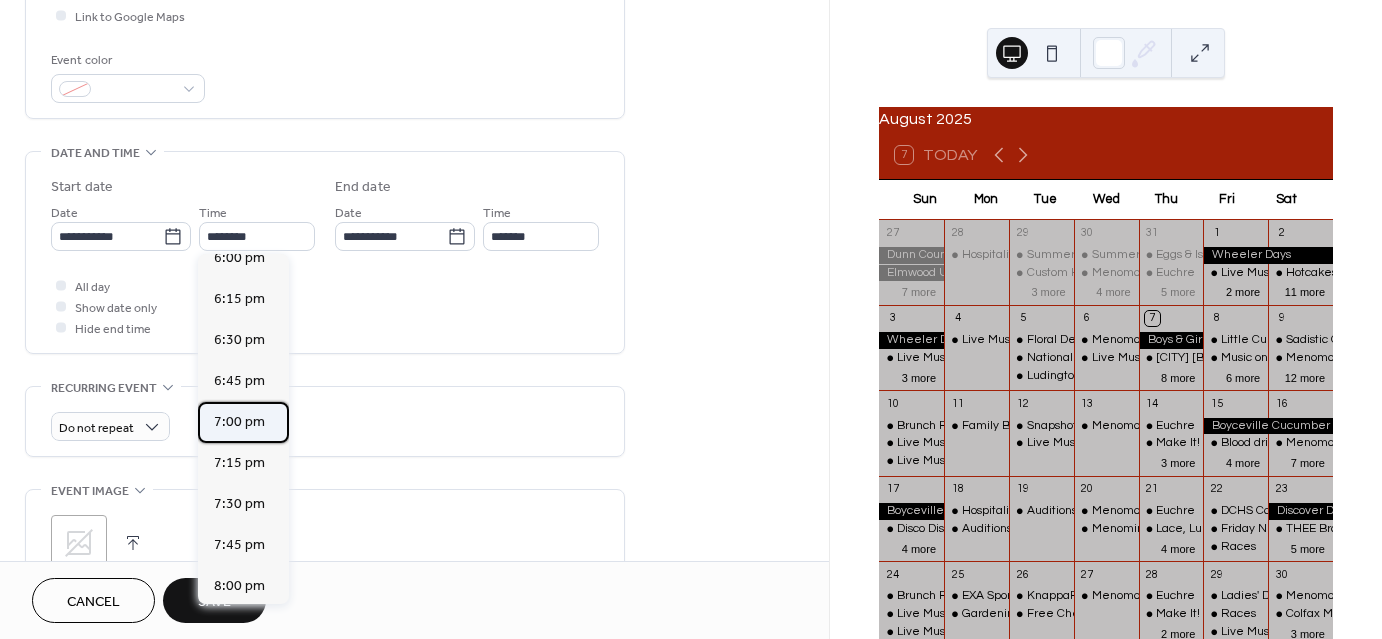 click on "7:00 pm" at bounding box center [239, 422] 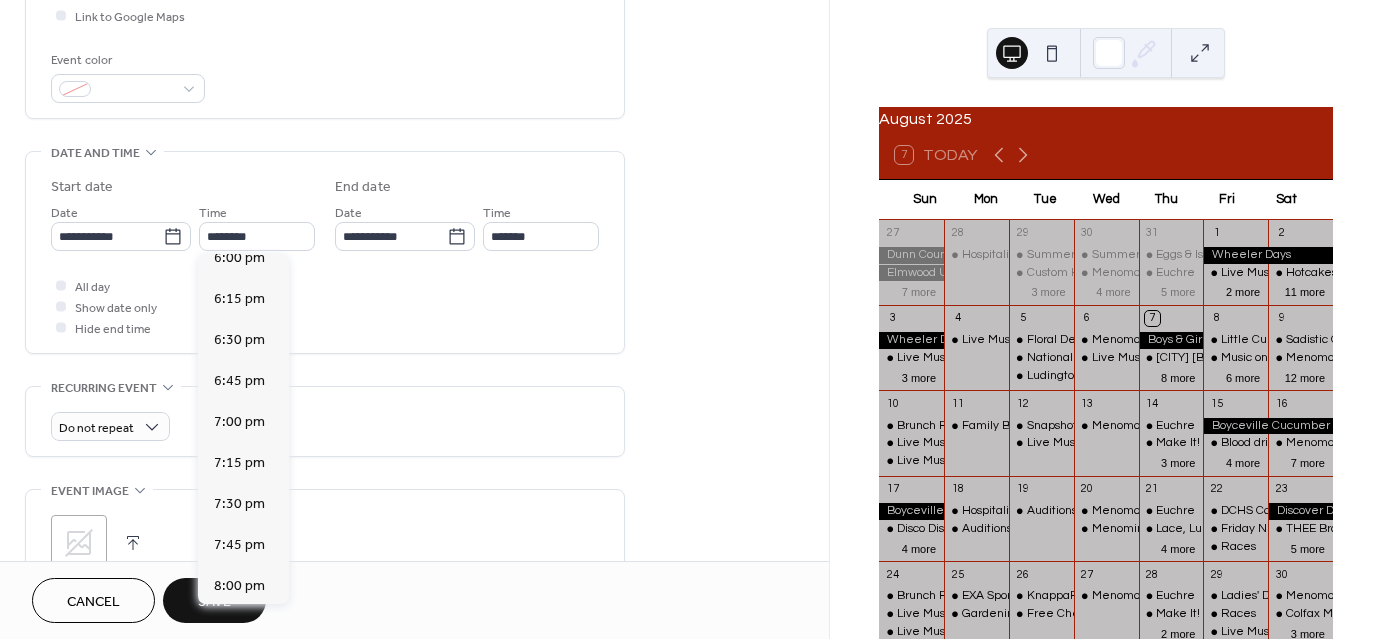 type on "*******" 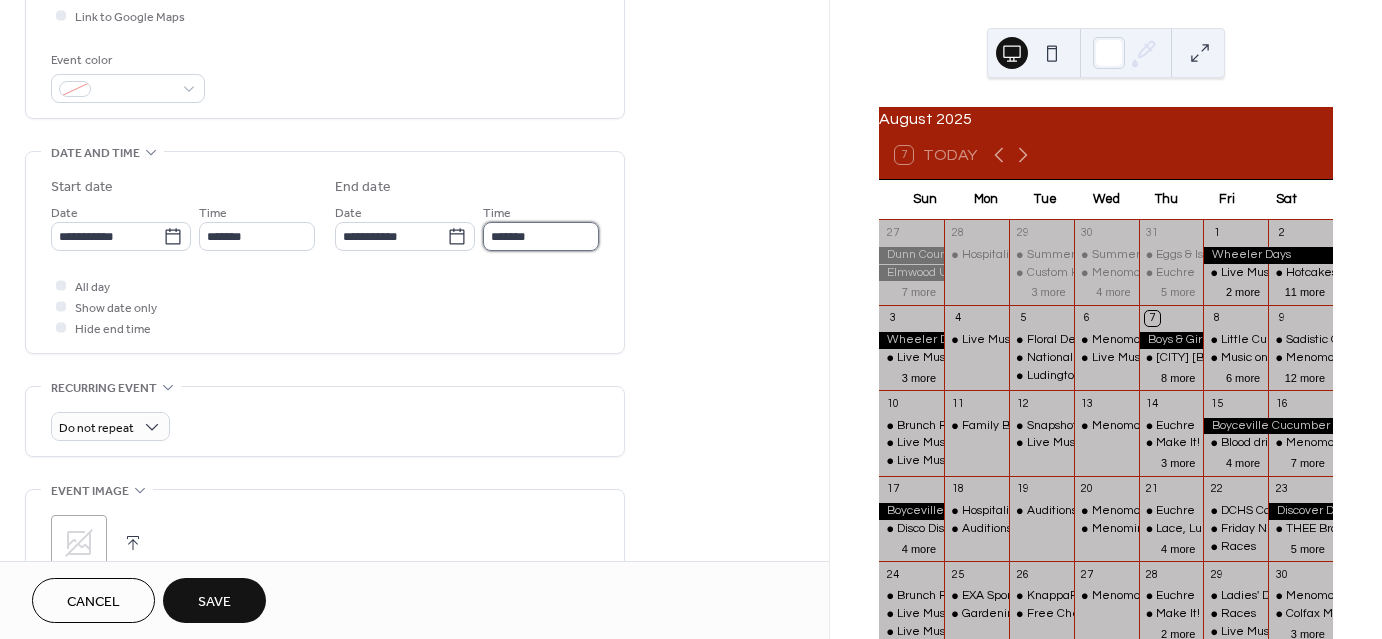 click on "*******" at bounding box center (541, 236) 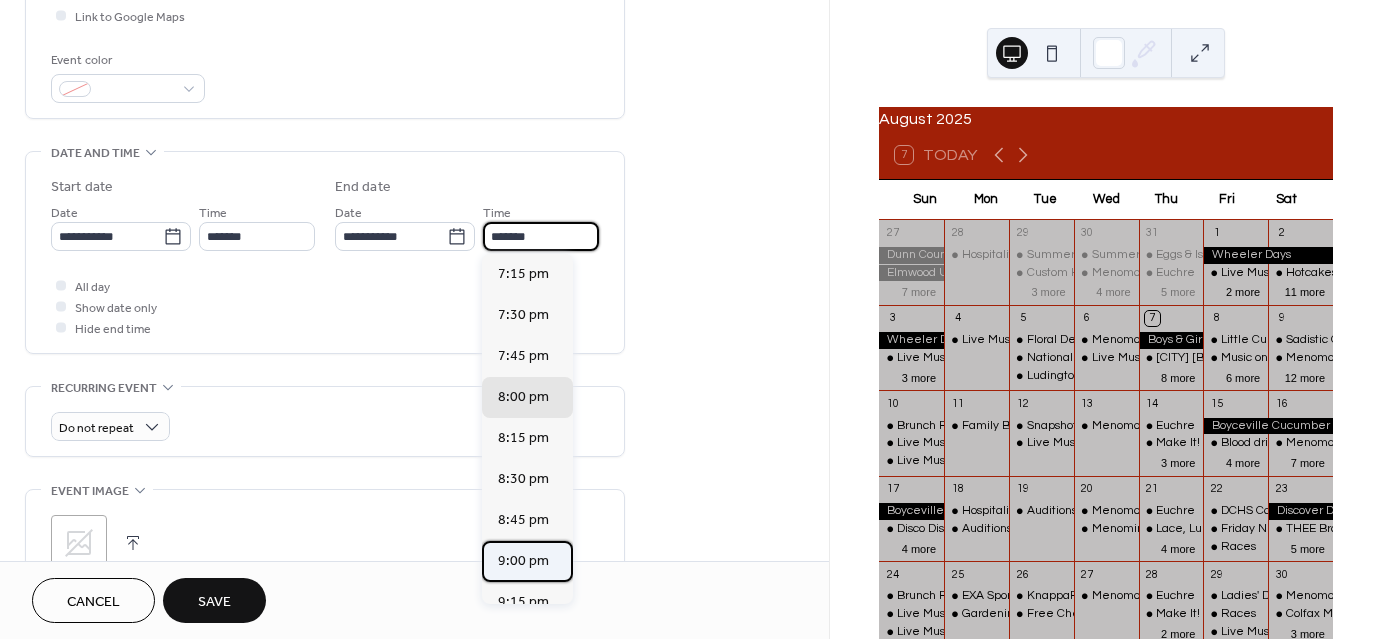 click on "9:00 pm" at bounding box center (523, 561) 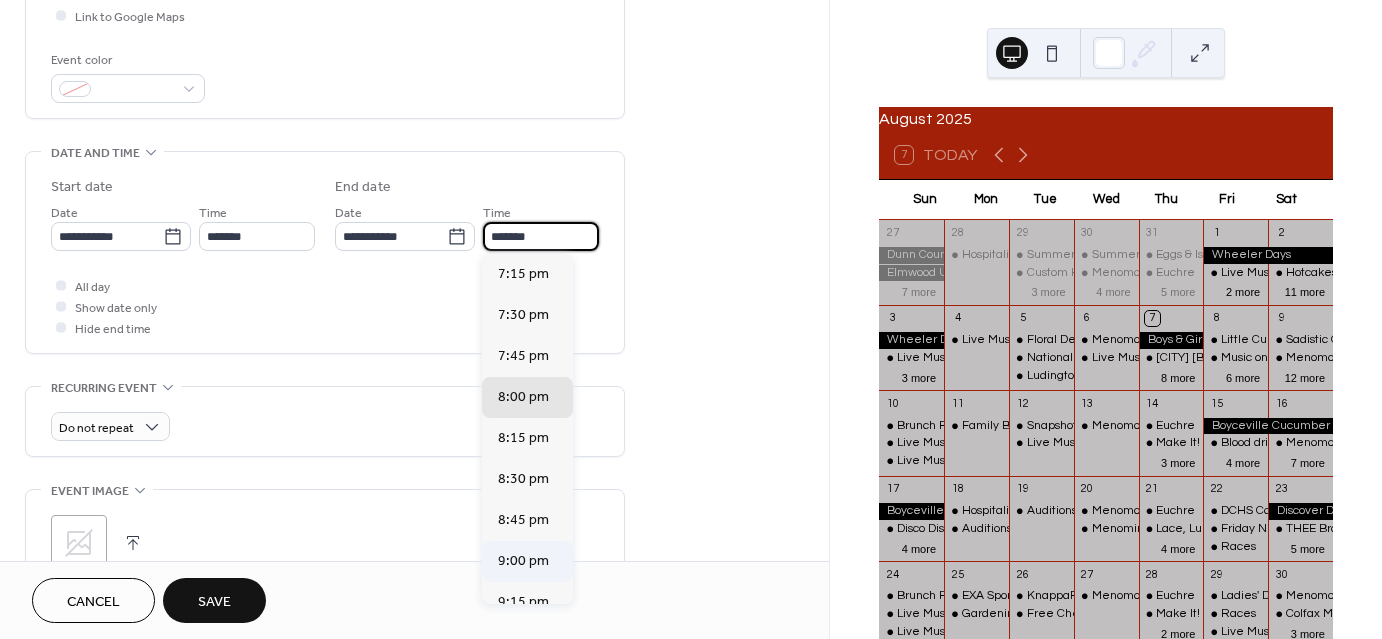 type on "*******" 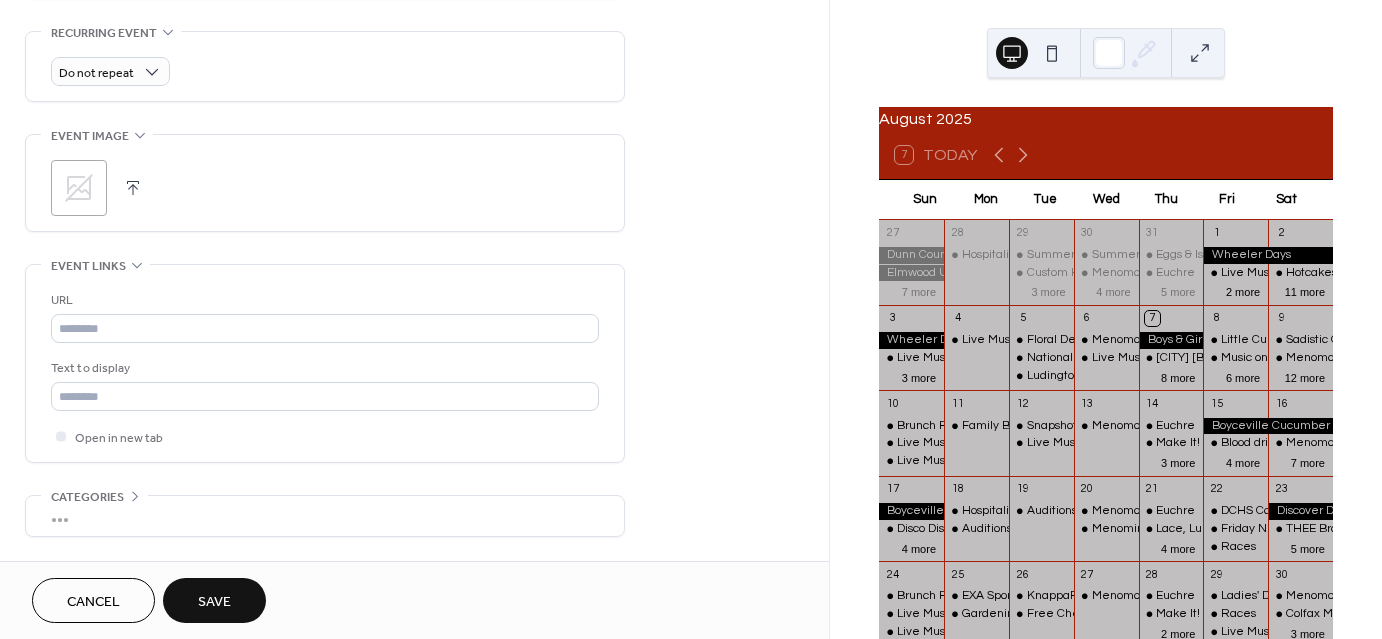 scroll, scrollTop: 900, scrollLeft: 0, axis: vertical 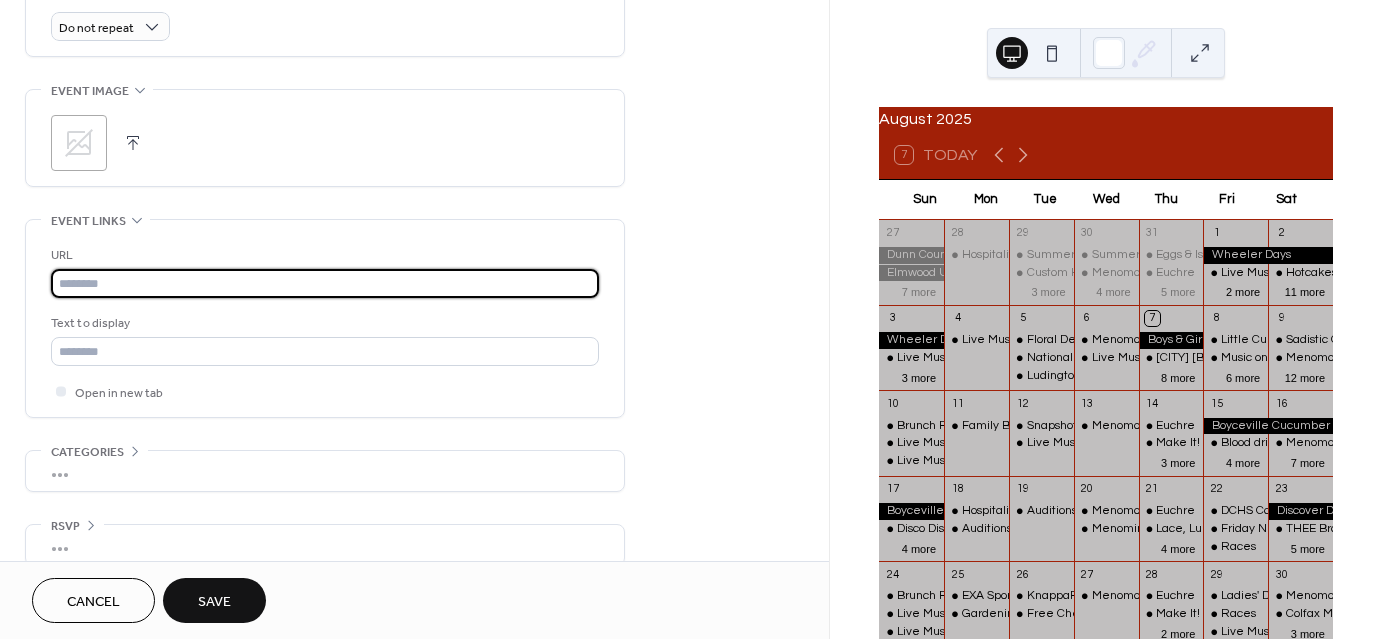 paste on "**********" 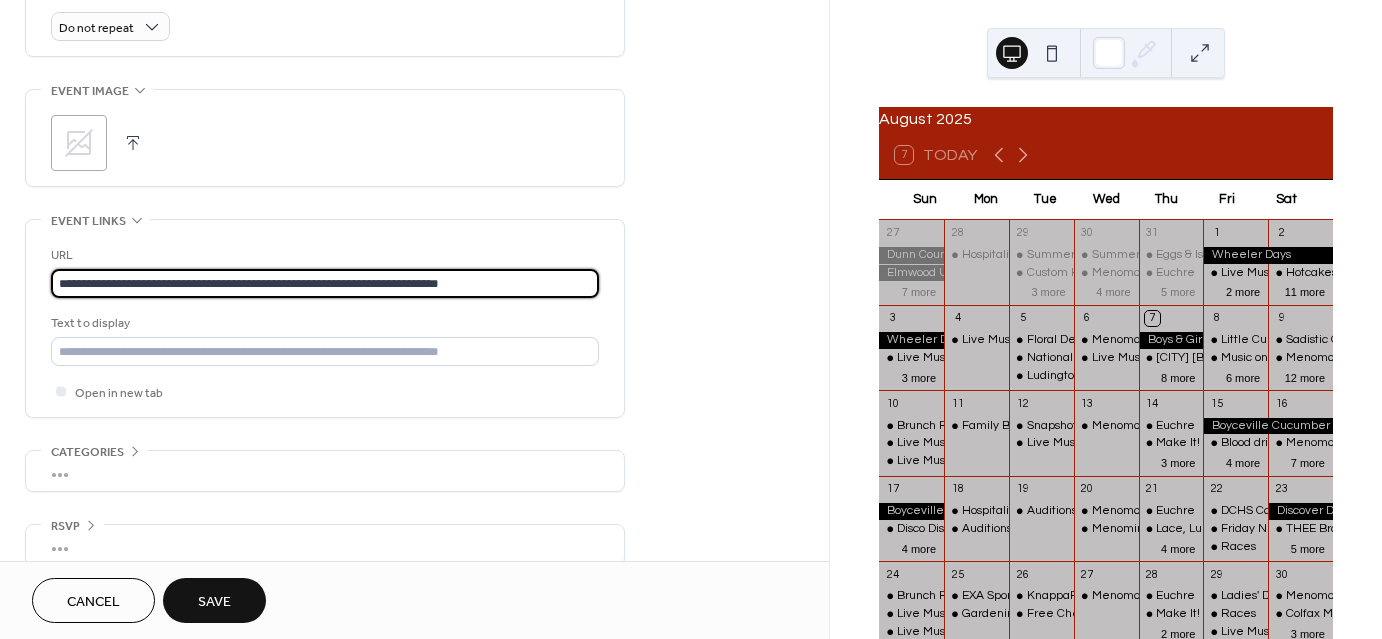 type on "**********" 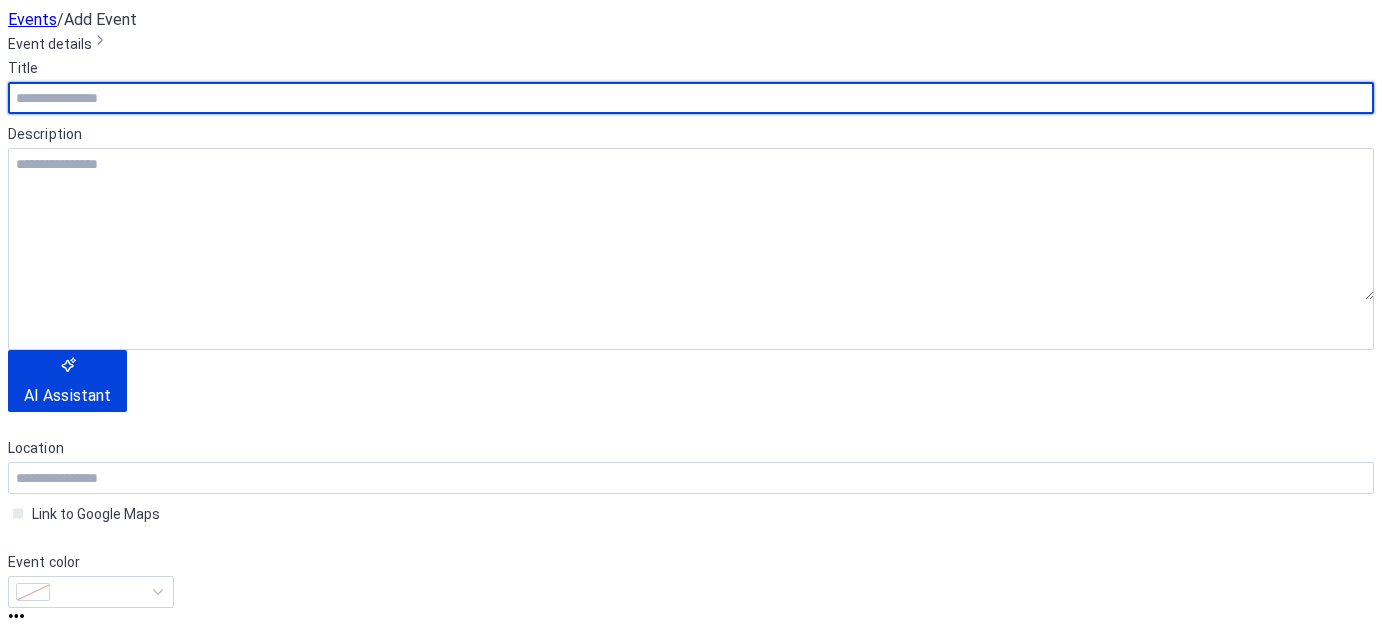 scroll, scrollTop: 0, scrollLeft: 0, axis: both 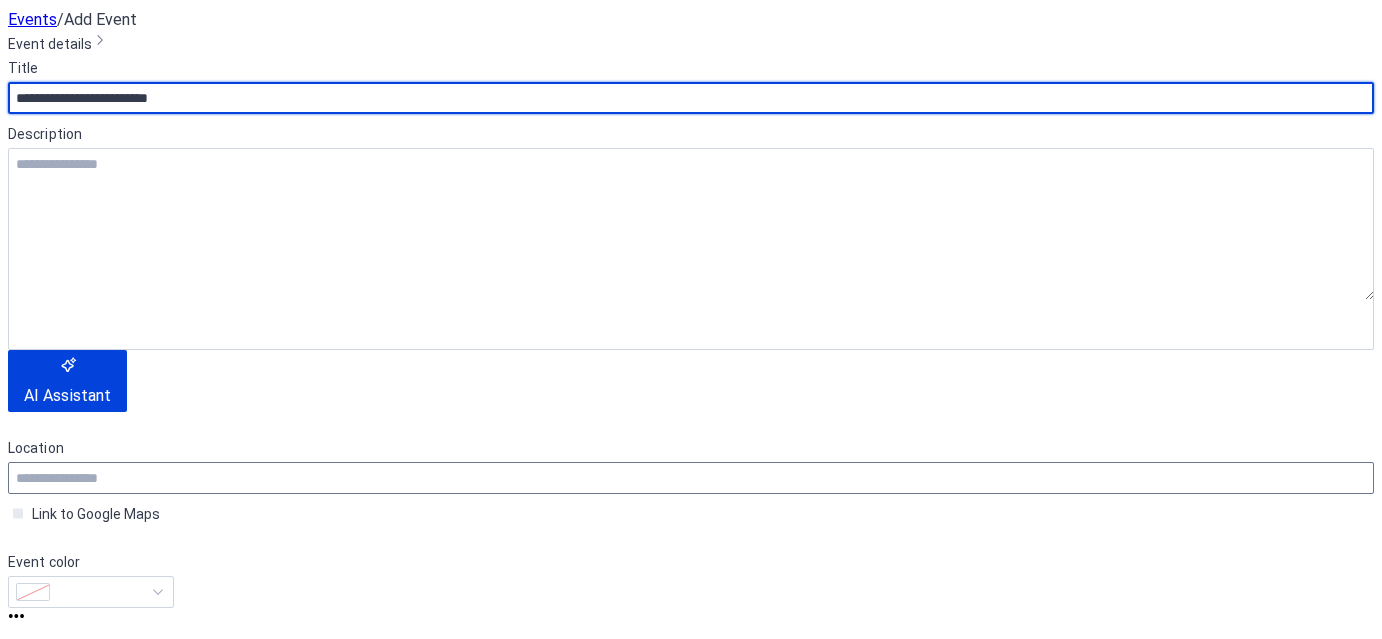 type on "**********" 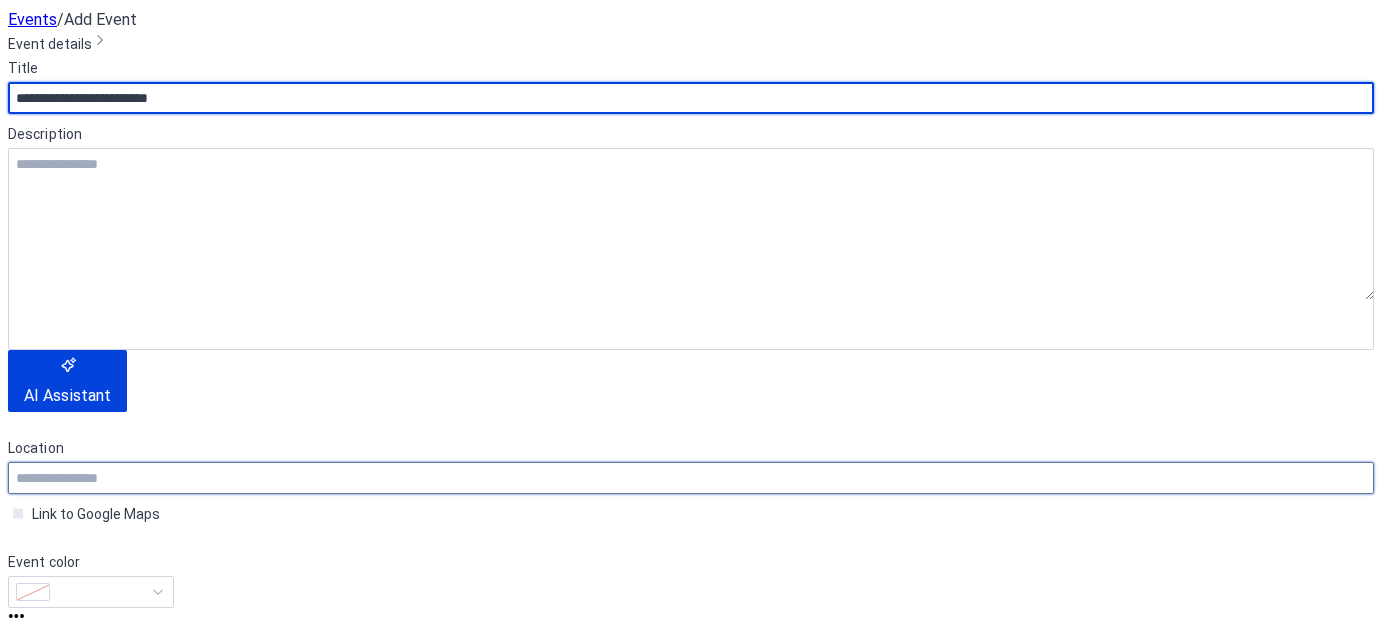 click at bounding box center [691, 478] 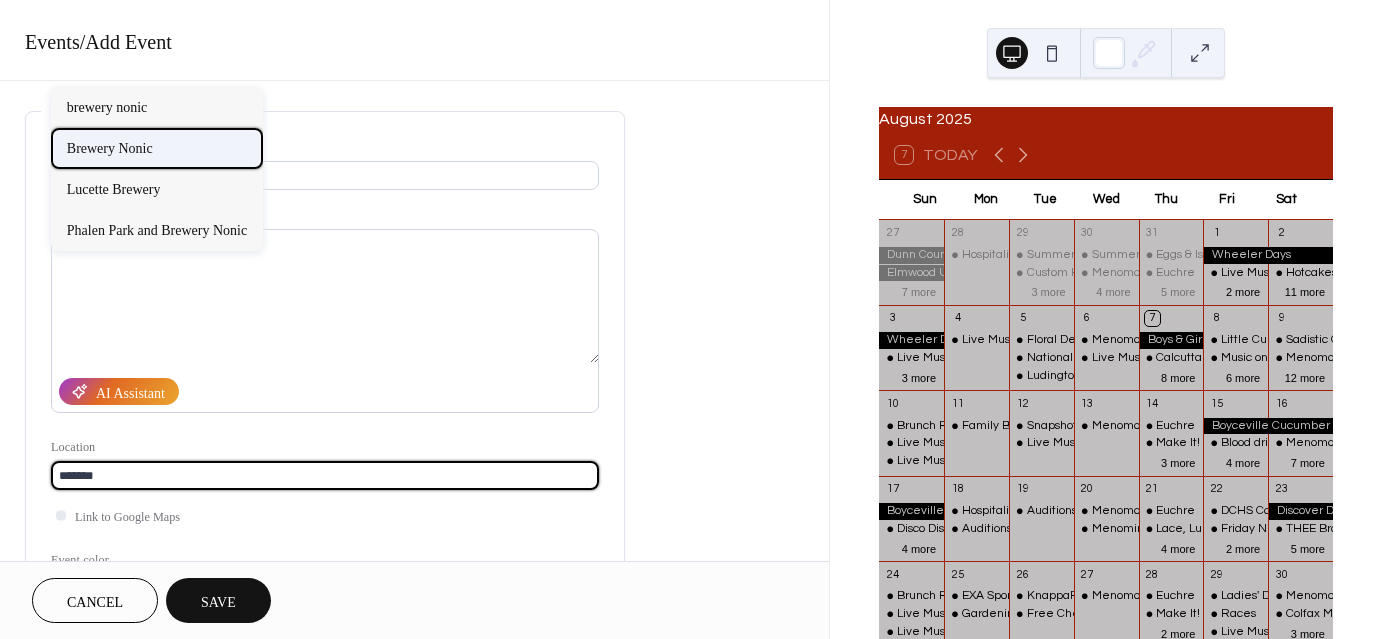 click on "Brewery Nonic" at bounding box center (110, 147) 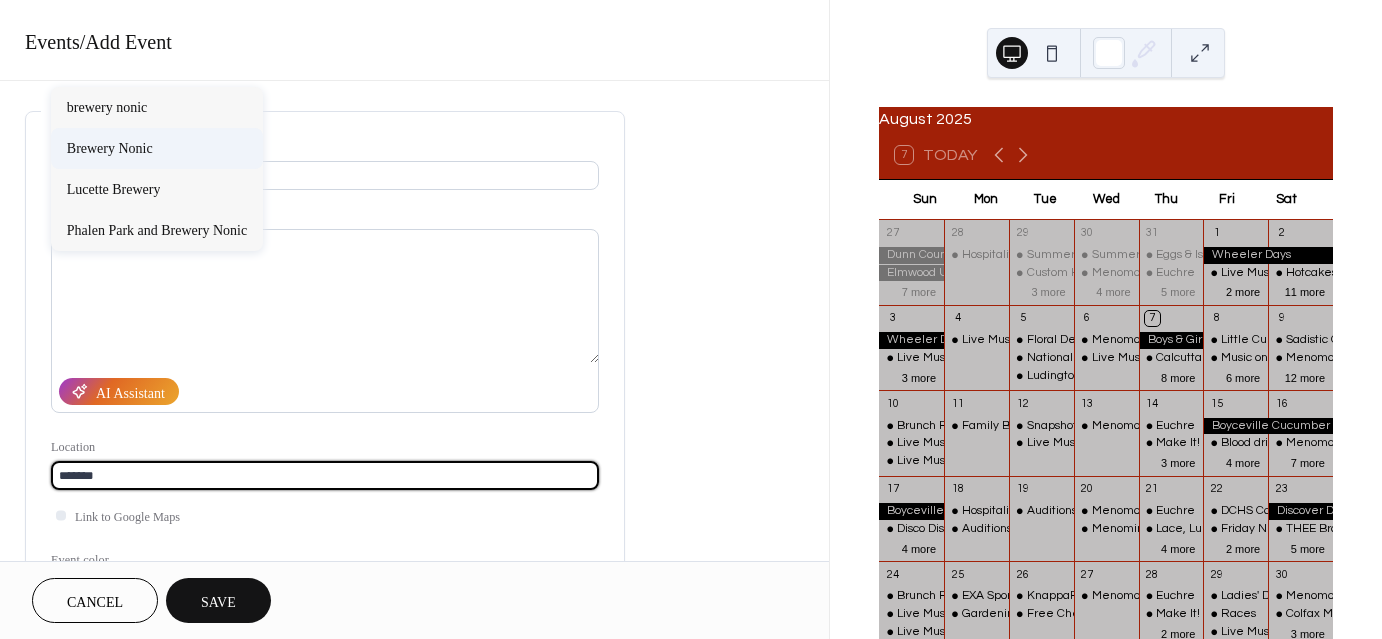 type on "**********" 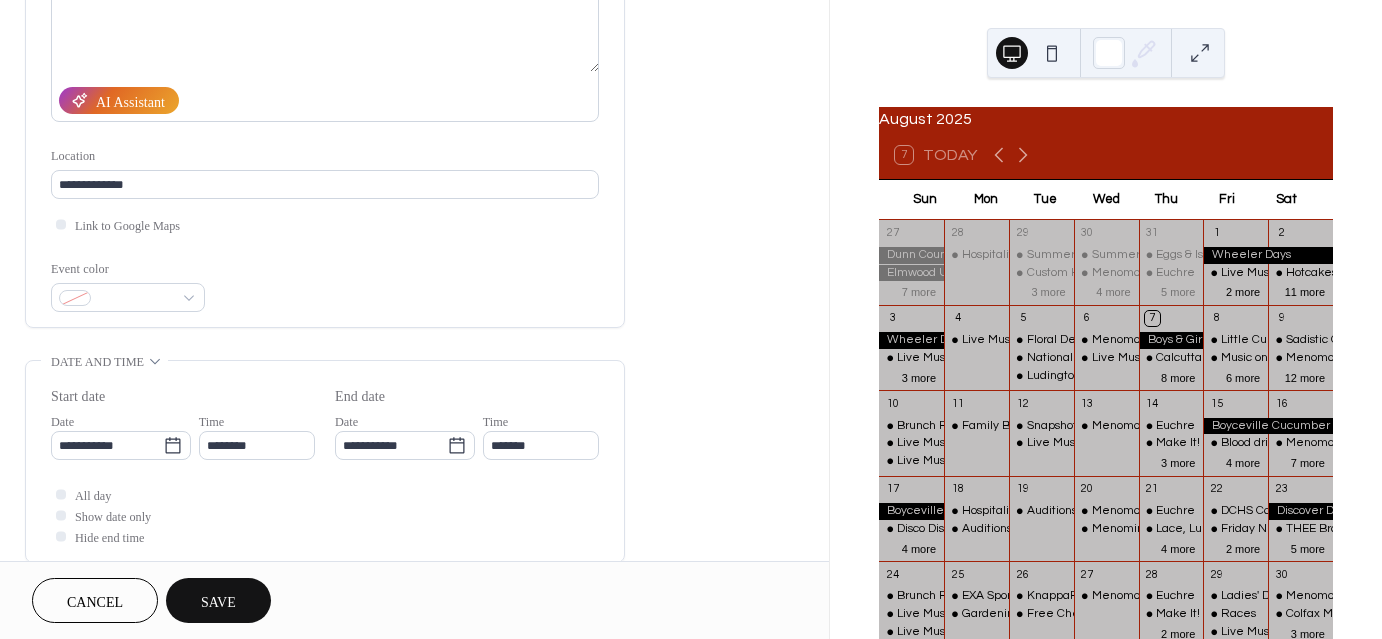 scroll, scrollTop: 300, scrollLeft: 0, axis: vertical 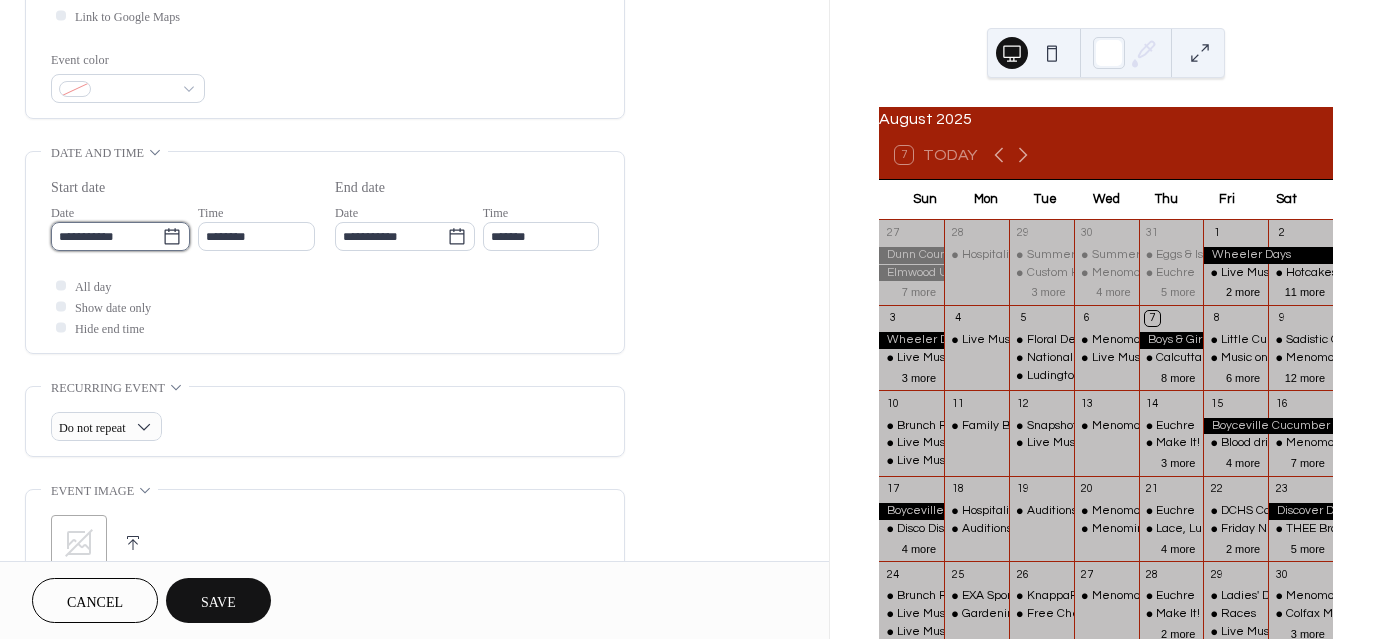 click on "**********" at bounding box center [106, 236] 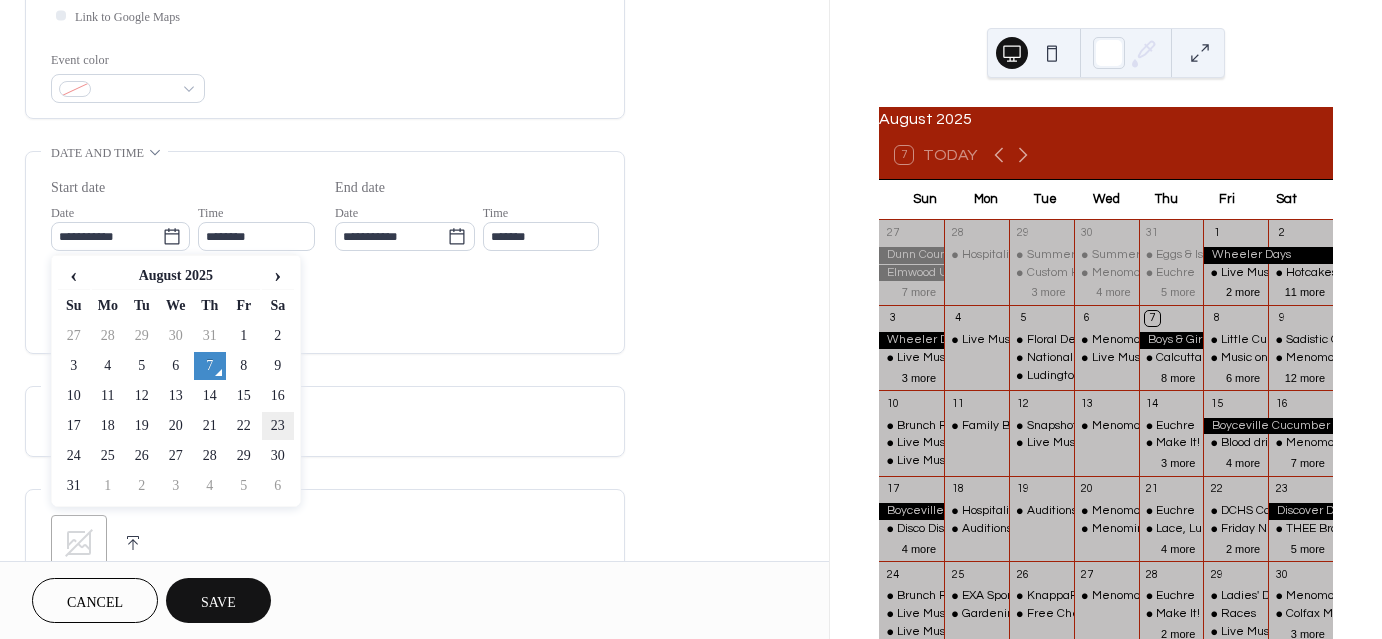 click on "23" at bounding box center [278, 426] 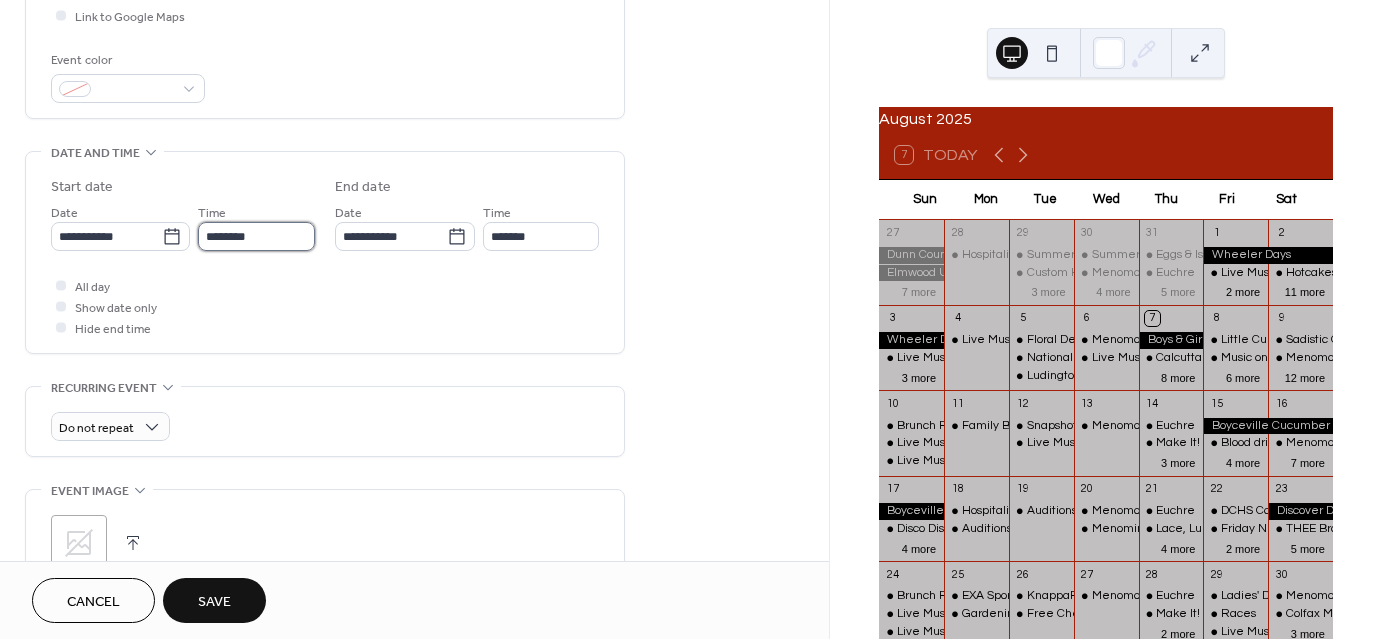 click on "********" at bounding box center [256, 236] 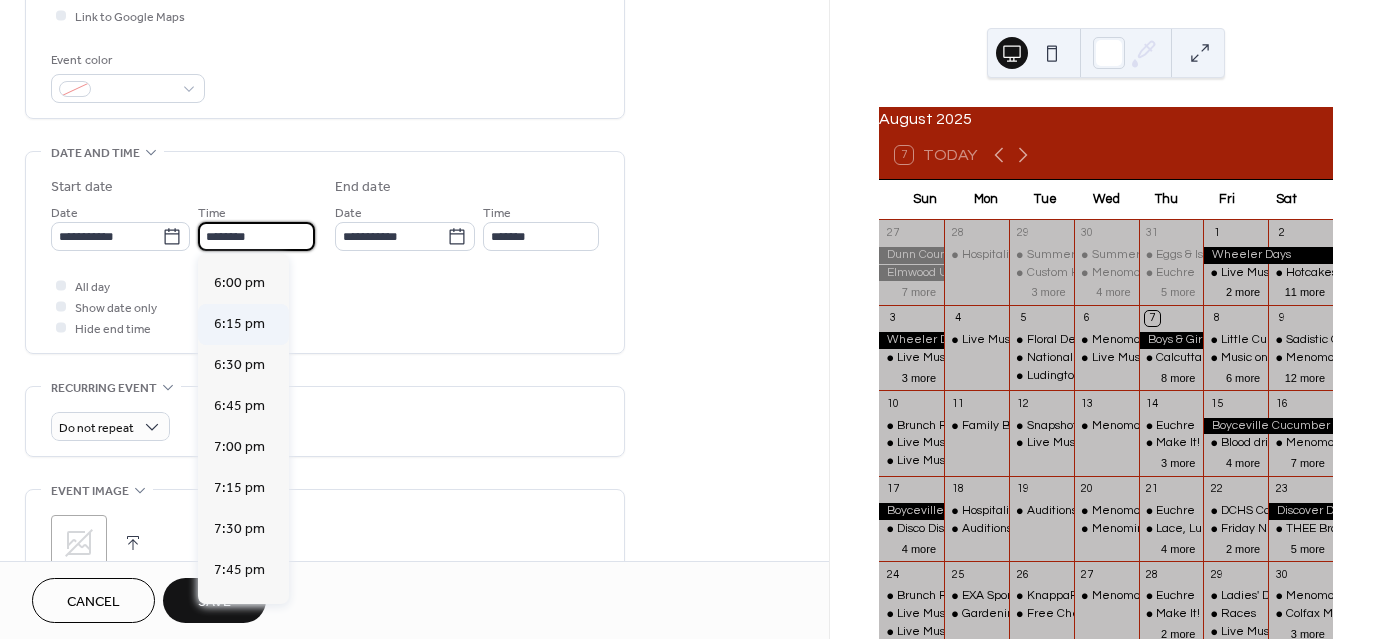 scroll, scrollTop: 2968, scrollLeft: 0, axis: vertical 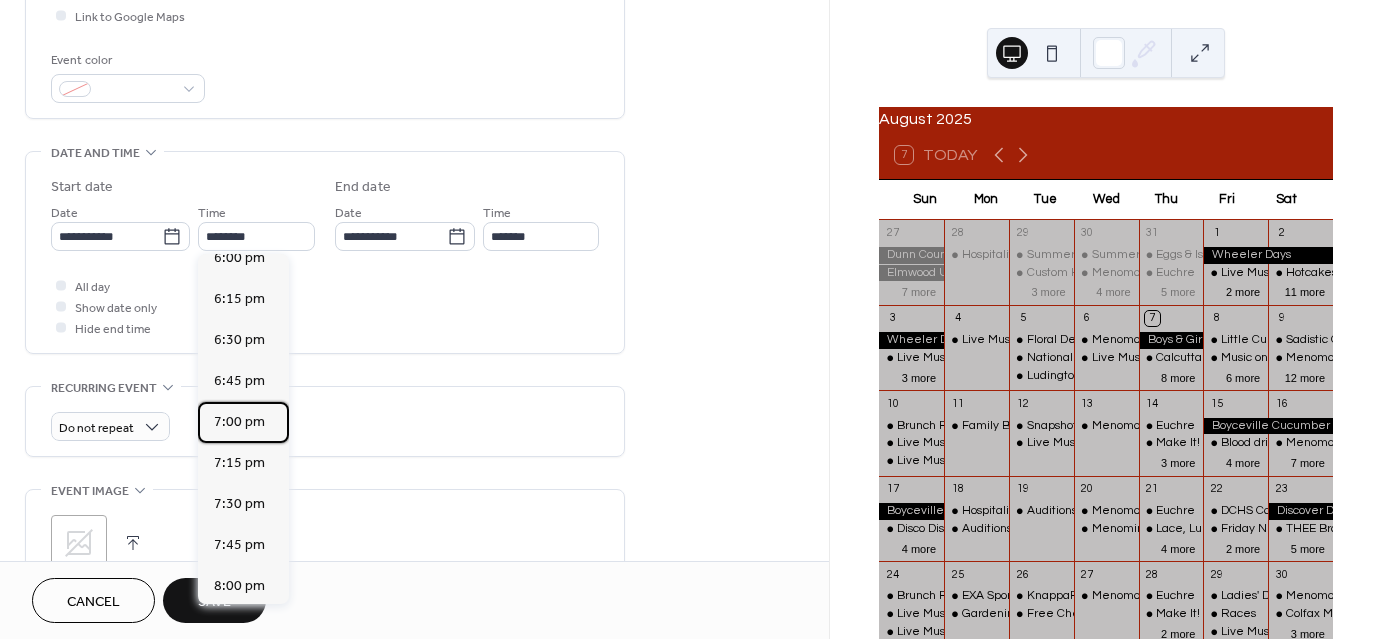 click on "7:00 pm" at bounding box center (239, 422) 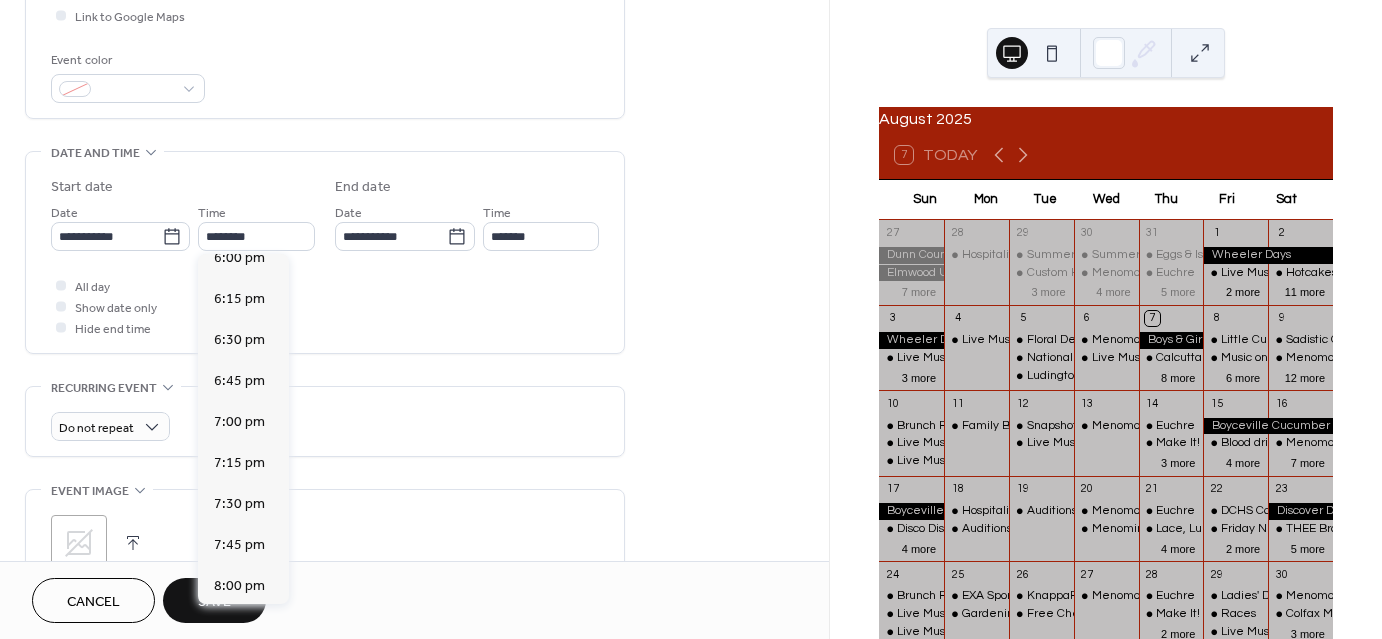 type on "*******" 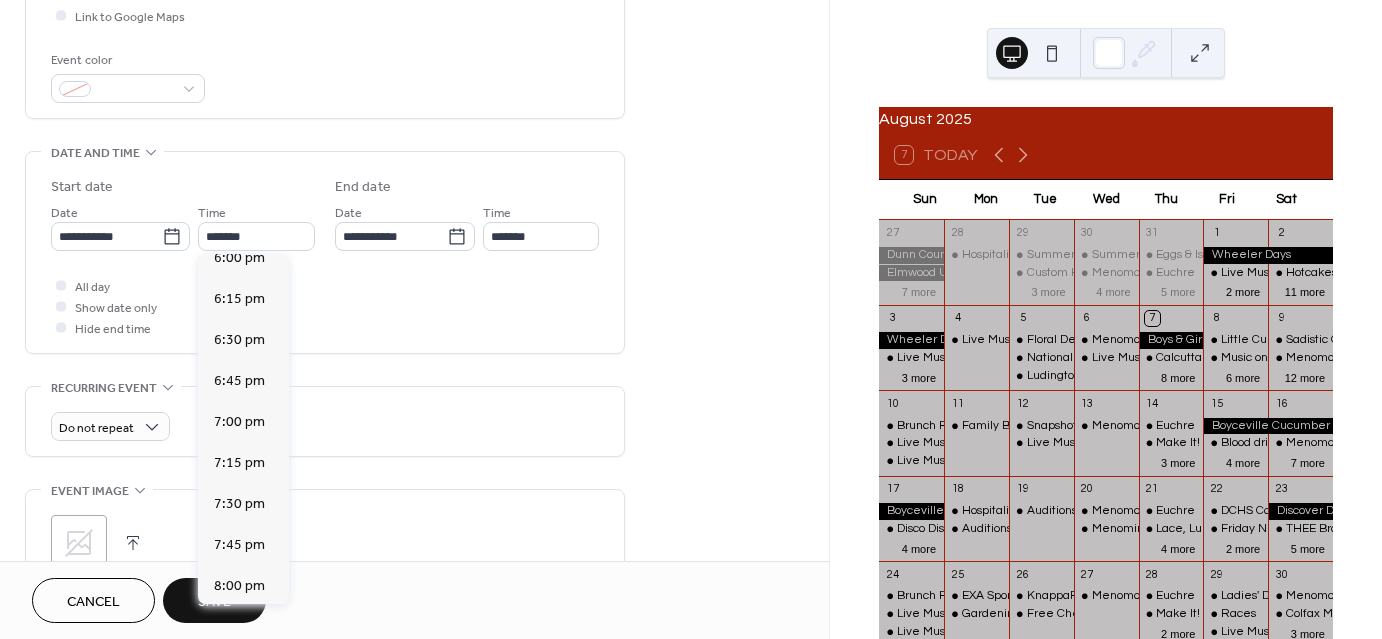 scroll, scrollTop: 0, scrollLeft: 0, axis: both 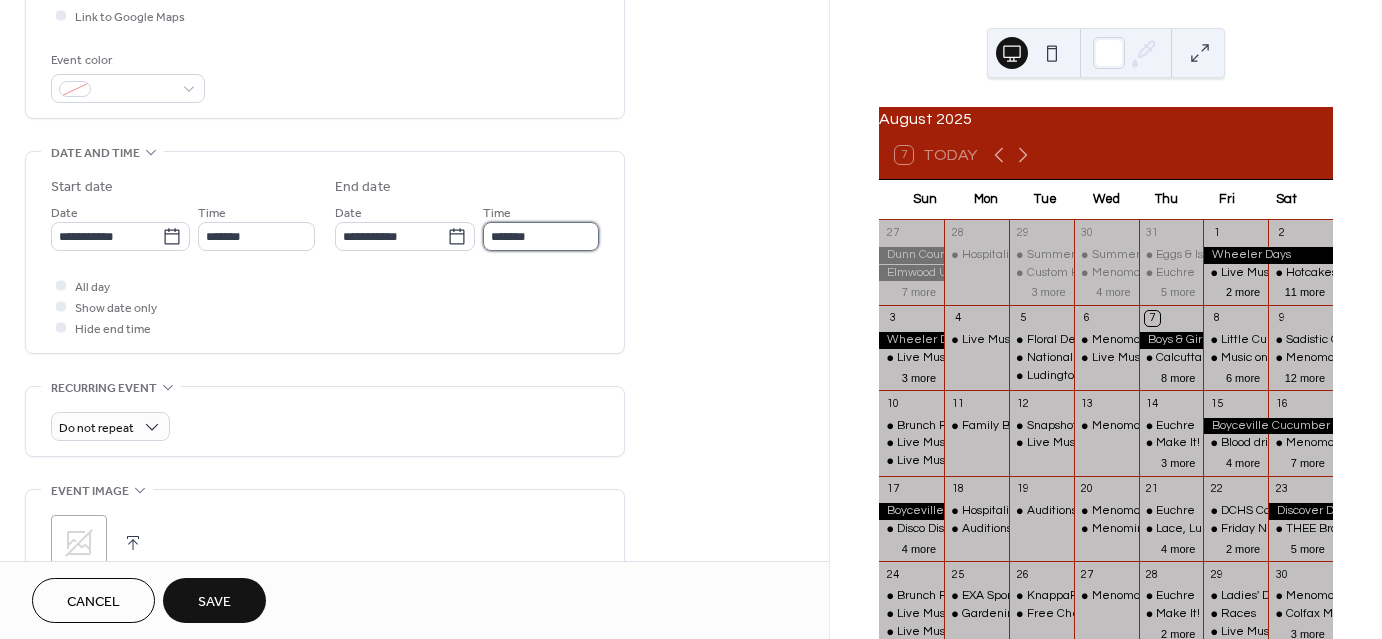 click on "*******" at bounding box center [541, 236] 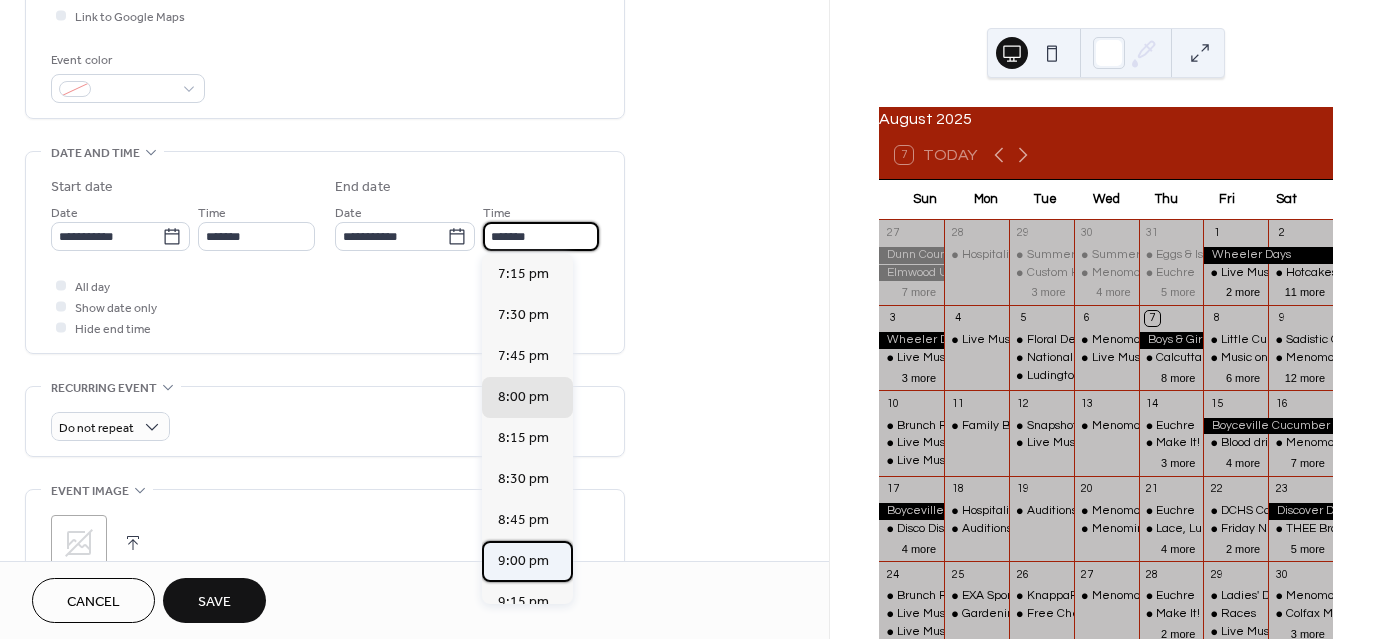 click on "9:00 pm" at bounding box center (523, 561) 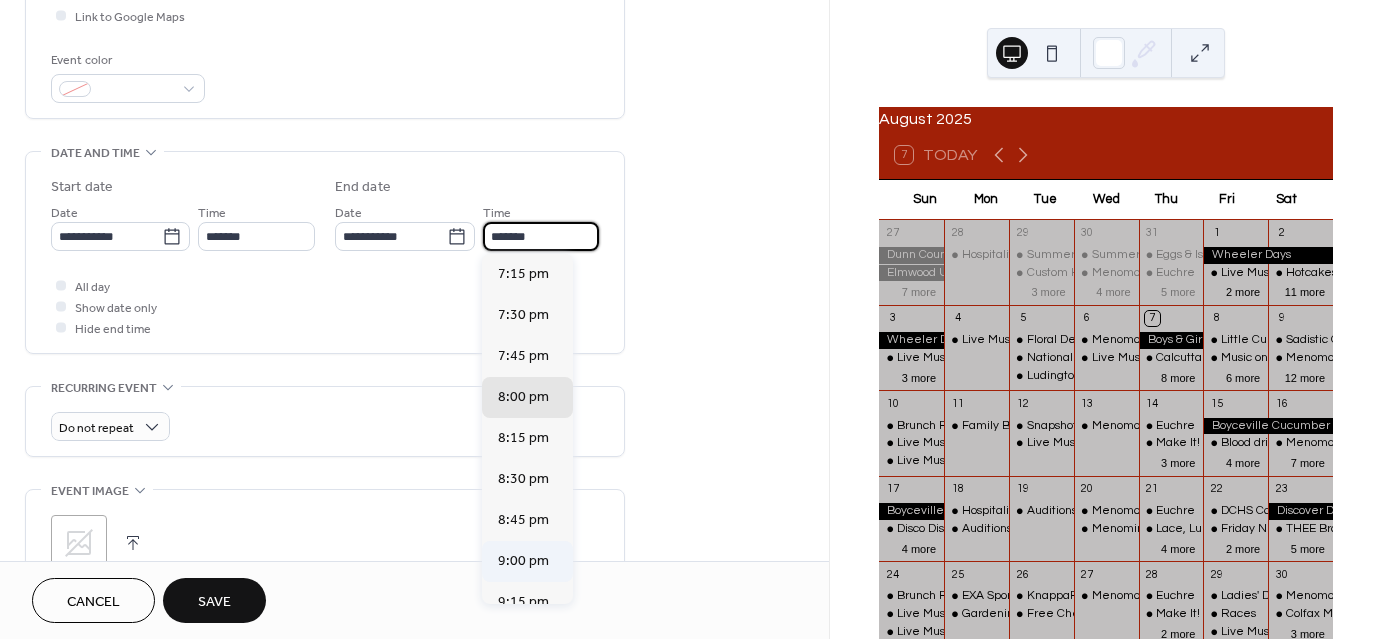 type on "*******" 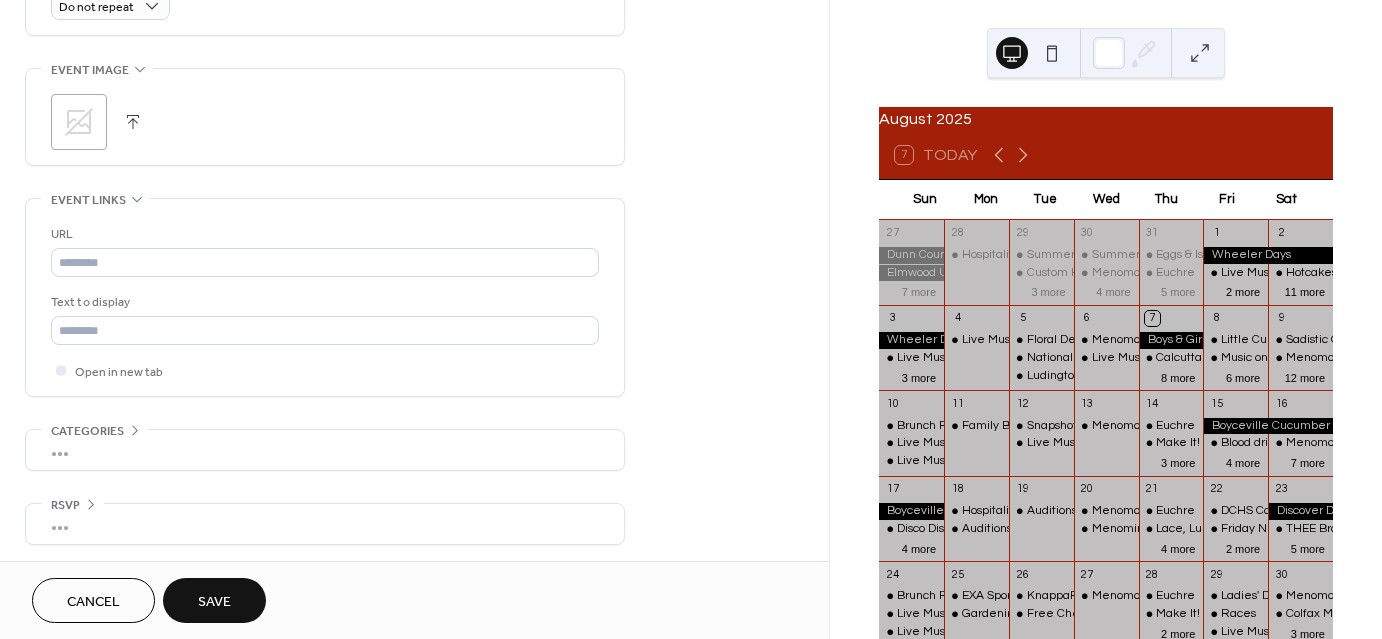 scroll, scrollTop: 922, scrollLeft: 0, axis: vertical 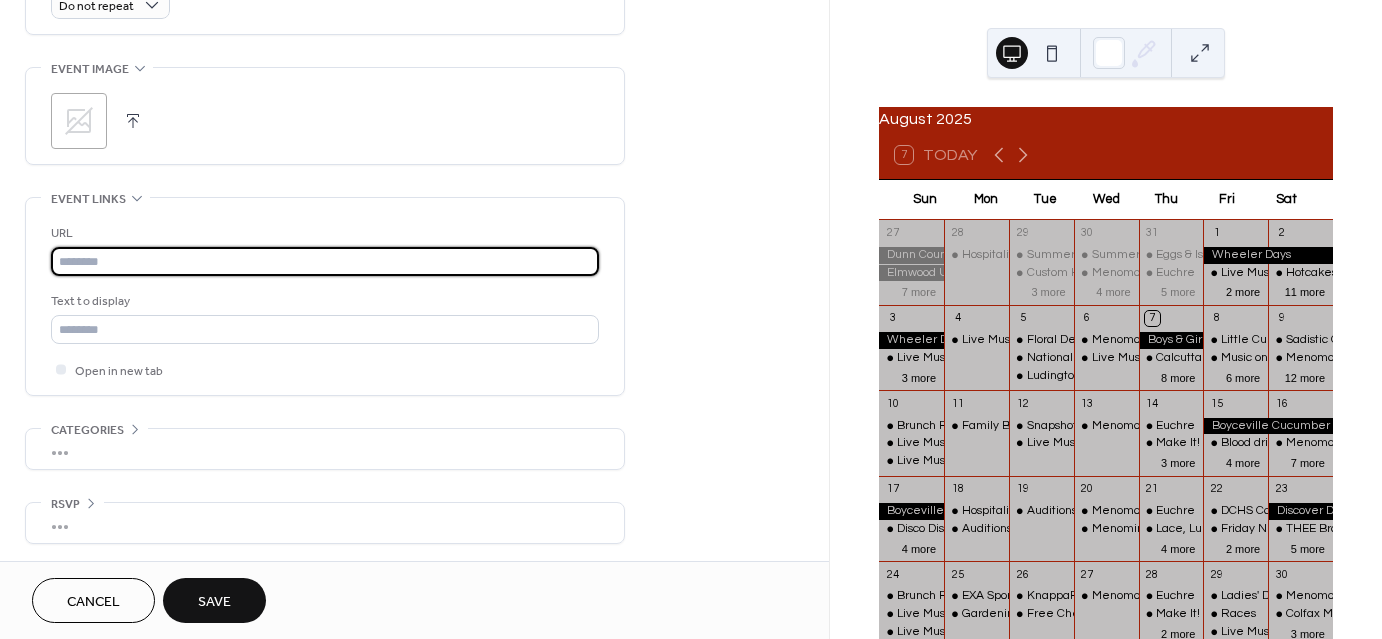 paste on "**********" 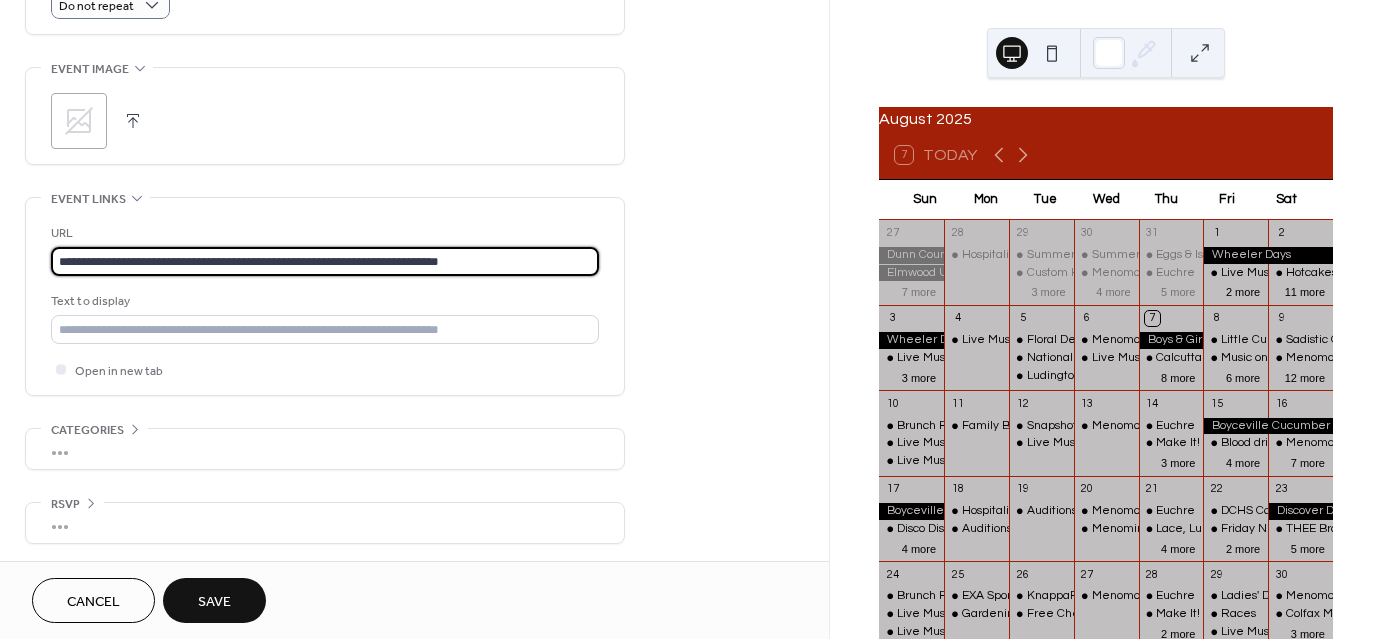 type on "**********" 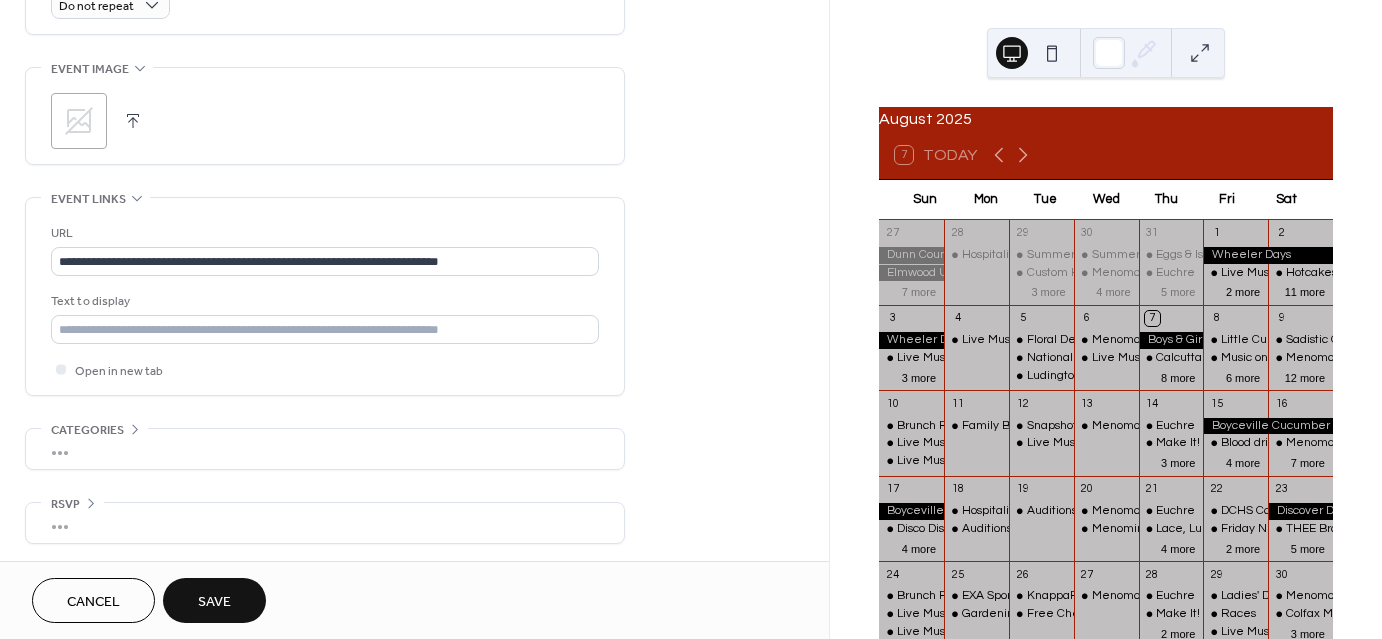 click on "Save" at bounding box center (214, 600) 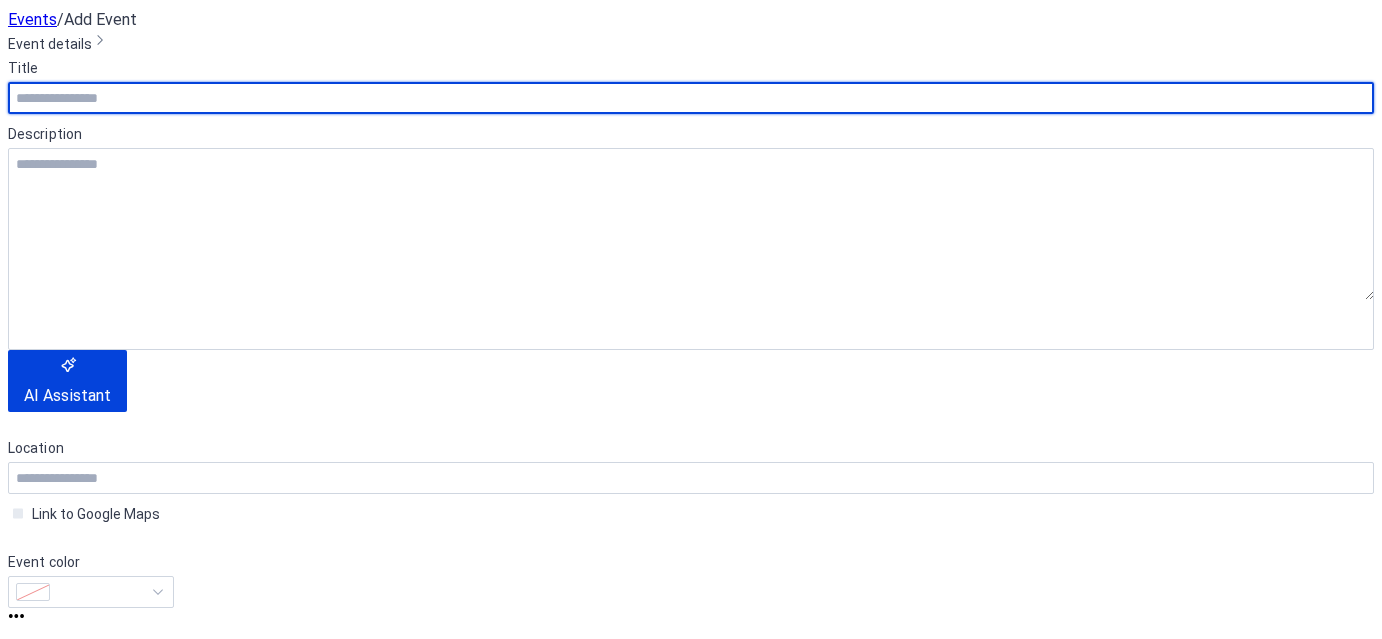 scroll, scrollTop: 0, scrollLeft: 0, axis: both 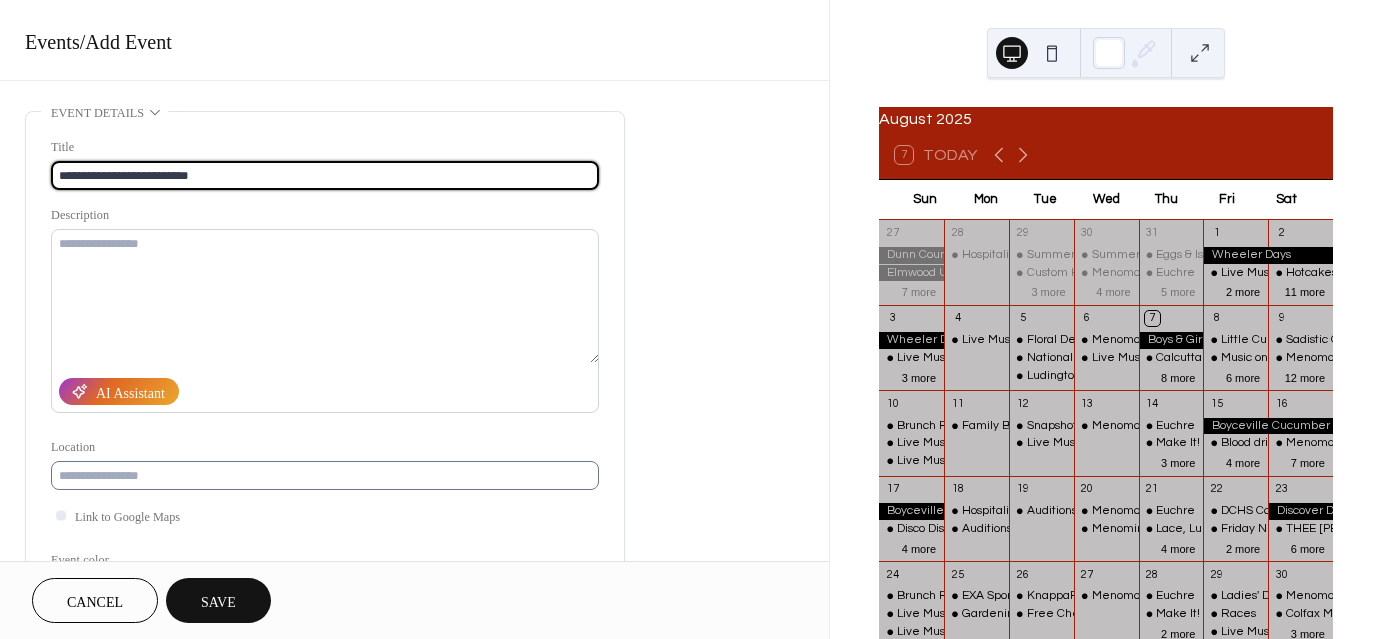 type on "**********" 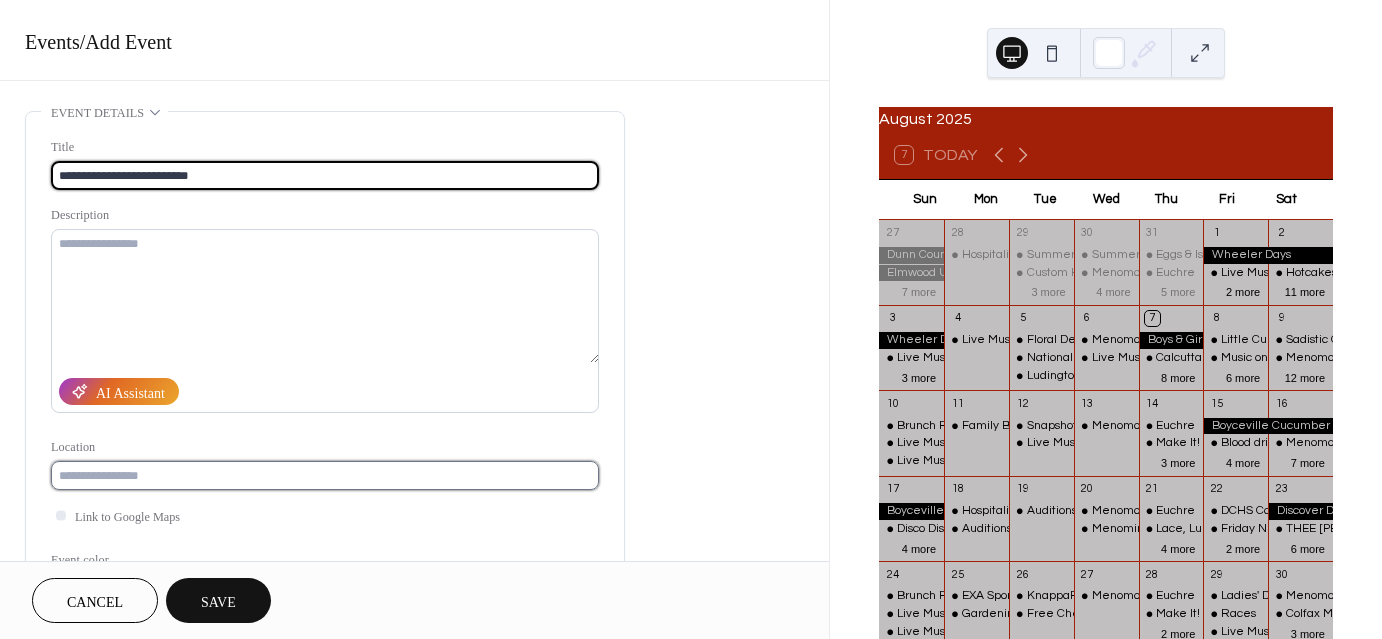 click at bounding box center (325, 475) 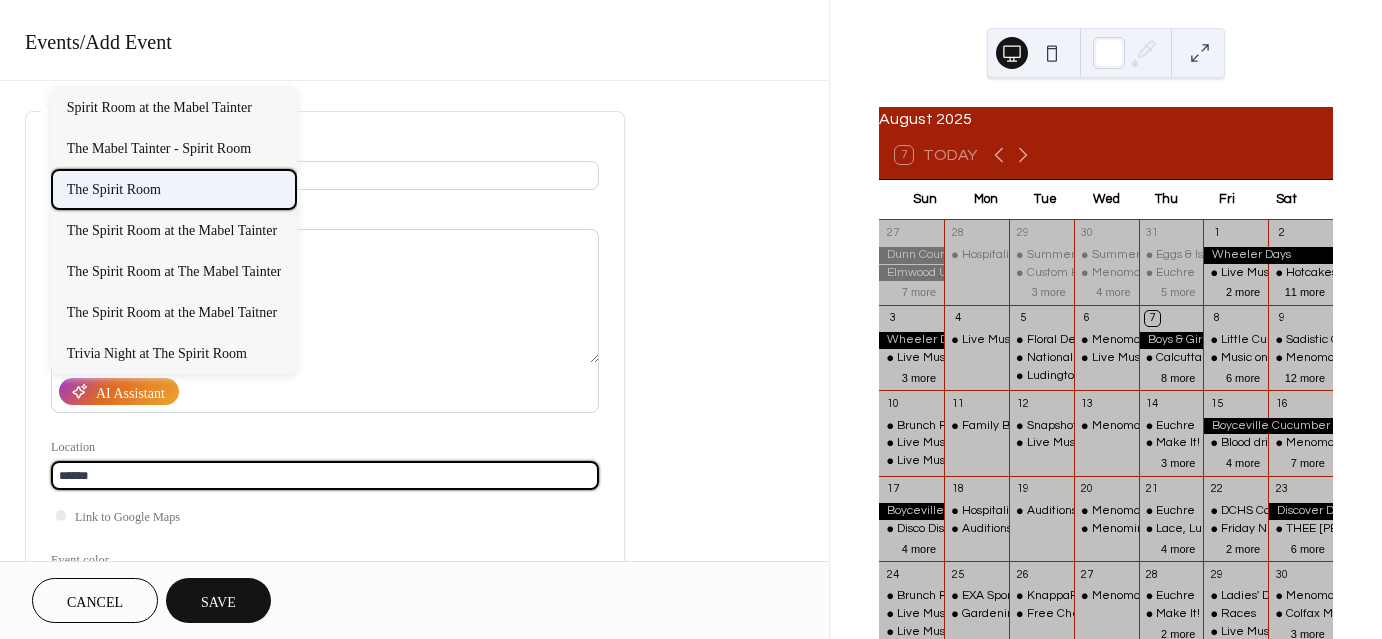 click on "The Spirit Room" at bounding box center [114, 188] 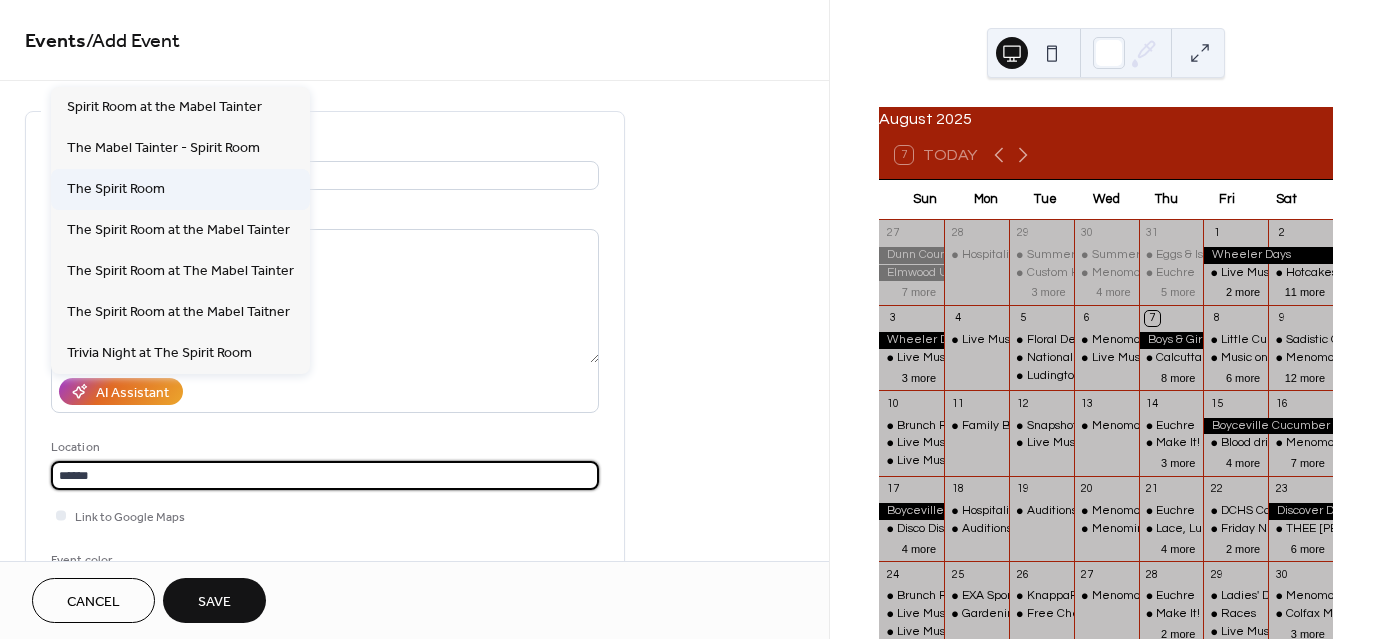 type on "**********" 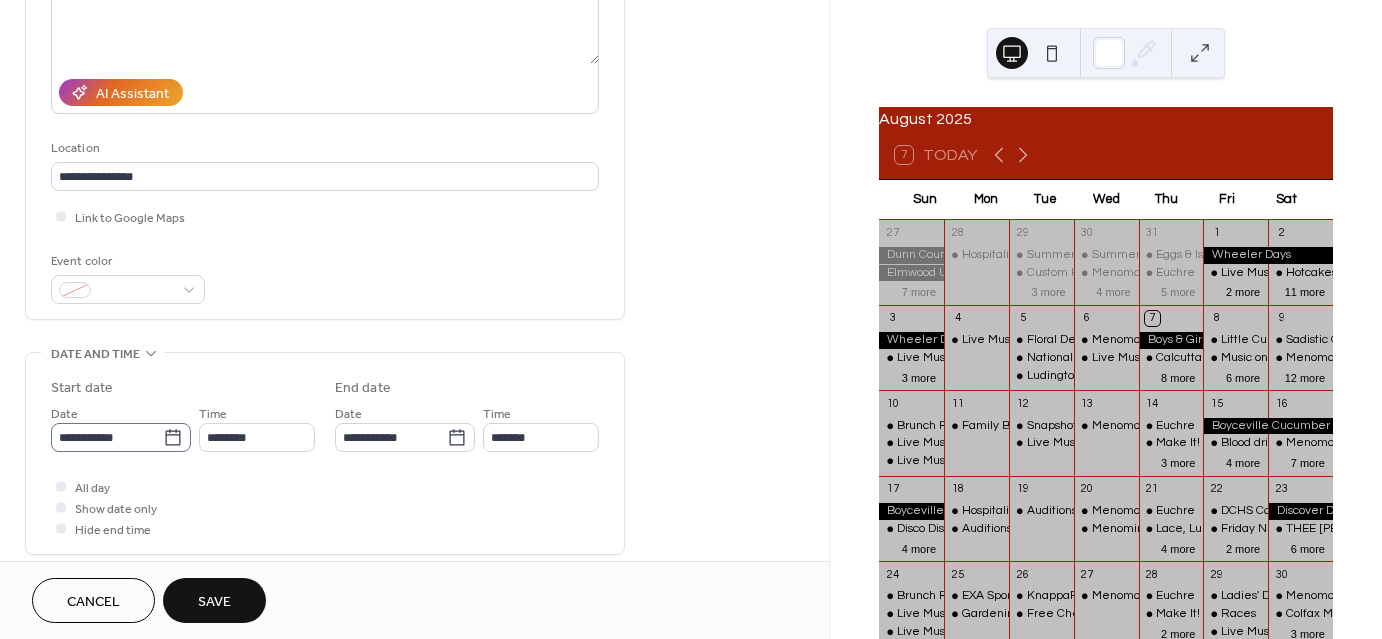 scroll, scrollTop: 300, scrollLeft: 0, axis: vertical 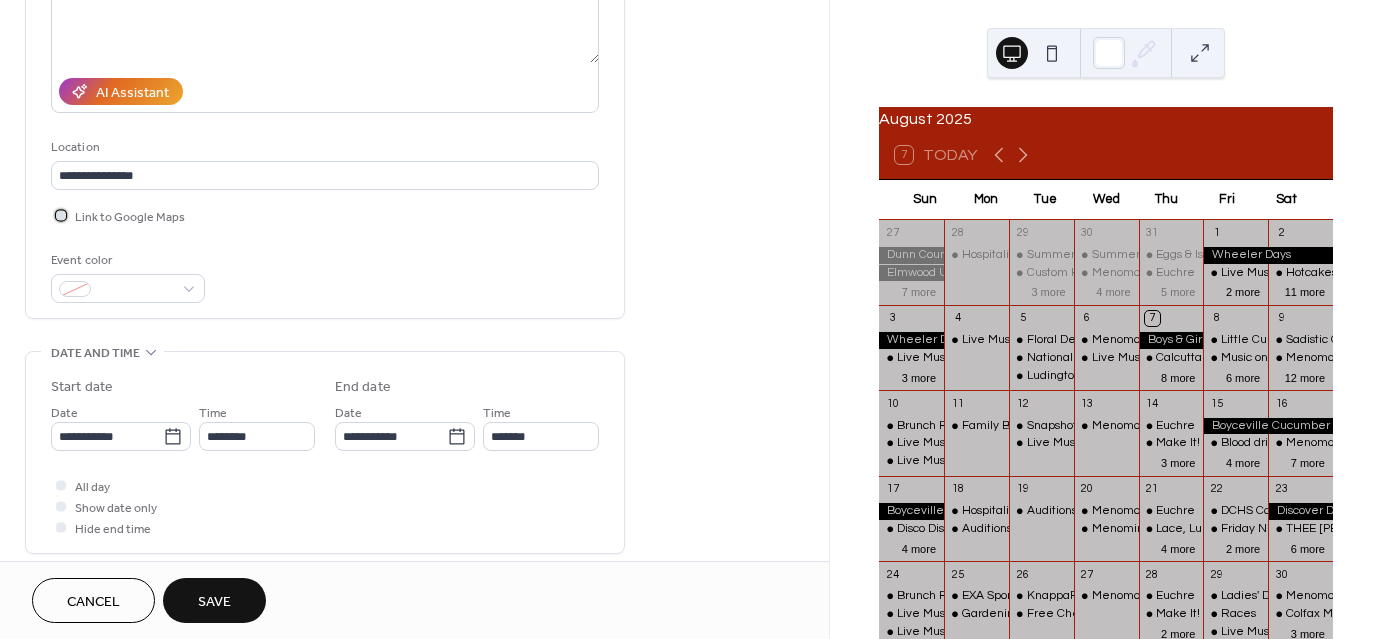 click at bounding box center (61, 215) 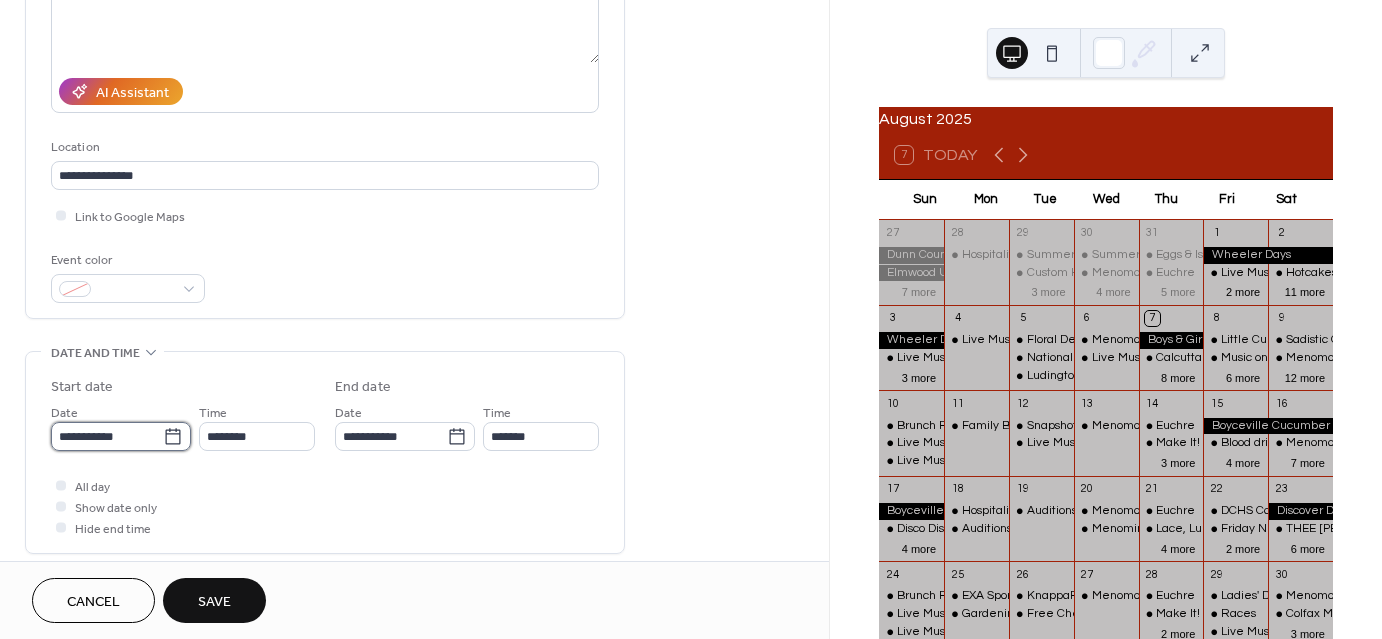 click on "**********" at bounding box center [107, 436] 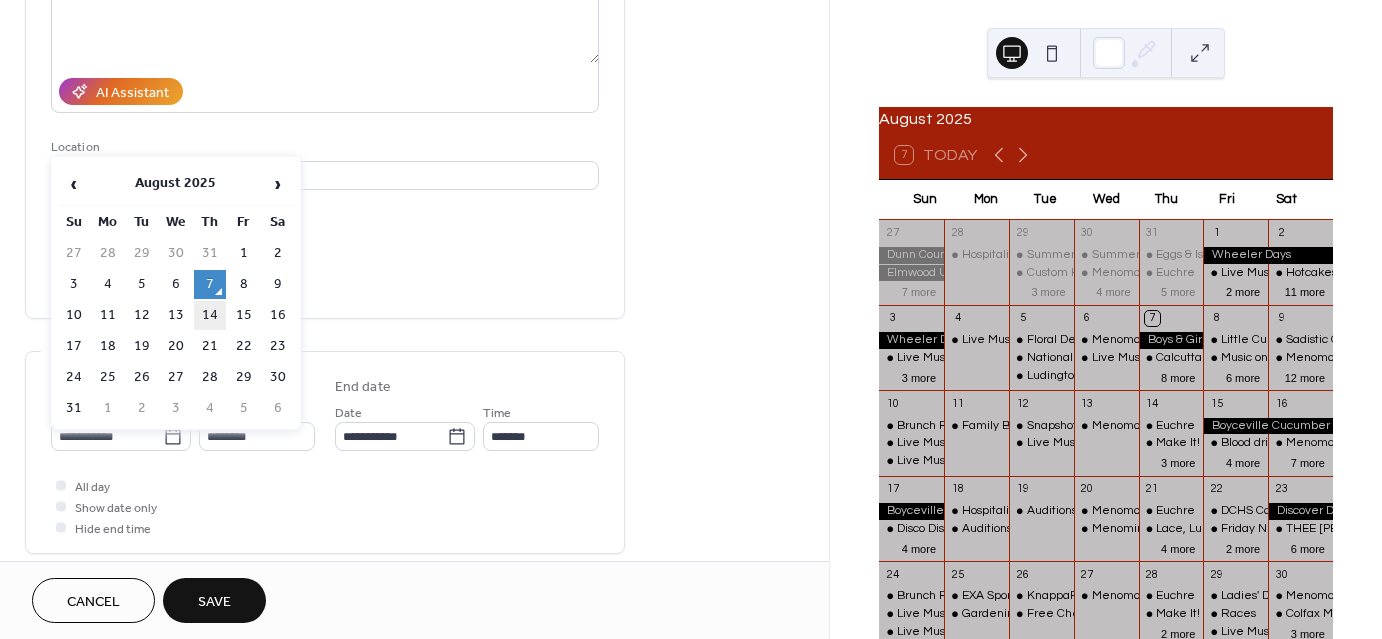 click on "14" at bounding box center (210, 315) 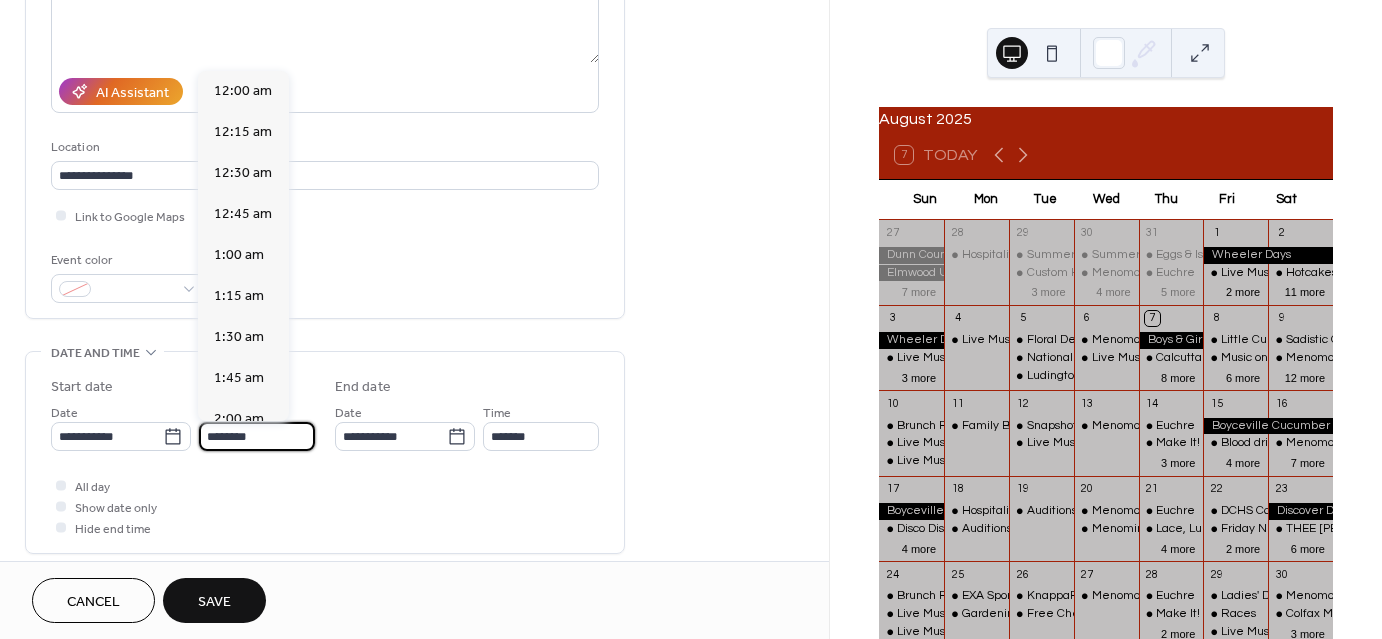click on "********" at bounding box center (257, 436) 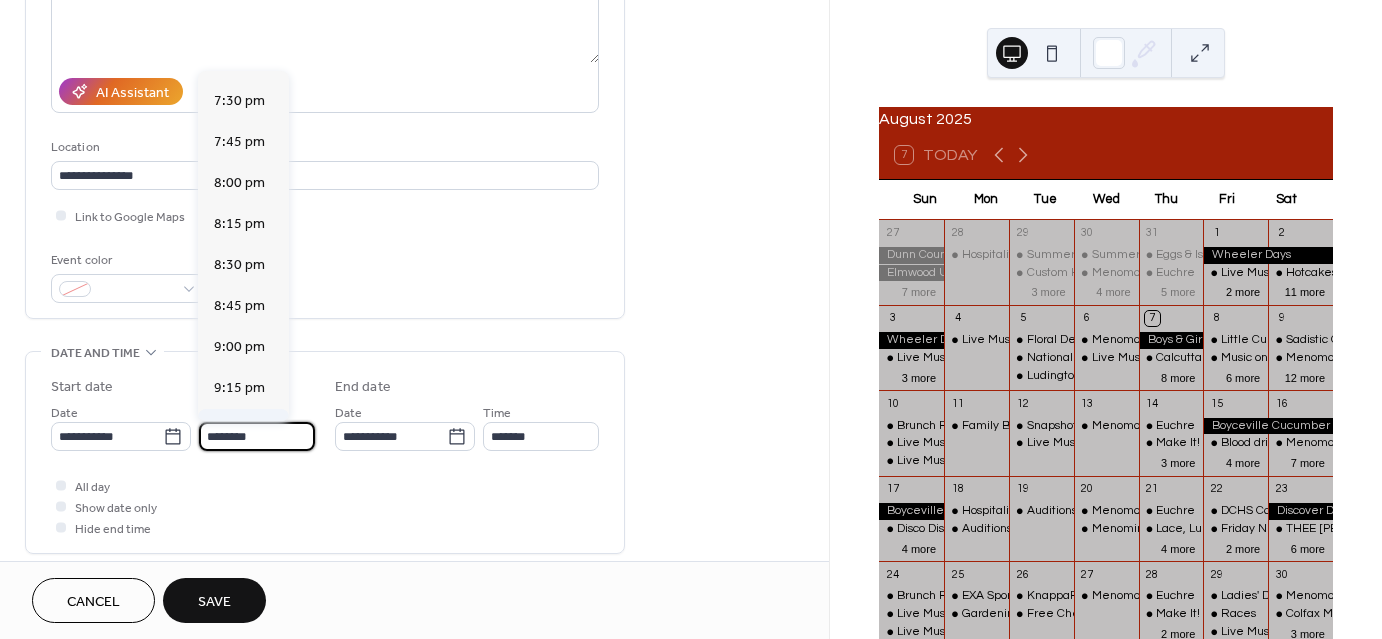 scroll, scrollTop: 3168, scrollLeft: 0, axis: vertical 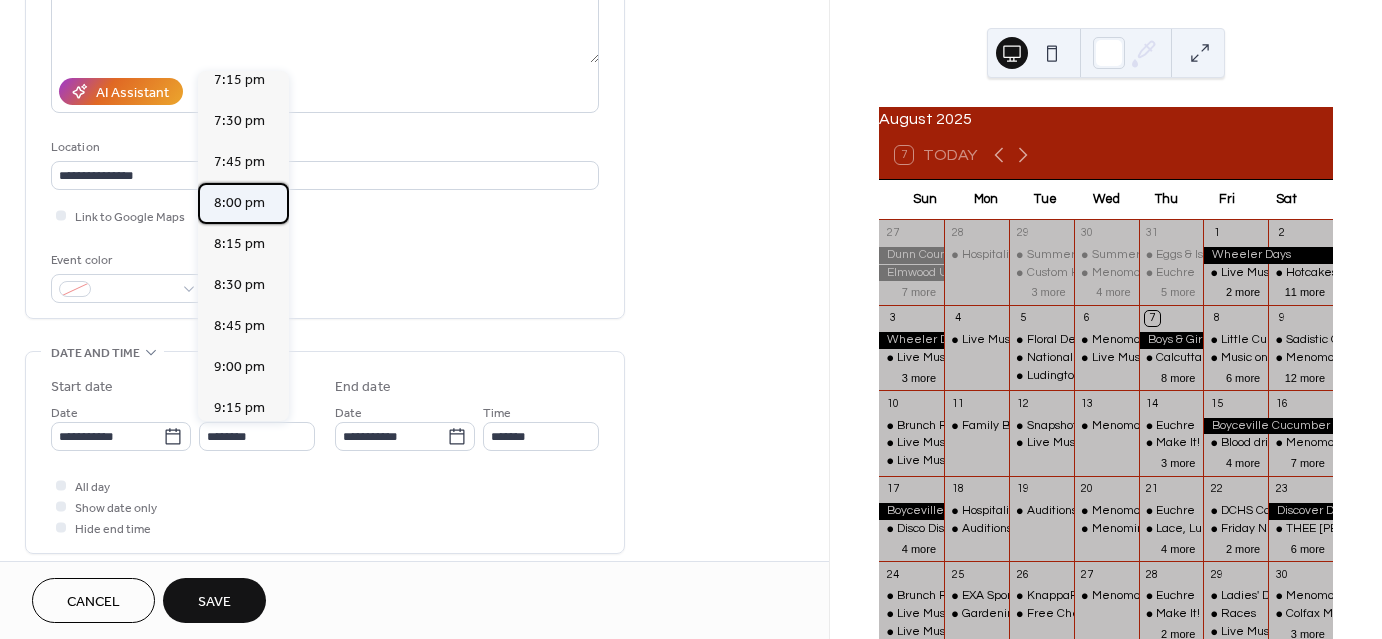 click on "8:00 pm" at bounding box center (239, 203) 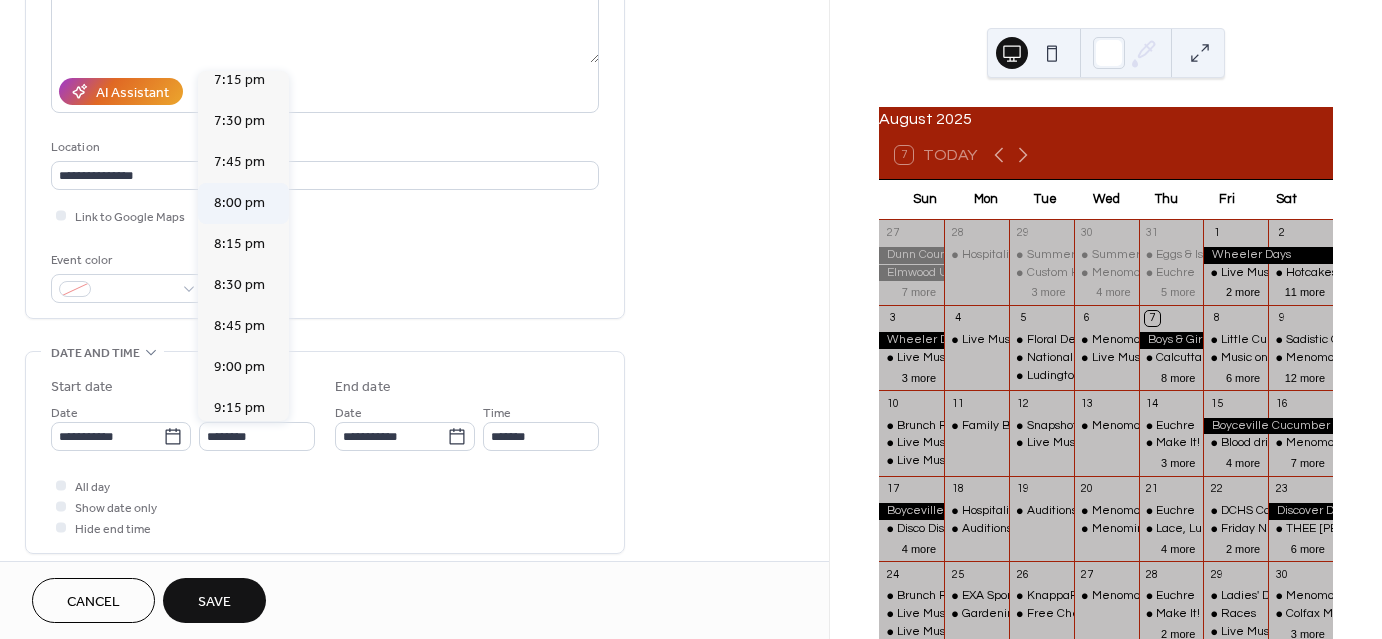 type on "*******" 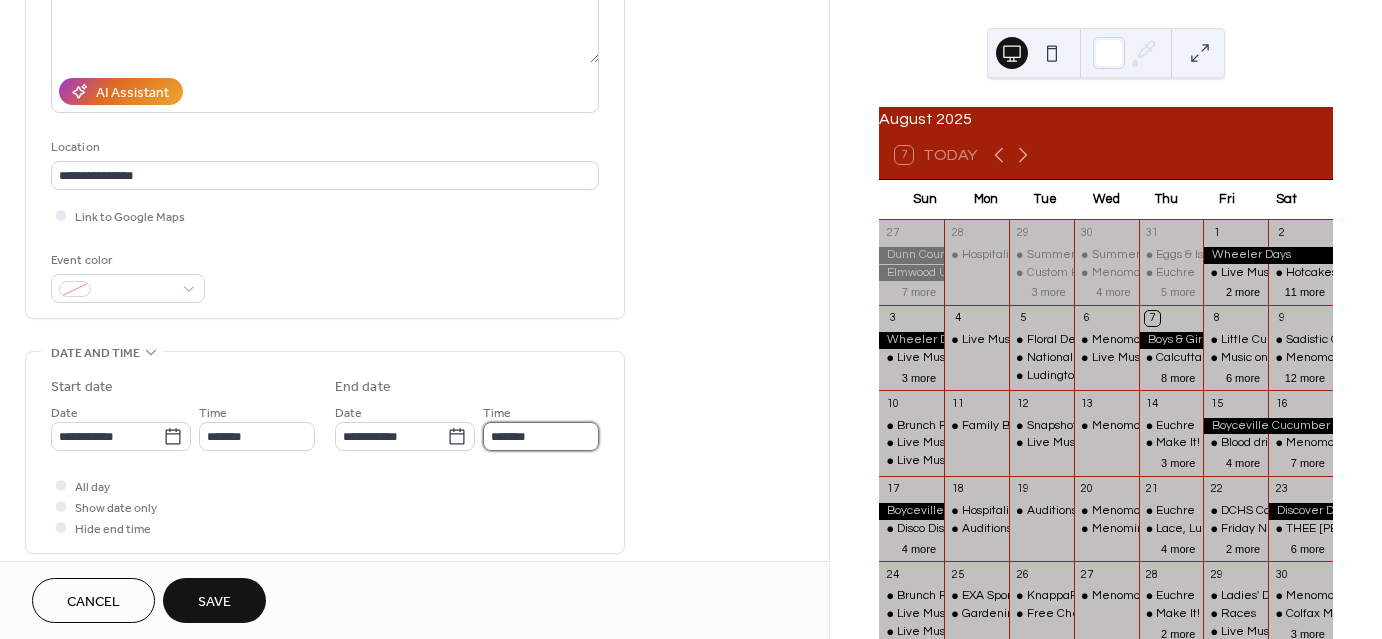 click on "*******" at bounding box center (541, 436) 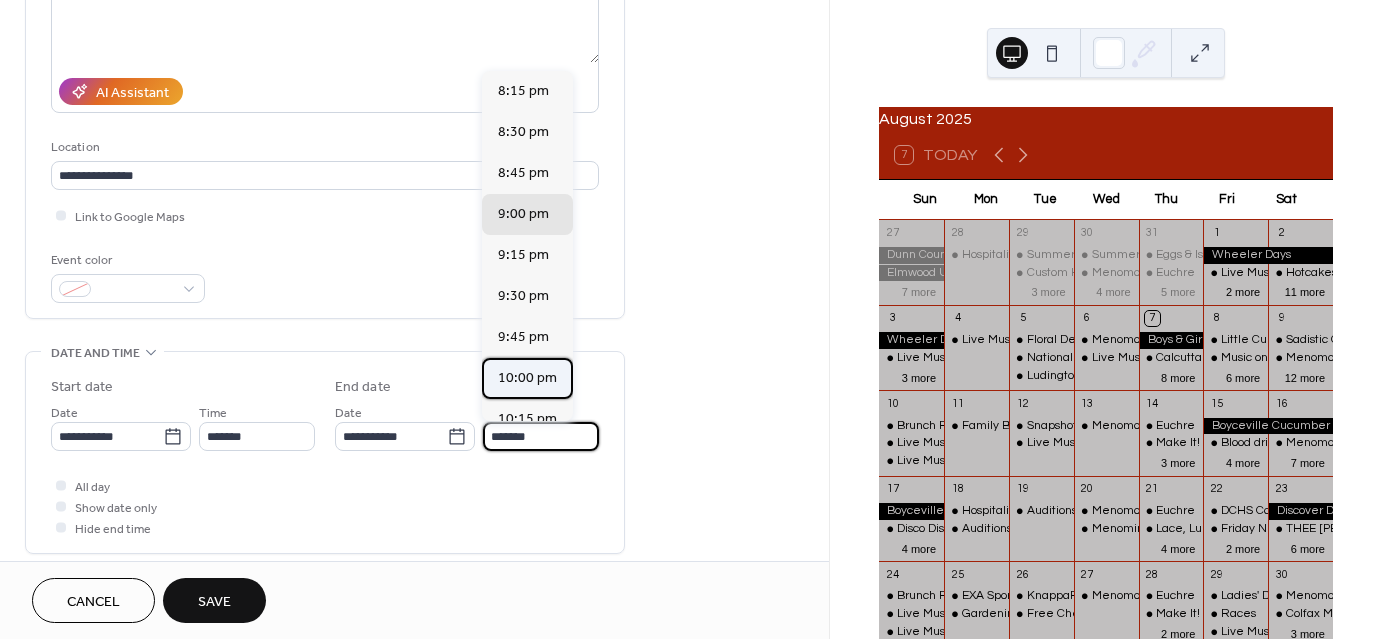click on "10:00 pm" at bounding box center (527, 378) 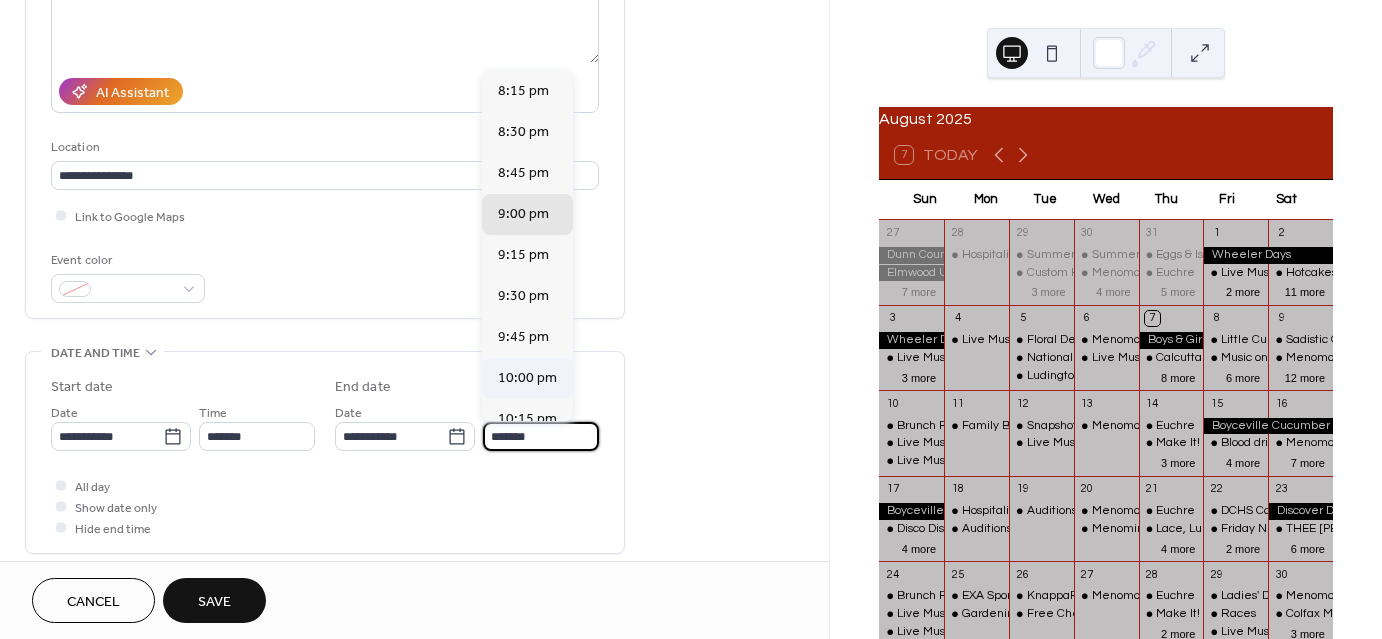 type on "********" 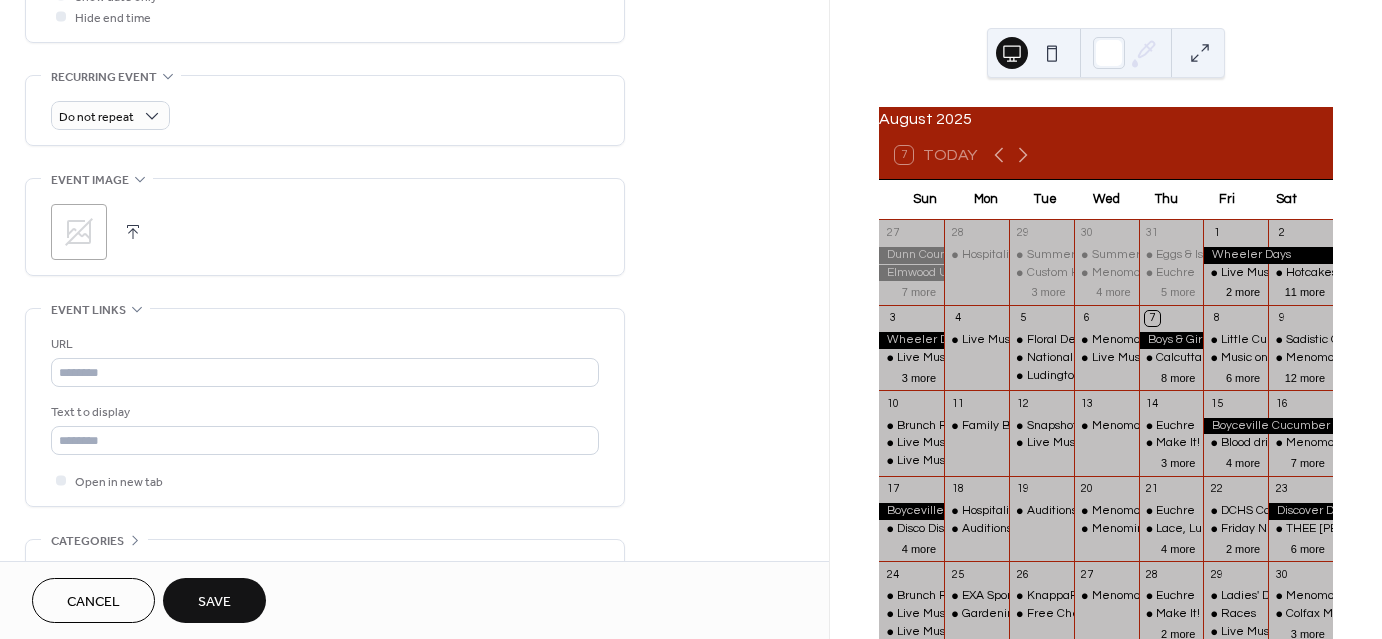 scroll, scrollTop: 900, scrollLeft: 0, axis: vertical 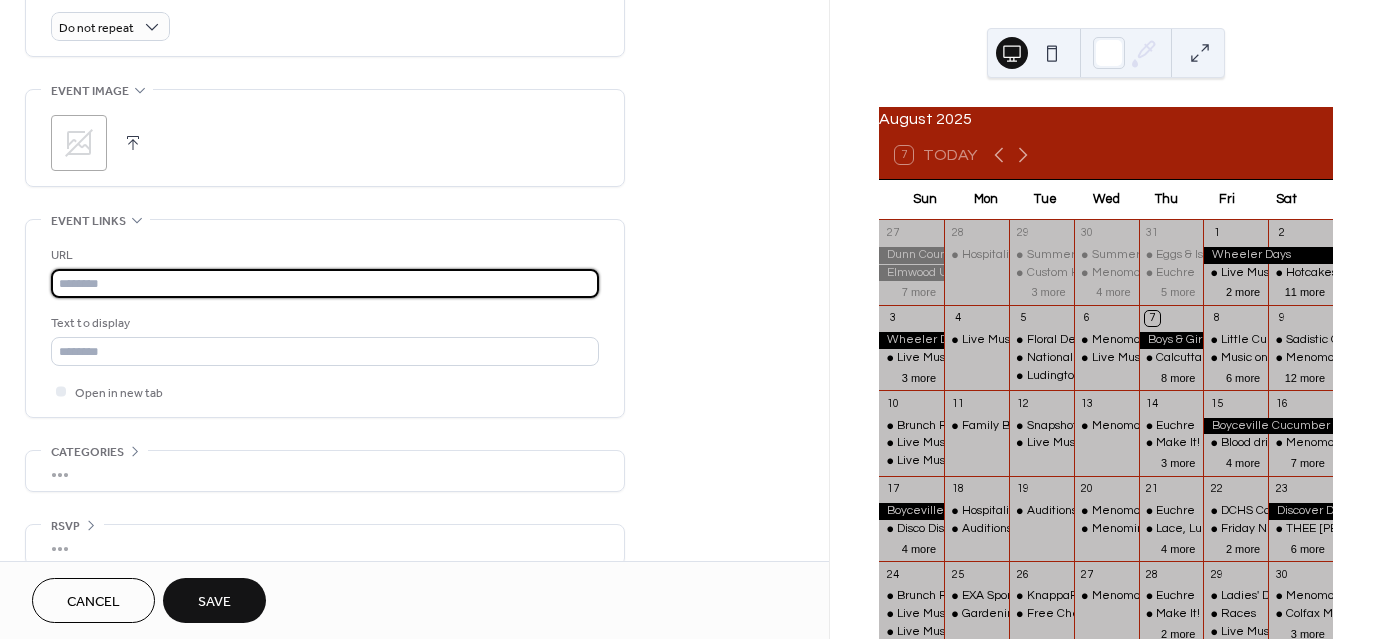paste on "**********" 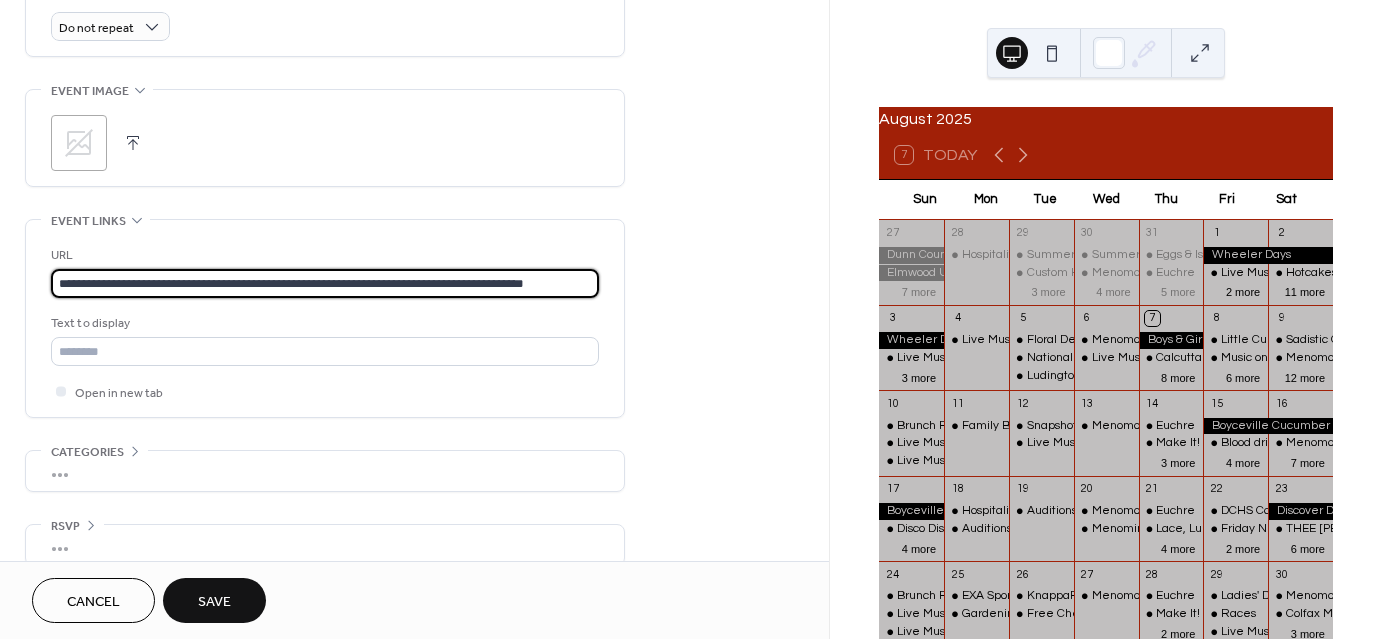scroll, scrollTop: 0, scrollLeft: 18, axis: horizontal 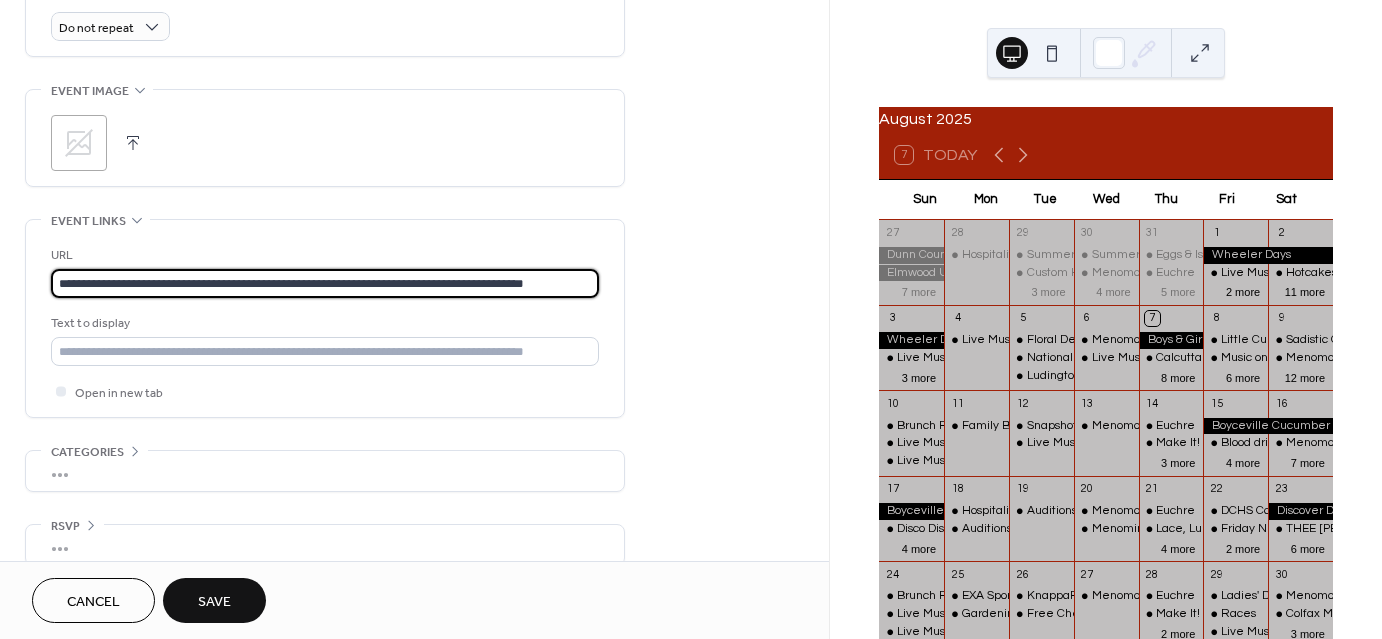 type on "**********" 